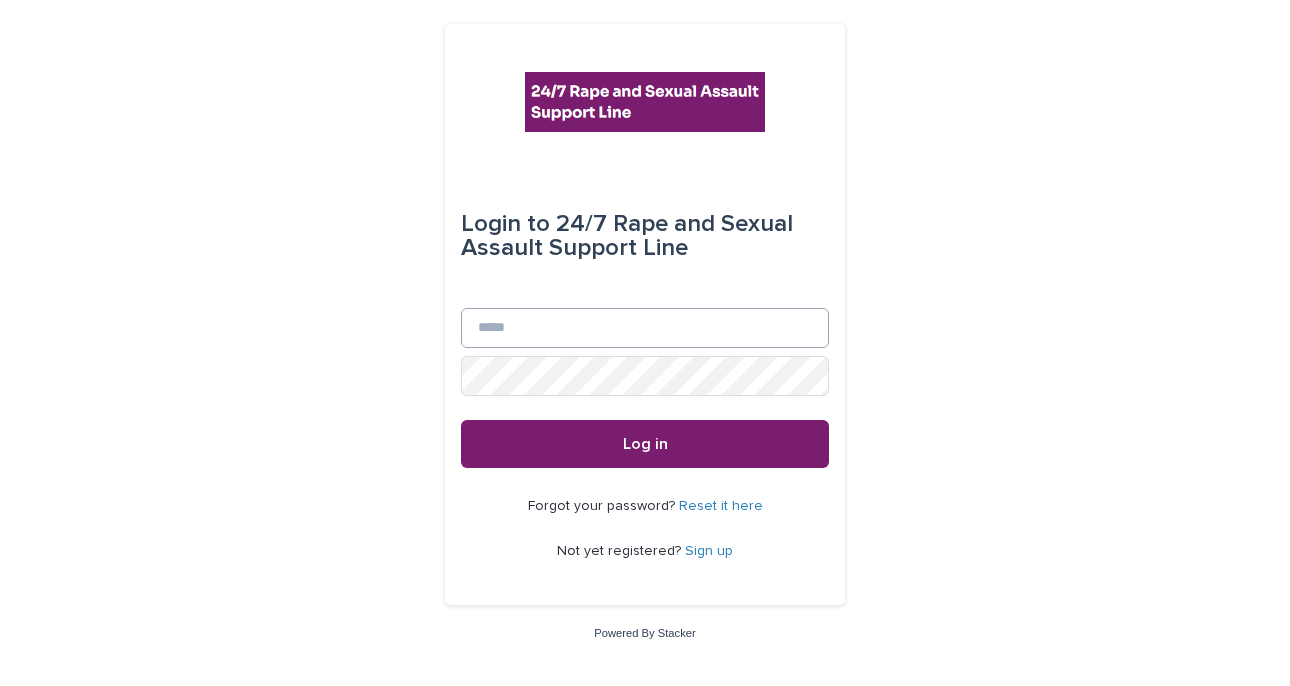 scroll, scrollTop: 0, scrollLeft: 0, axis: both 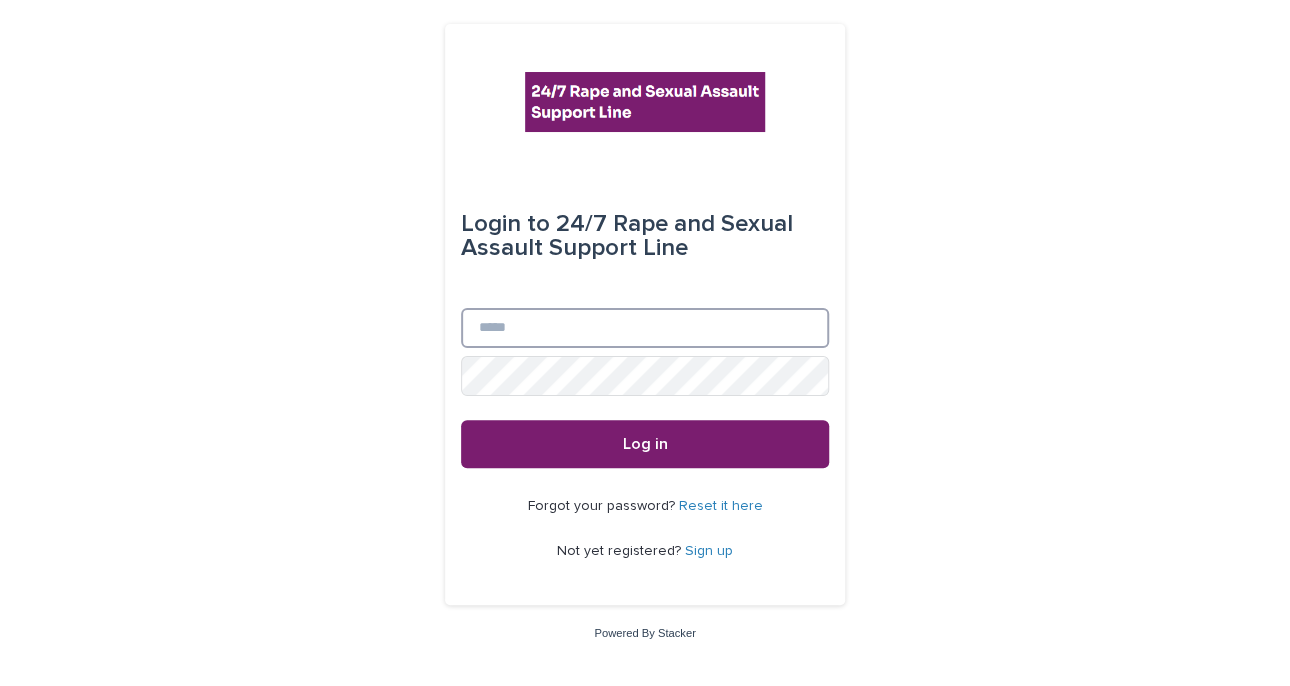 click on "Email" at bounding box center [645, 328] 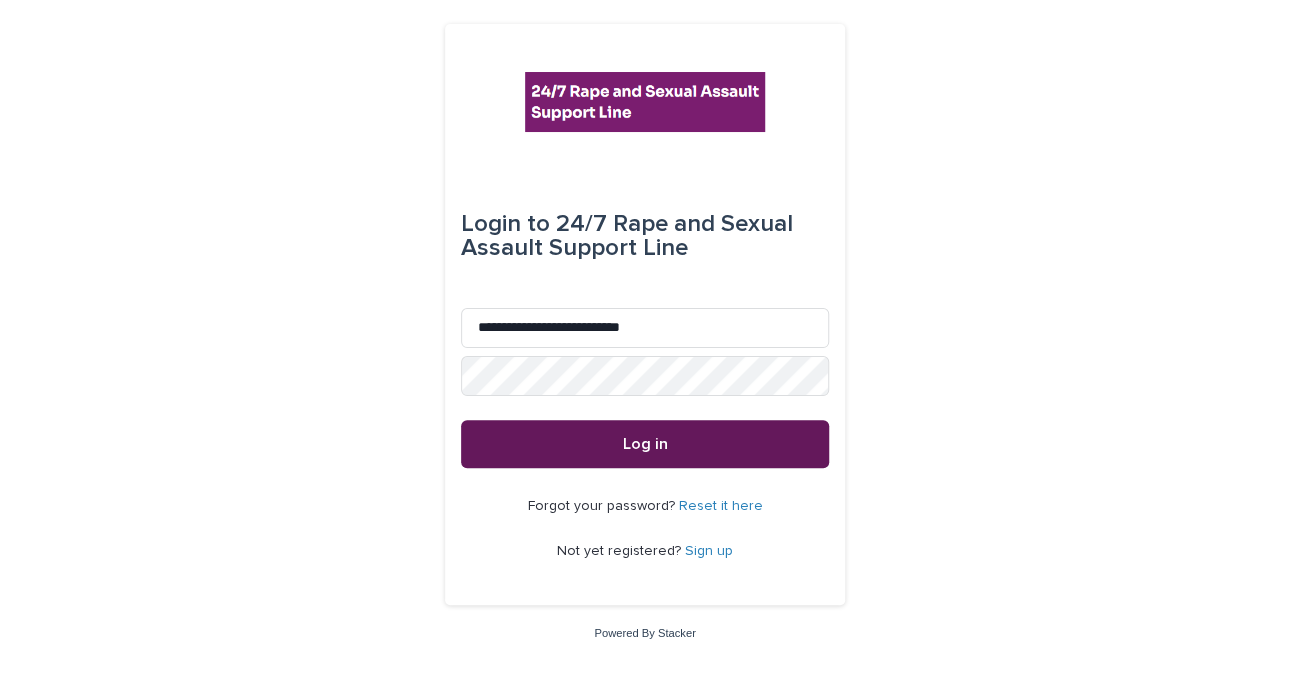 click on "Log in" at bounding box center (645, 444) 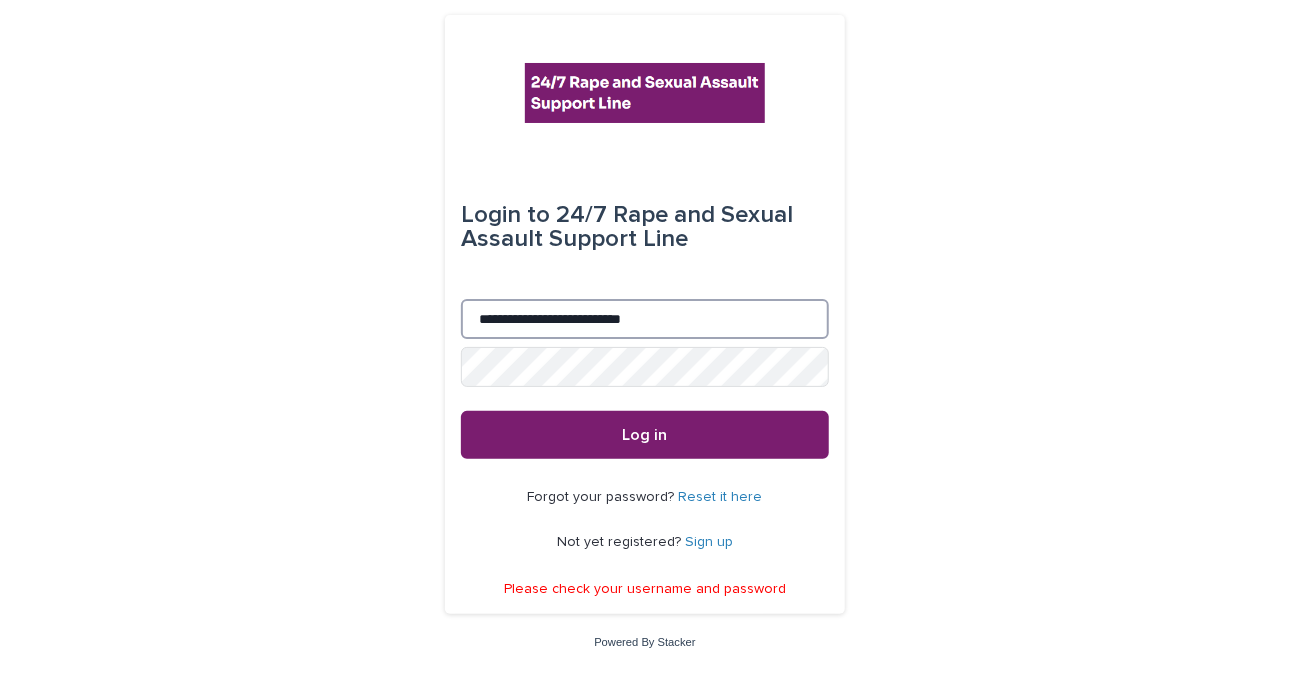 click on "**********" at bounding box center (645, 319) 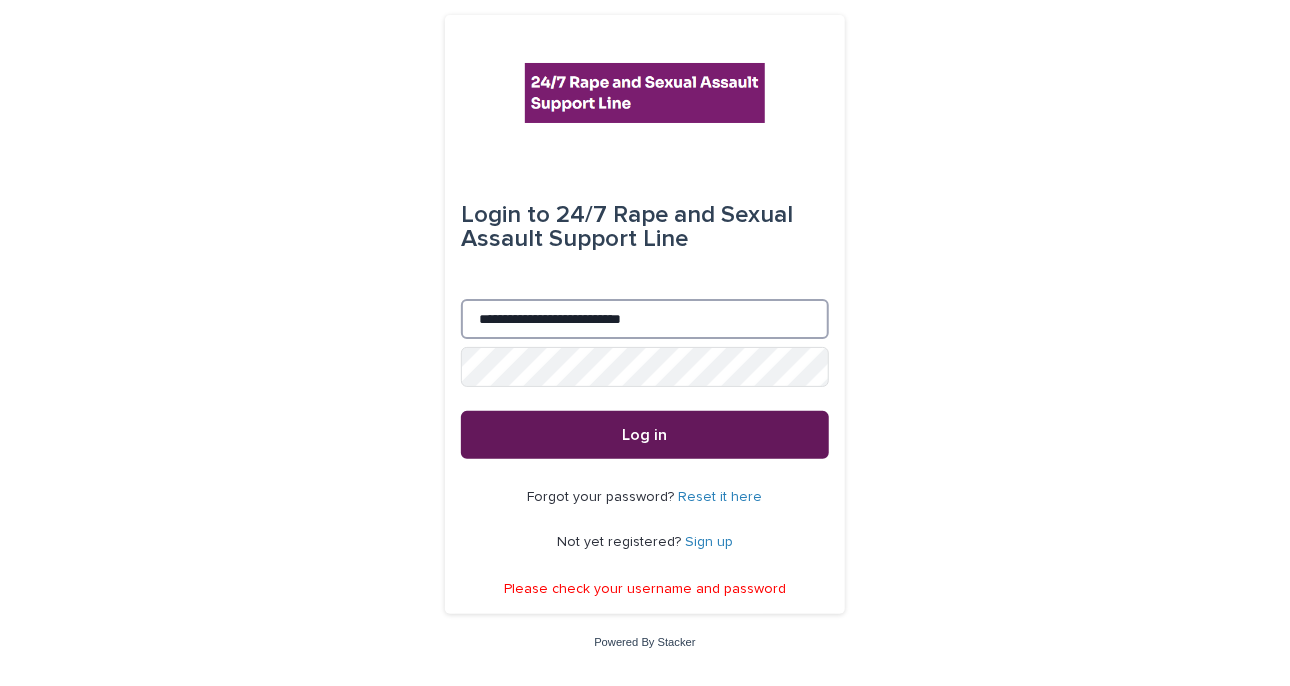type on "**********" 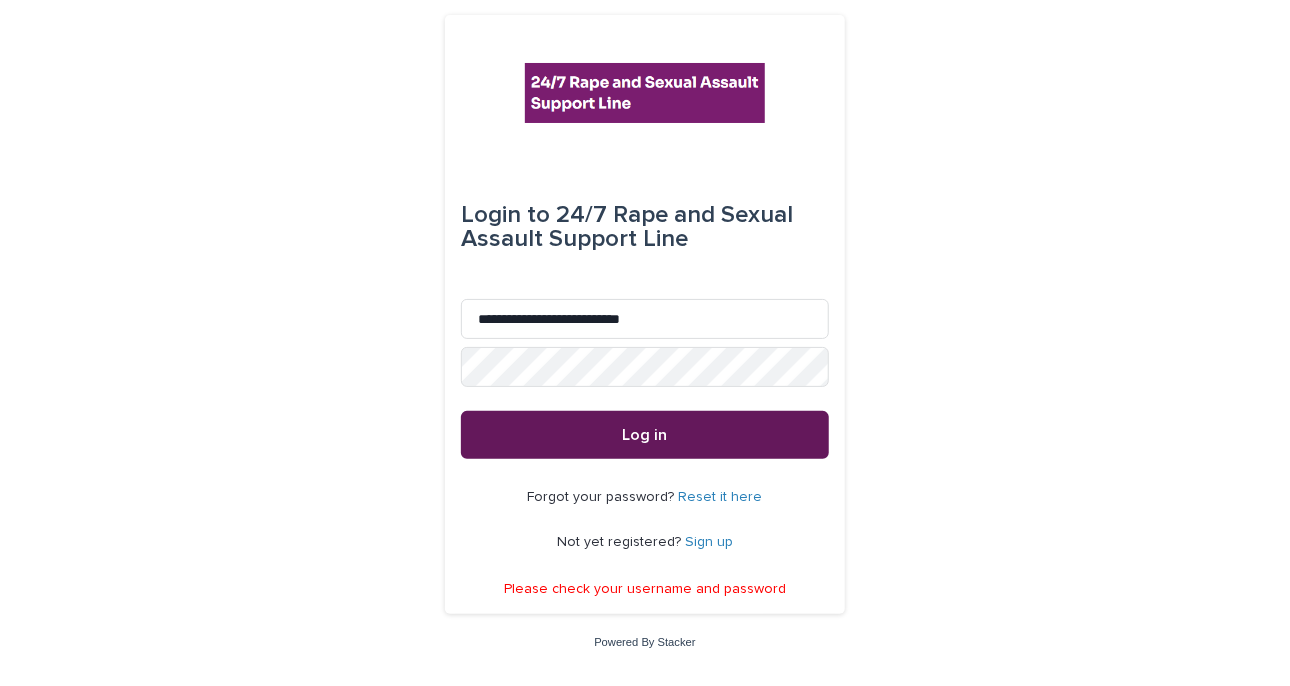 click on "Log in" at bounding box center [645, 435] 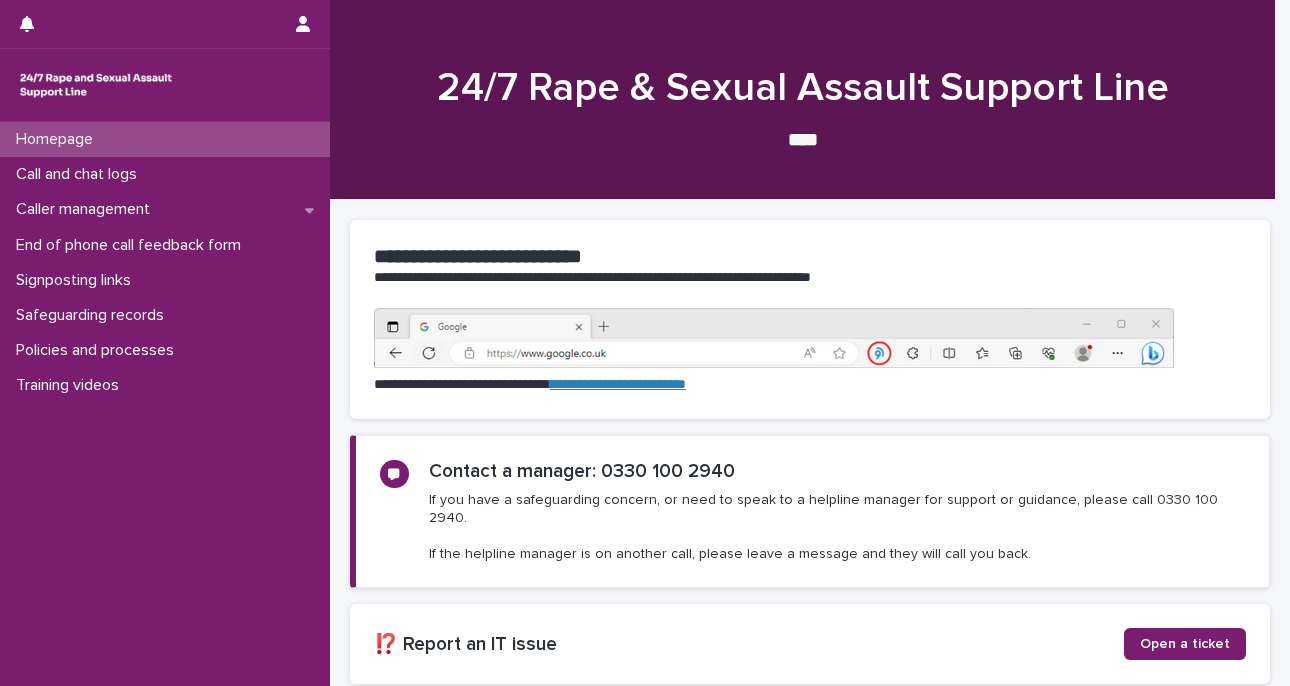 scroll, scrollTop: 0, scrollLeft: 0, axis: both 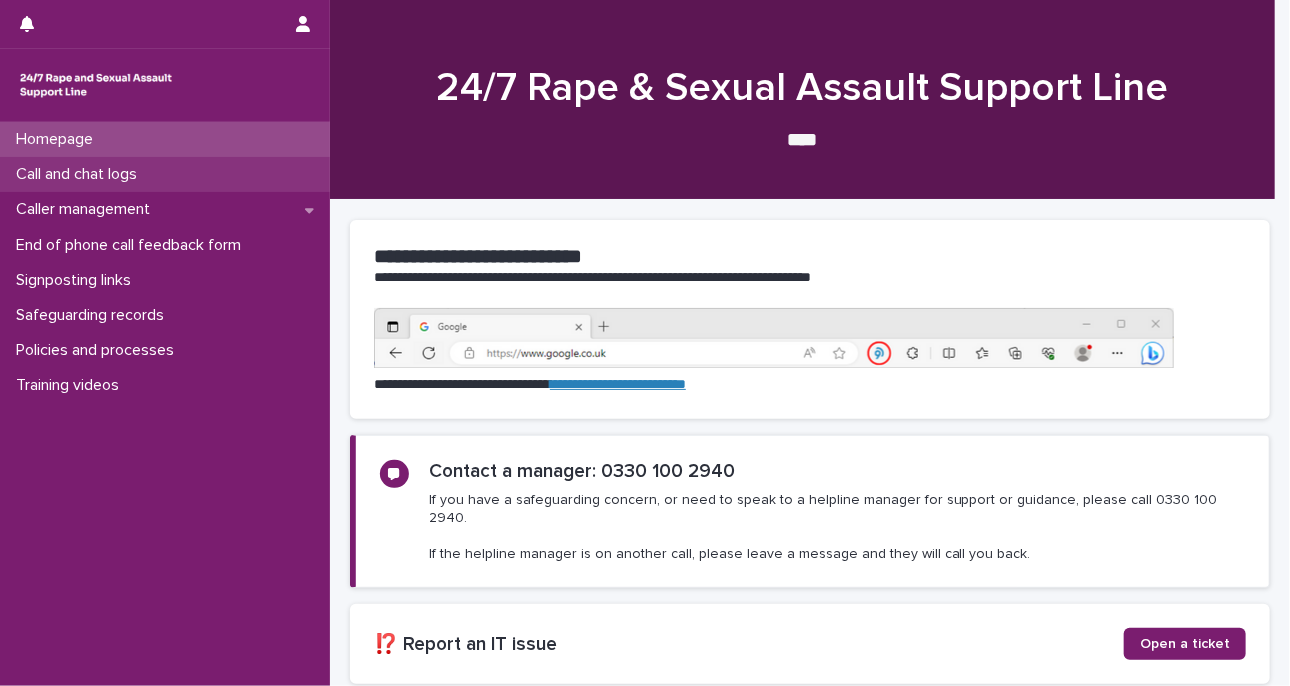 click on "Call and chat logs" at bounding box center (165, 174) 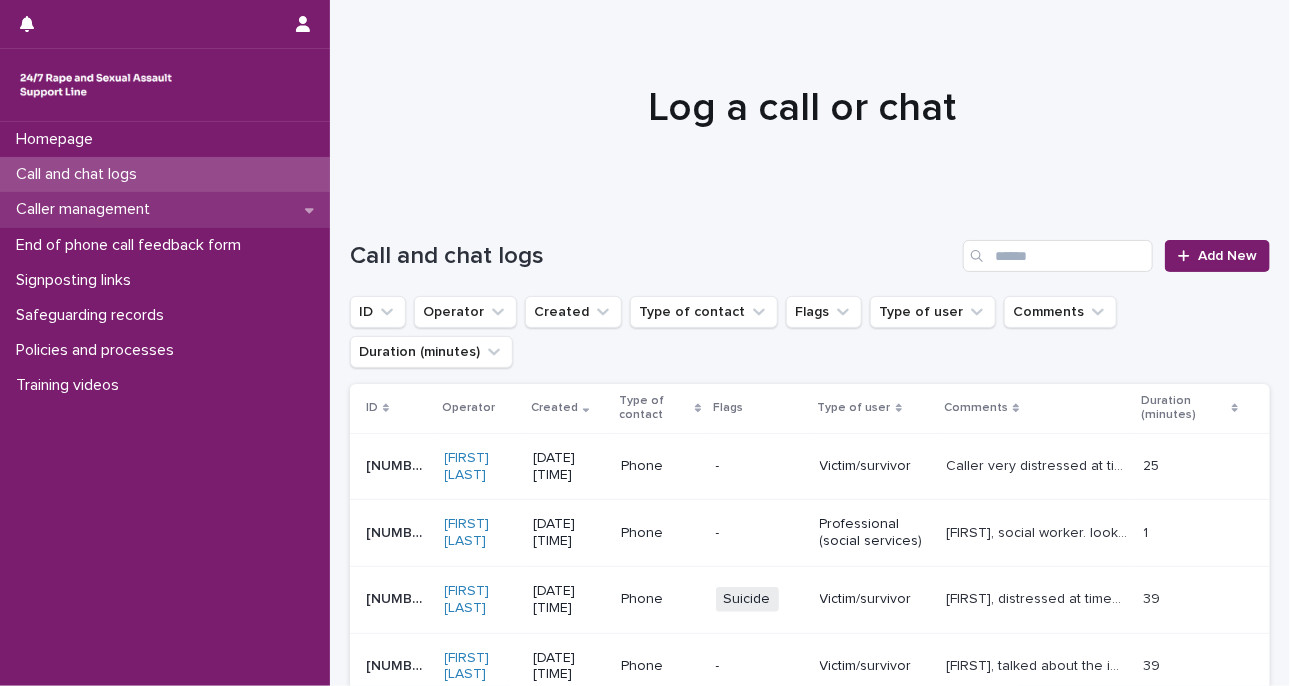 click on "Caller management" at bounding box center [87, 209] 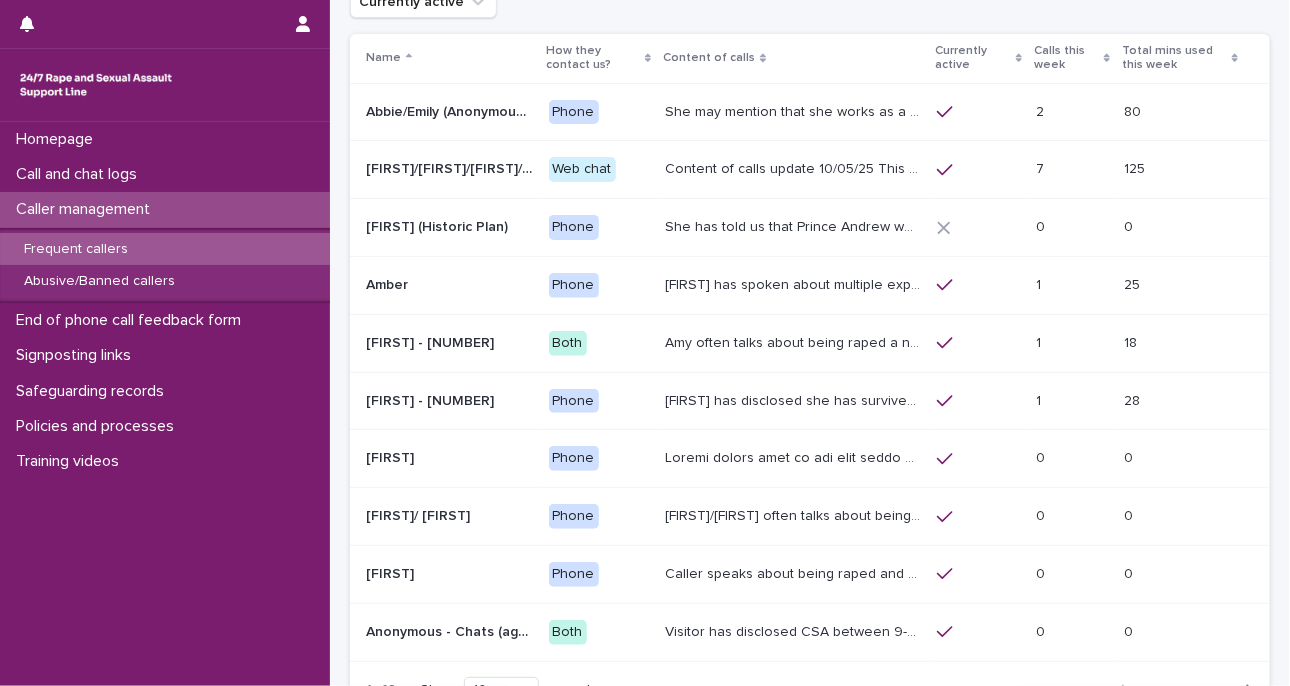 scroll, scrollTop: 144, scrollLeft: 0, axis: vertical 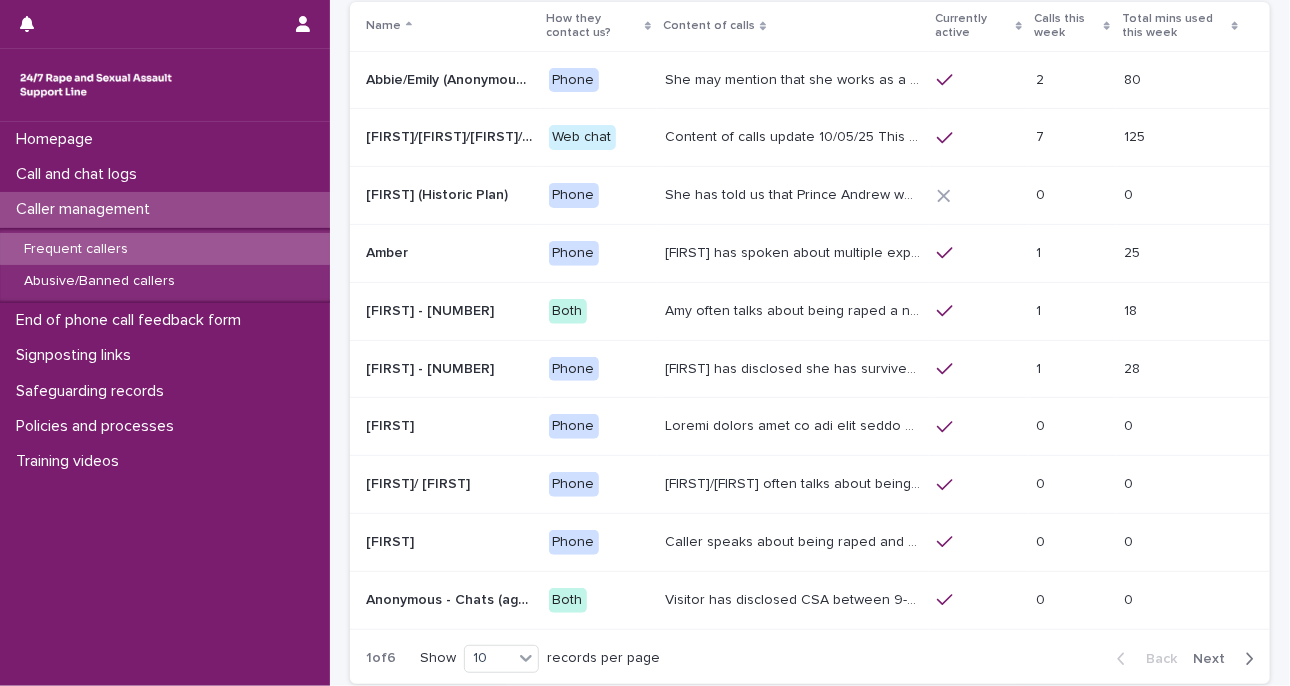 click on "Next" at bounding box center [1215, 659] 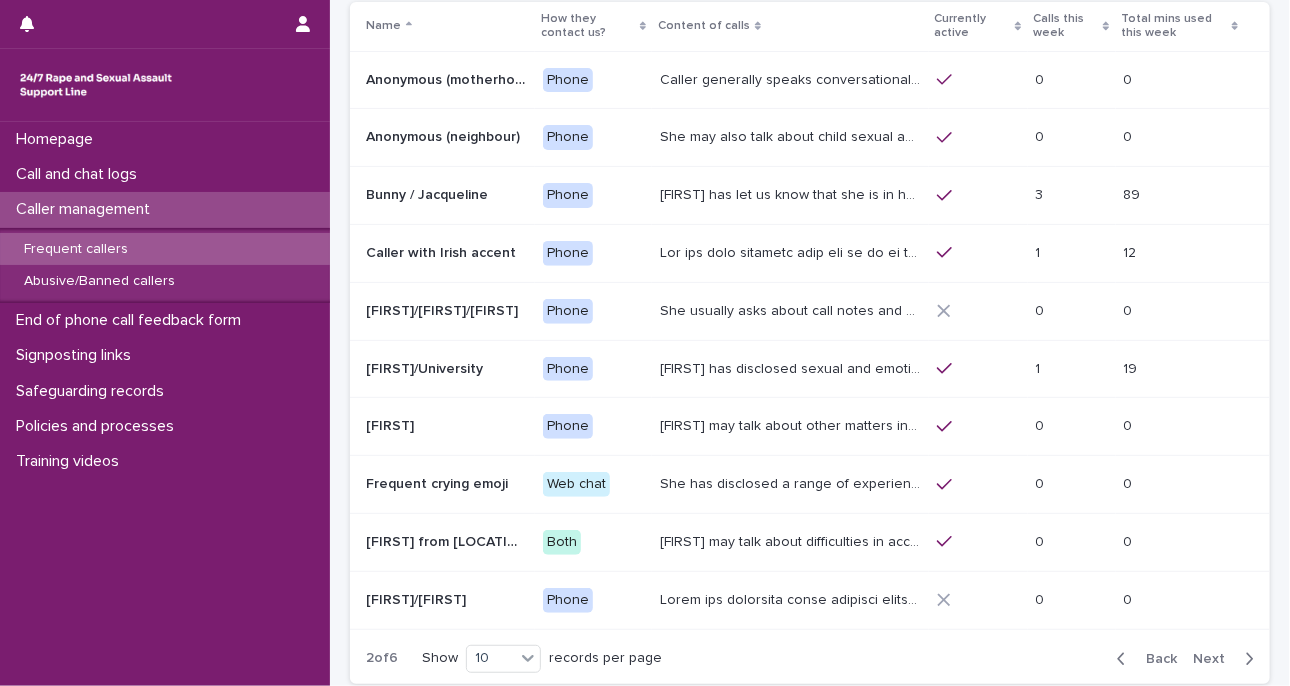 click on "Next" at bounding box center [1215, 659] 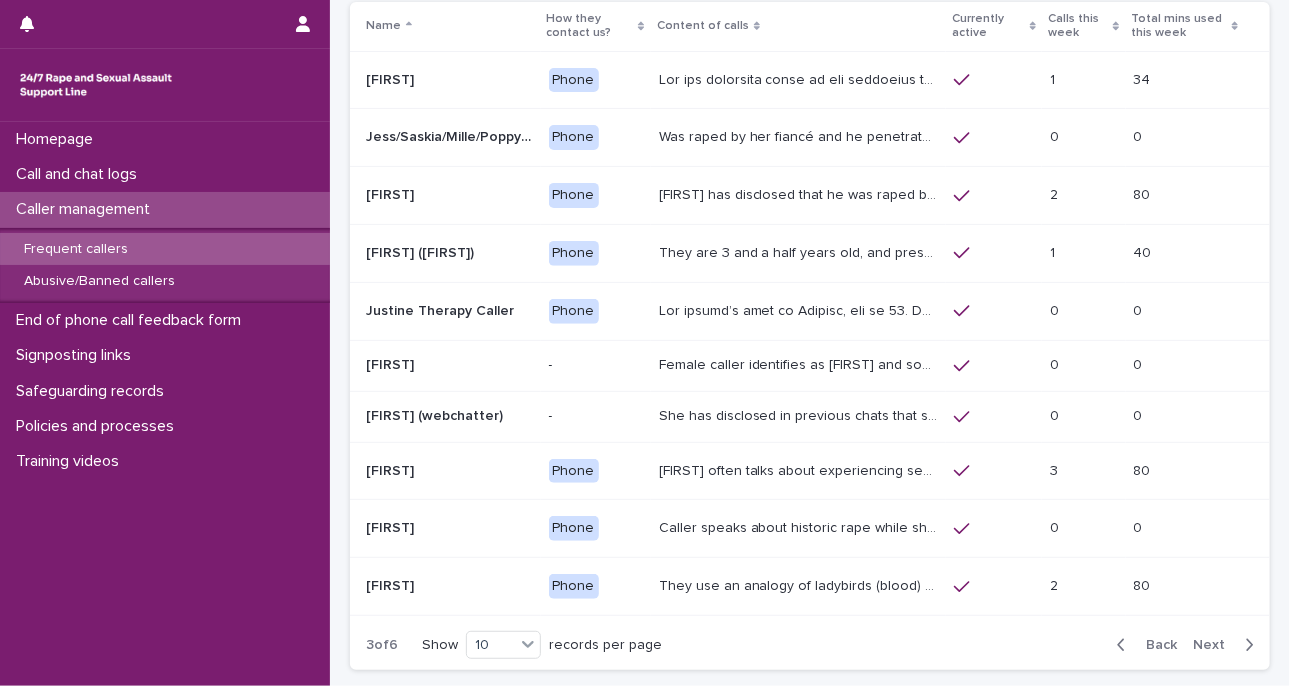 scroll, scrollTop: 137, scrollLeft: 0, axis: vertical 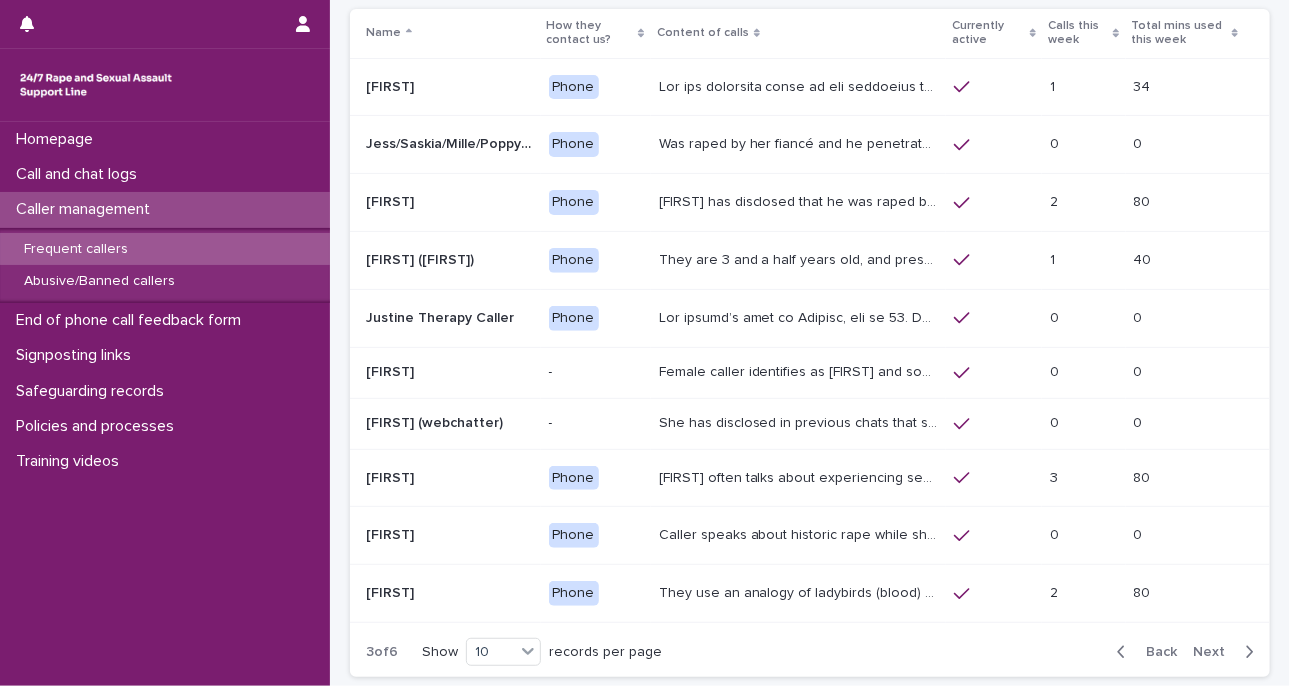 click on "Next" at bounding box center [1215, 652] 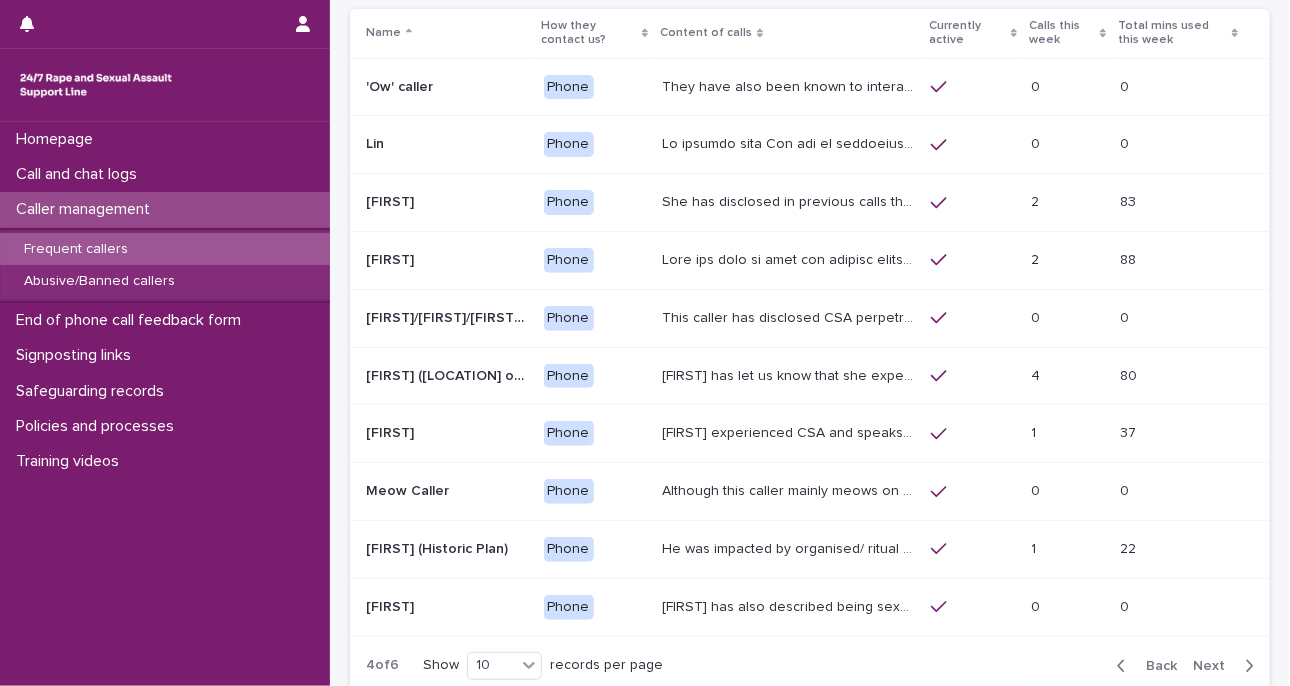 scroll, scrollTop: 144, scrollLeft: 0, axis: vertical 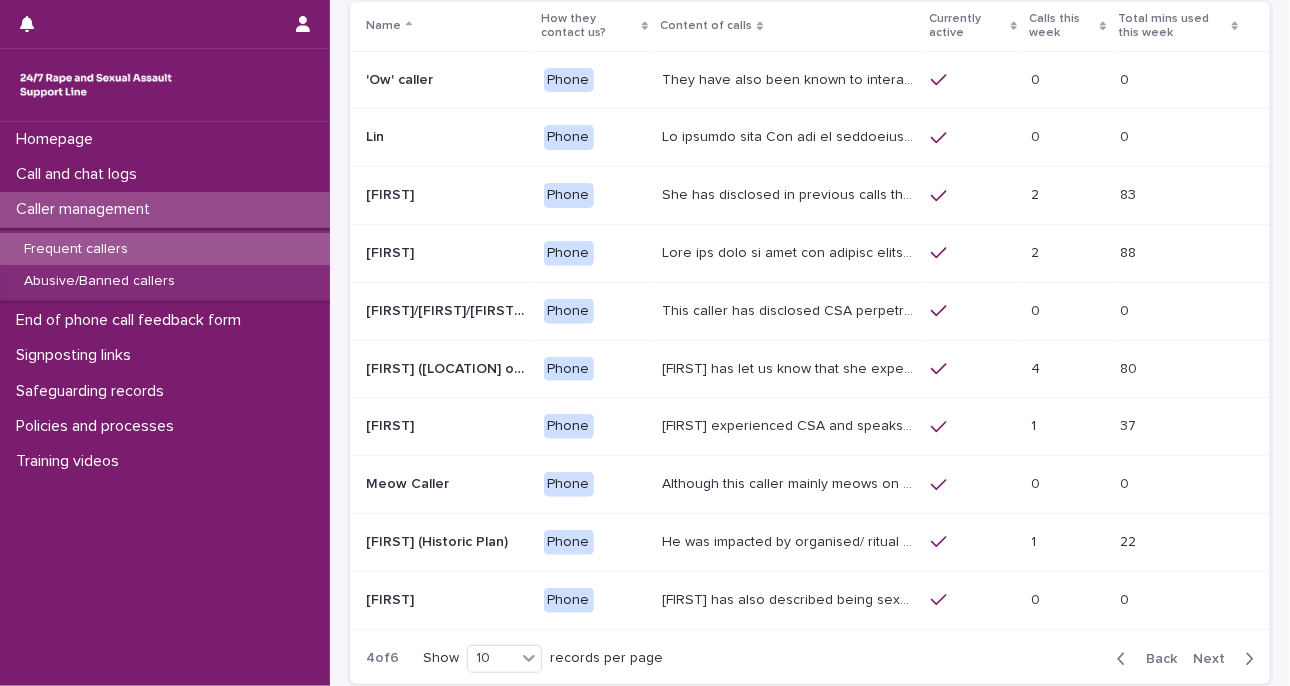 click on "Next" at bounding box center [1215, 659] 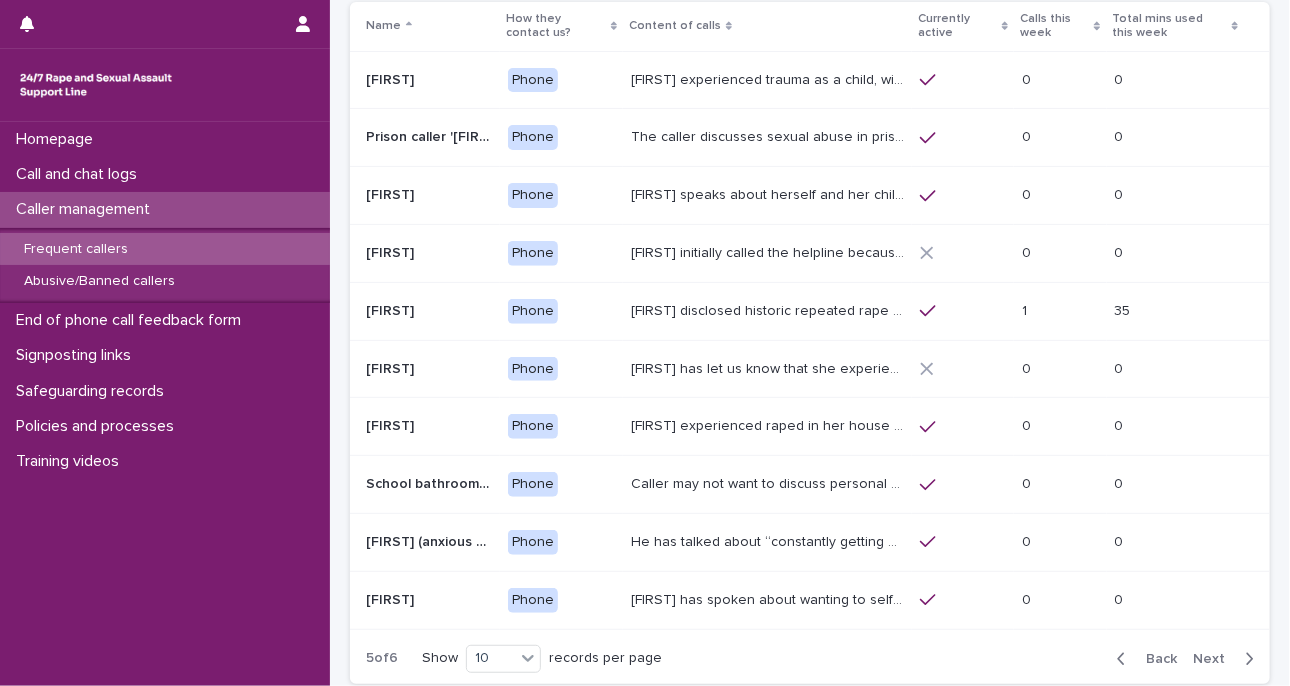 click on "Next" at bounding box center [1215, 659] 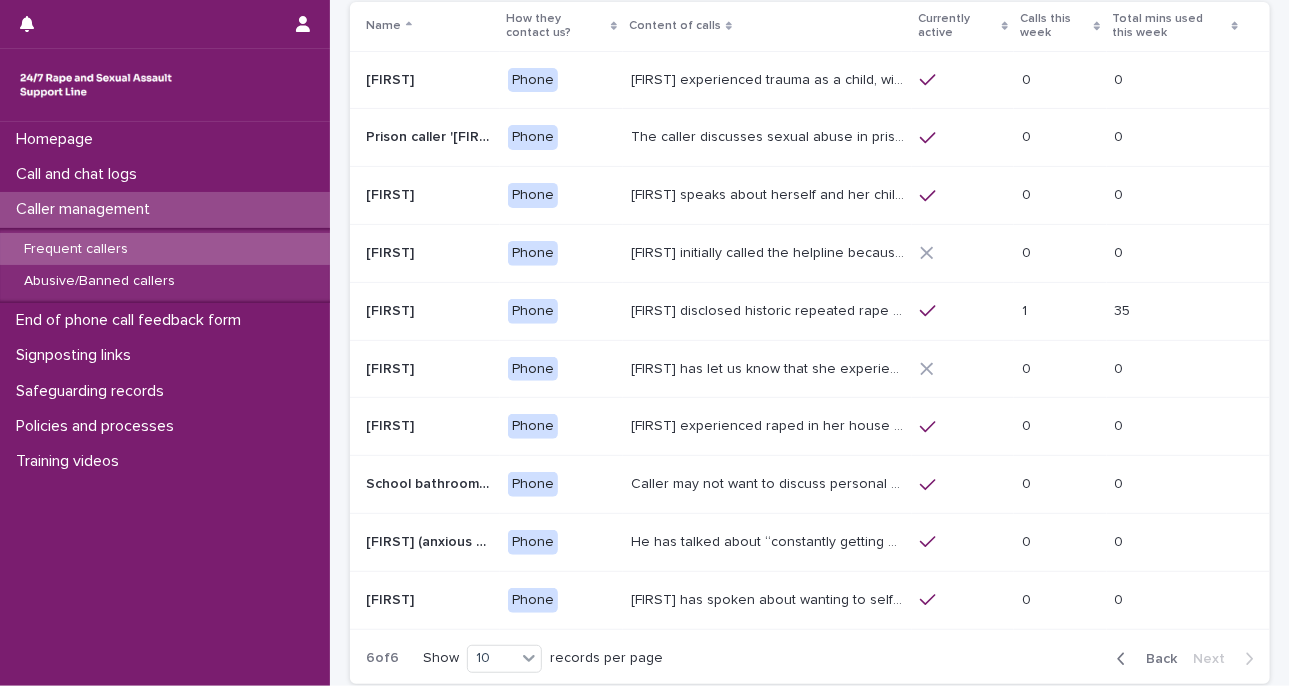 scroll, scrollTop: 0, scrollLeft: 0, axis: both 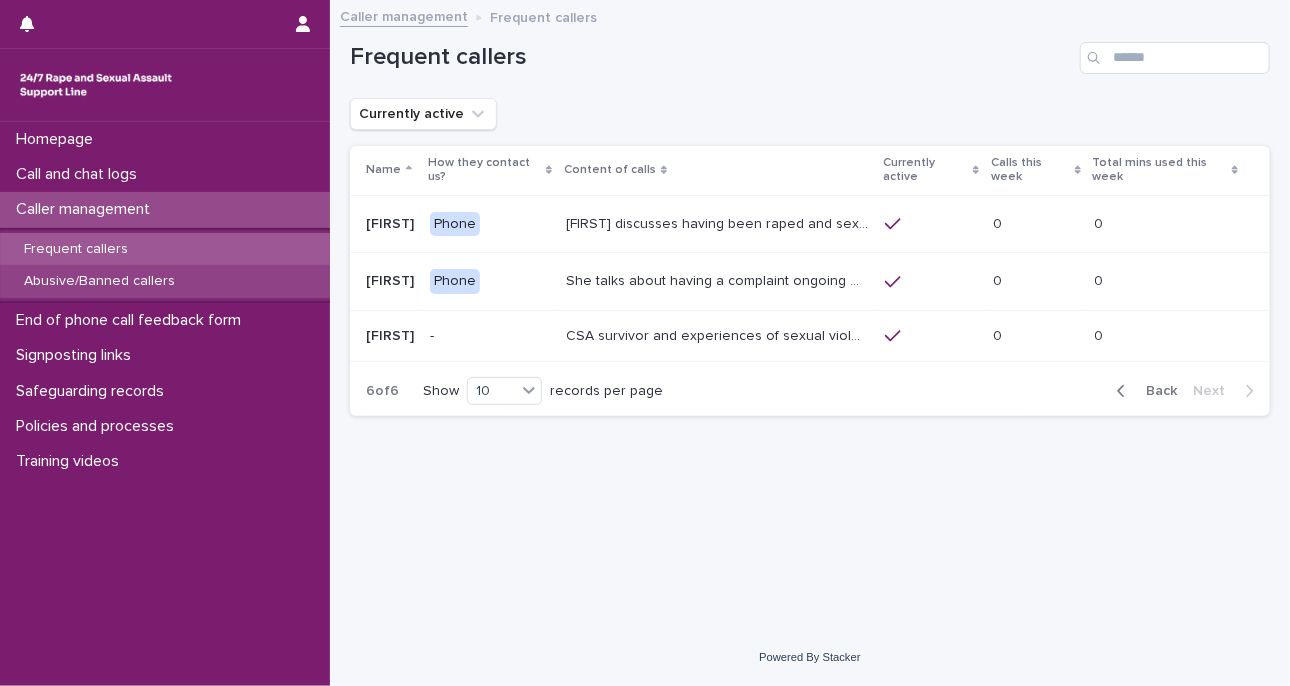 click on "Abusive/Banned callers" at bounding box center [165, 281] 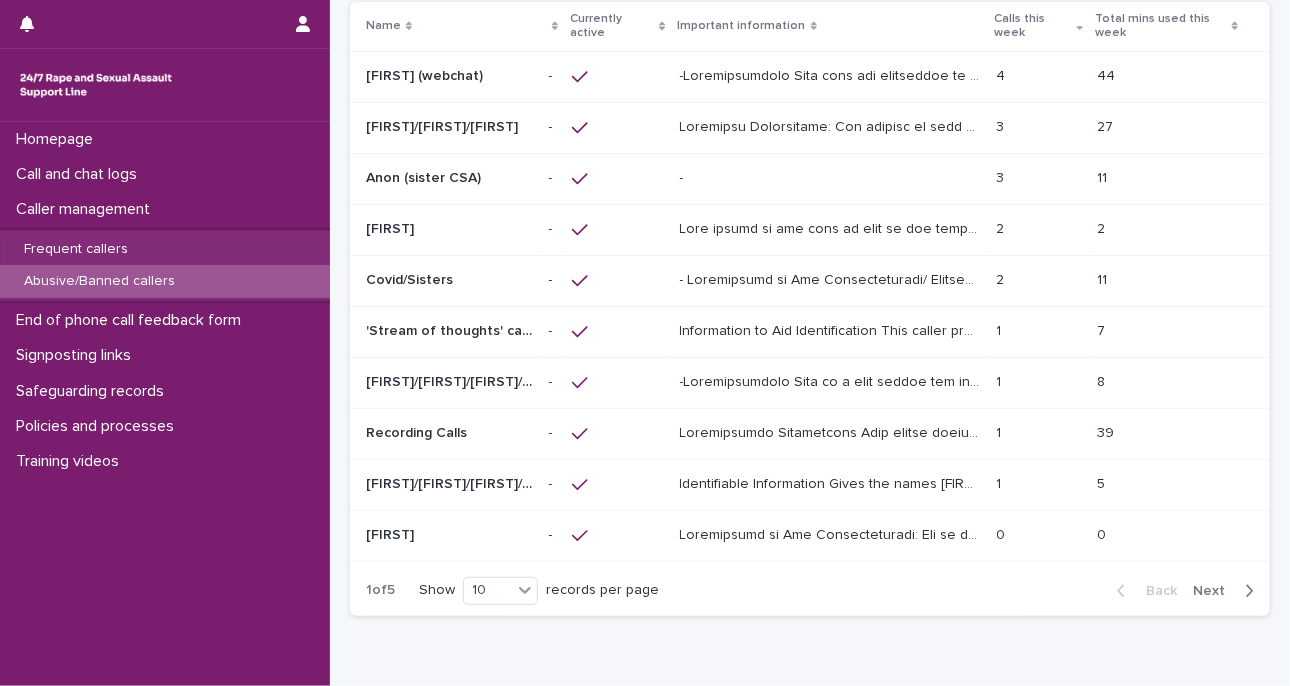 scroll, scrollTop: 118, scrollLeft: 0, axis: vertical 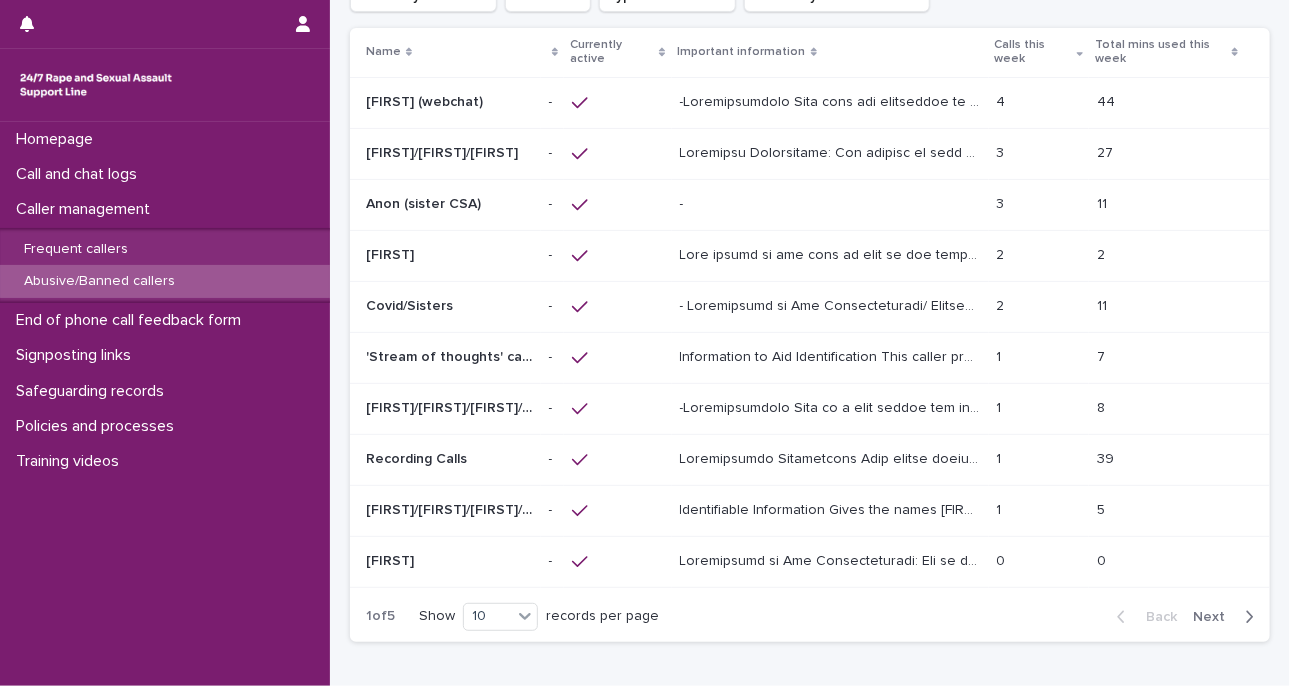 click on "Next" at bounding box center (1215, 617) 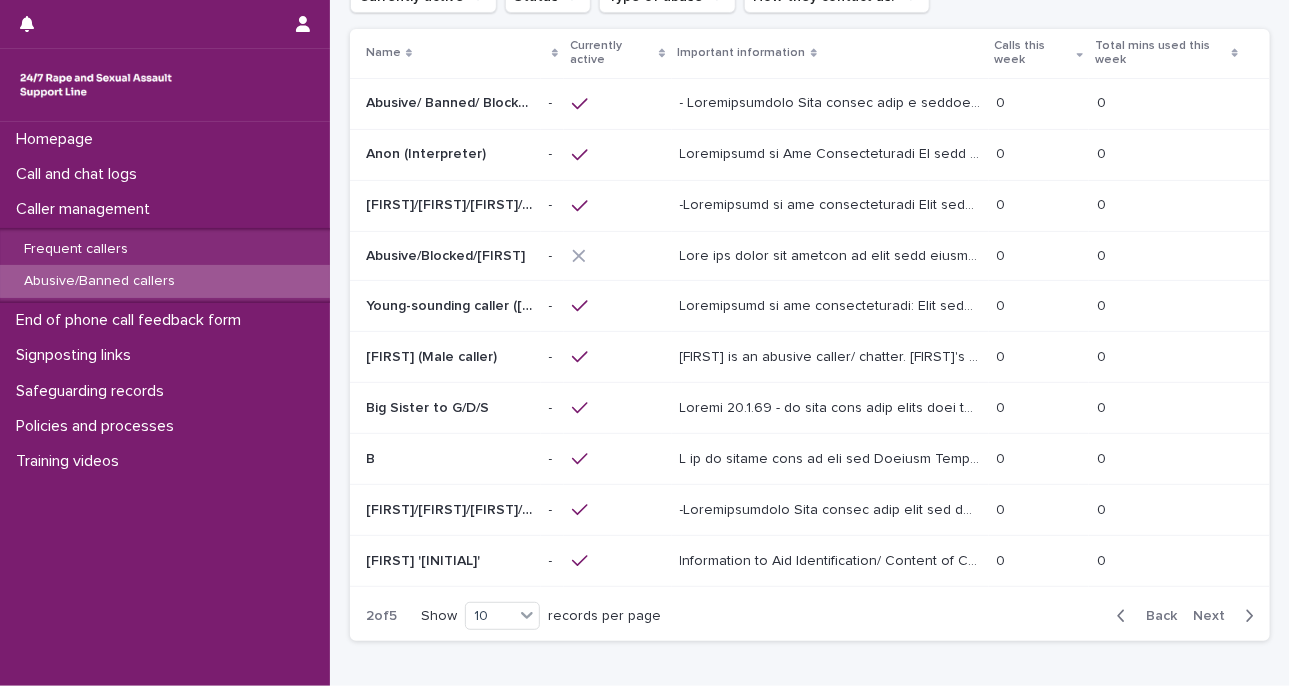 click on "Next" at bounding box center [1215, 616] 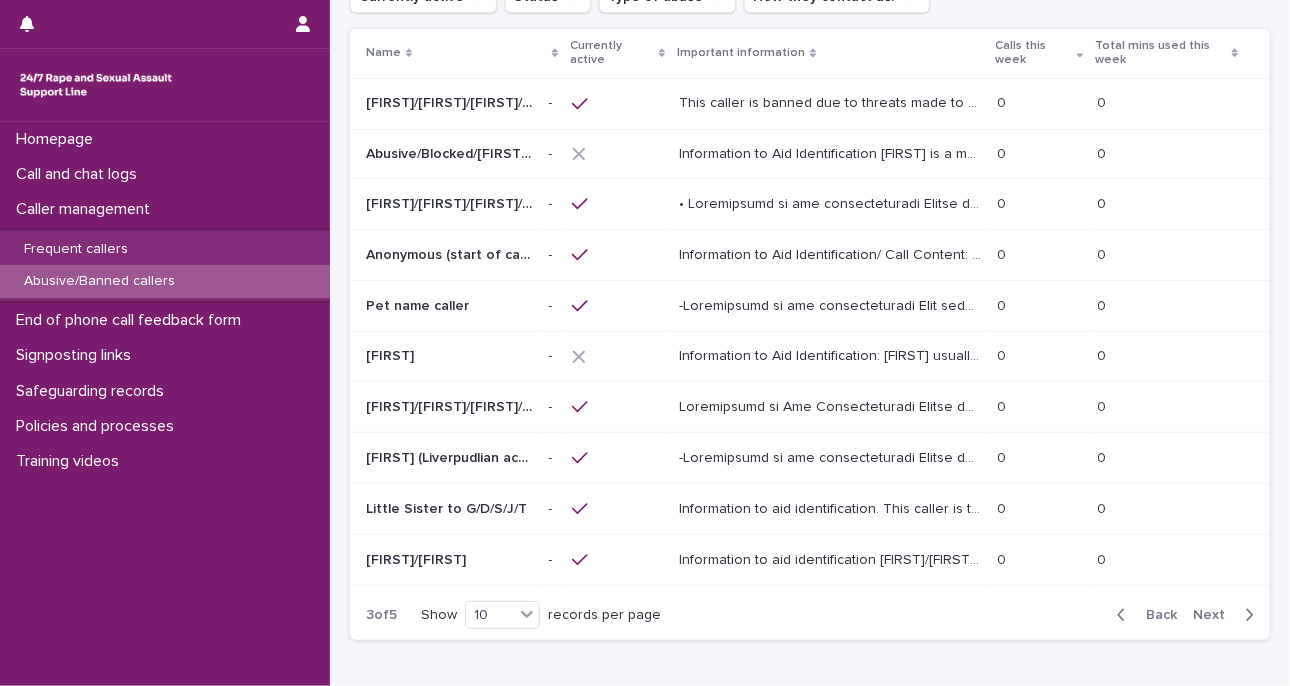 scroll, scrollTop: 116, scrollLeft: 0, axis: vertical 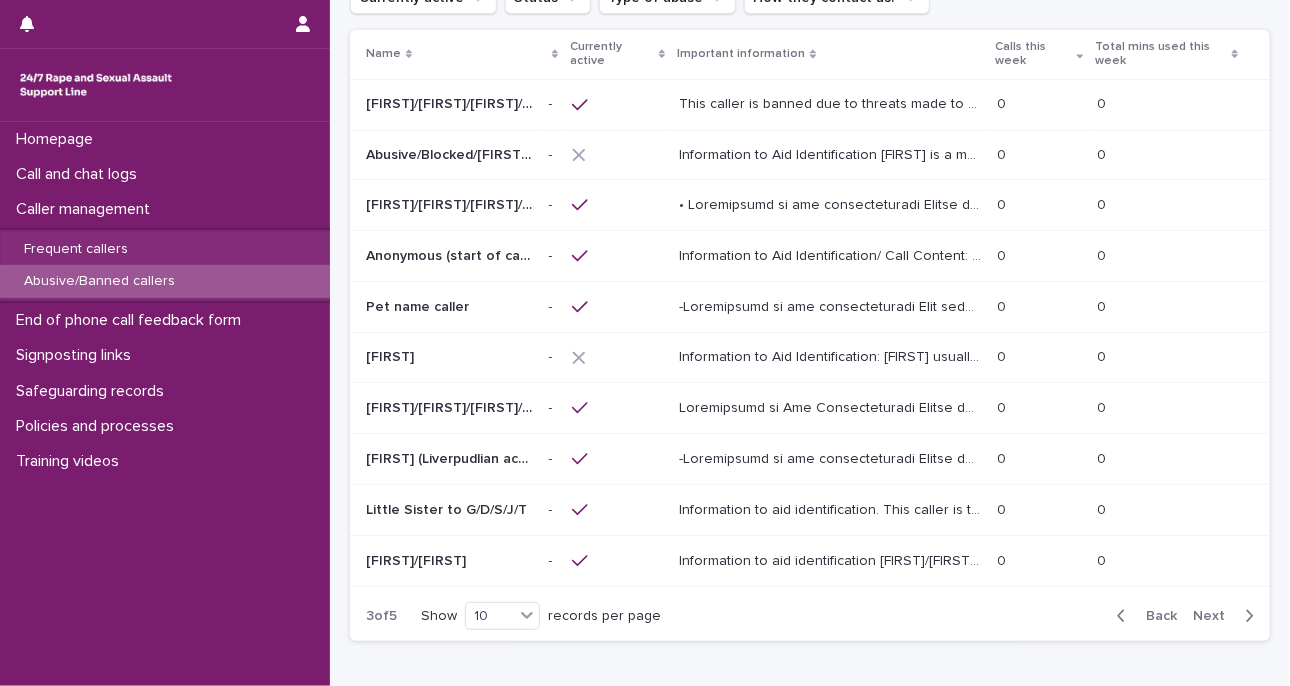 click on "Next" at bounding box center [1215, 616] 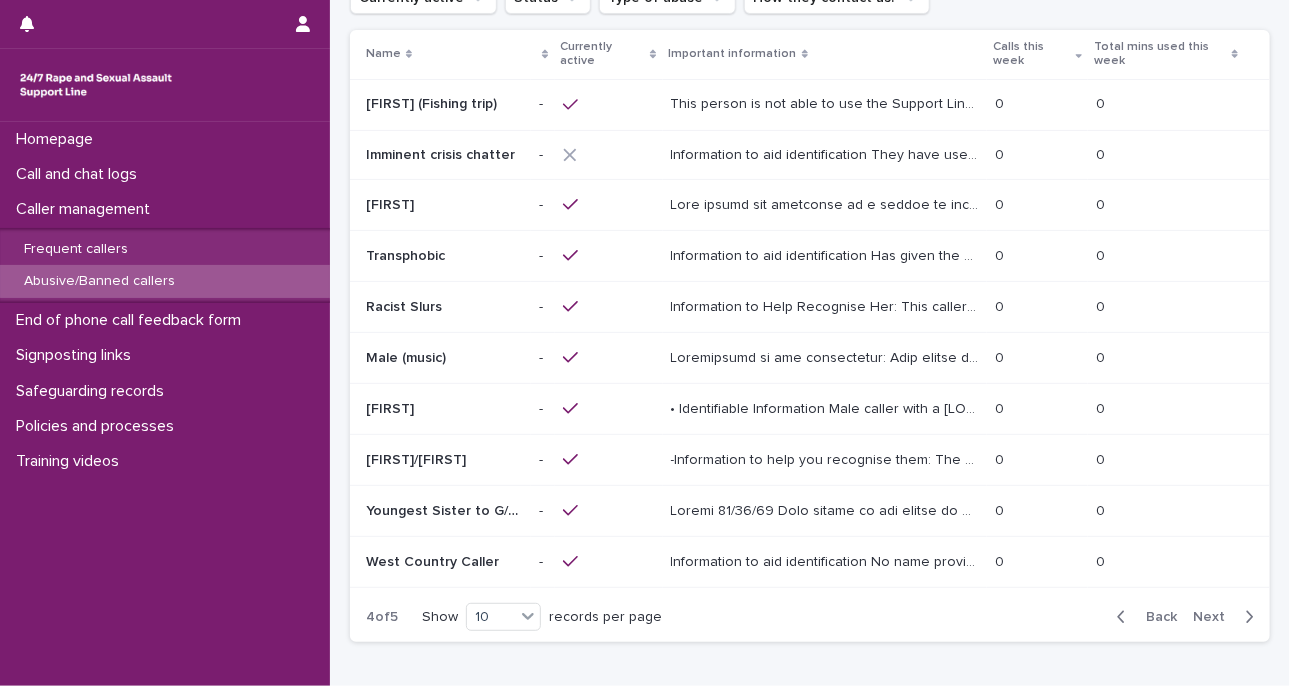 scroll, scrollTop: 117, scrollLeft: 0, axis: vertical 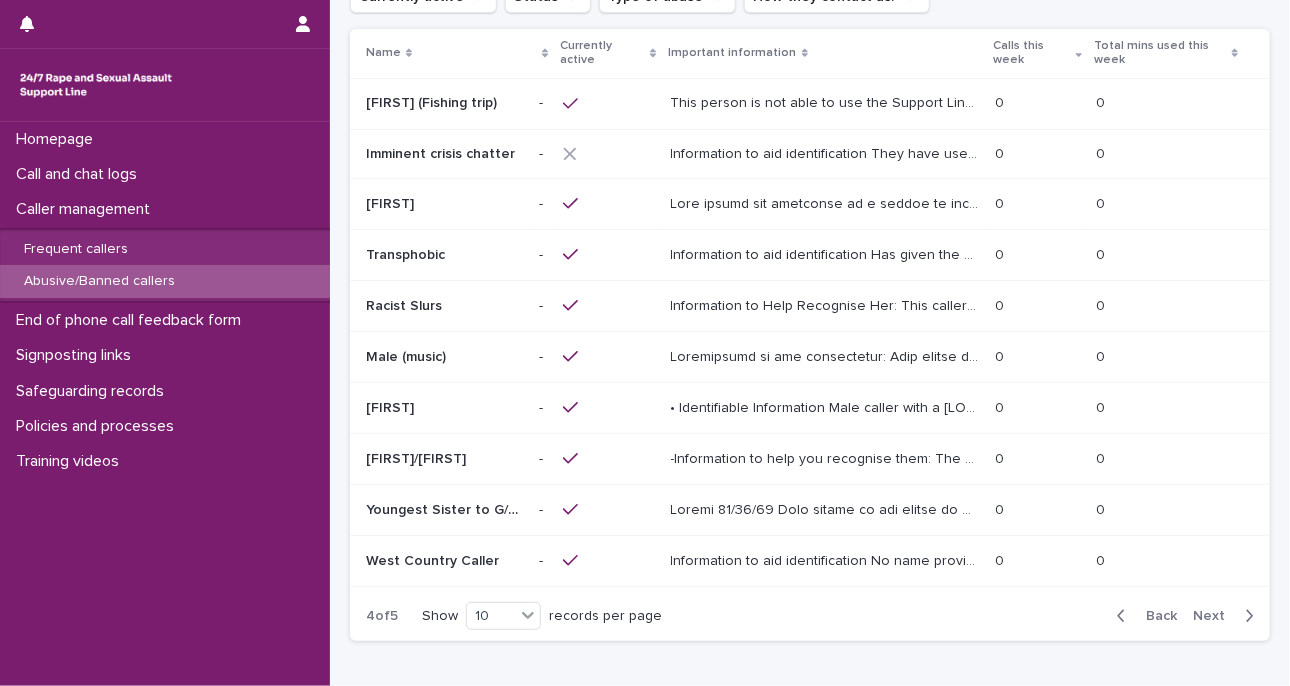 click on "Next" at bounding box center (1215, 616) 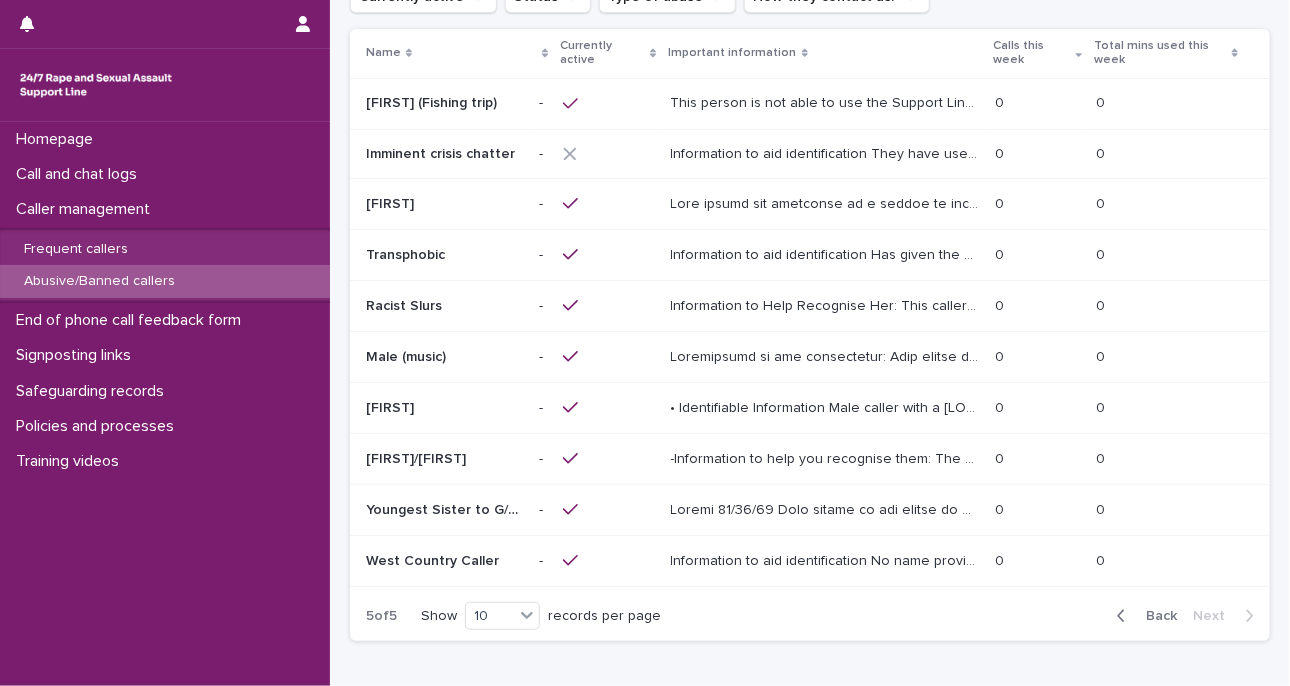 scroll, scrollTop: 0, scrollLeft: 0, axis: both 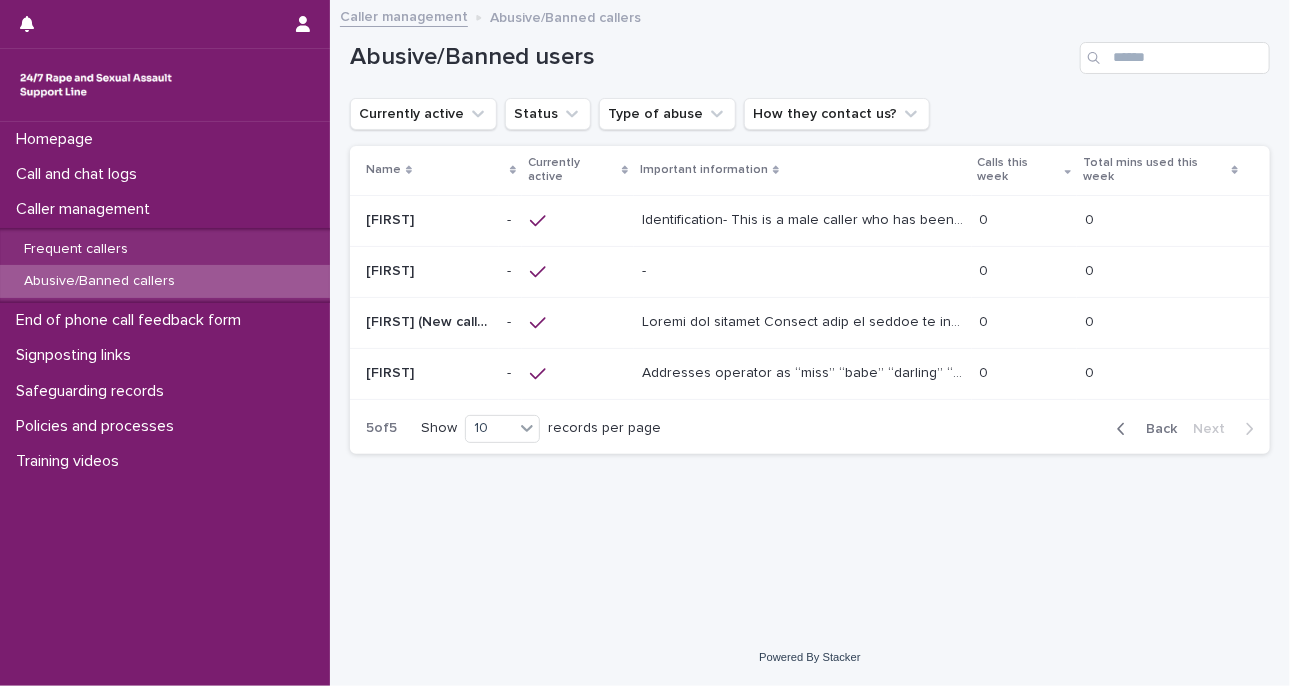 click on "Back" at bounding box center [1155, 429] 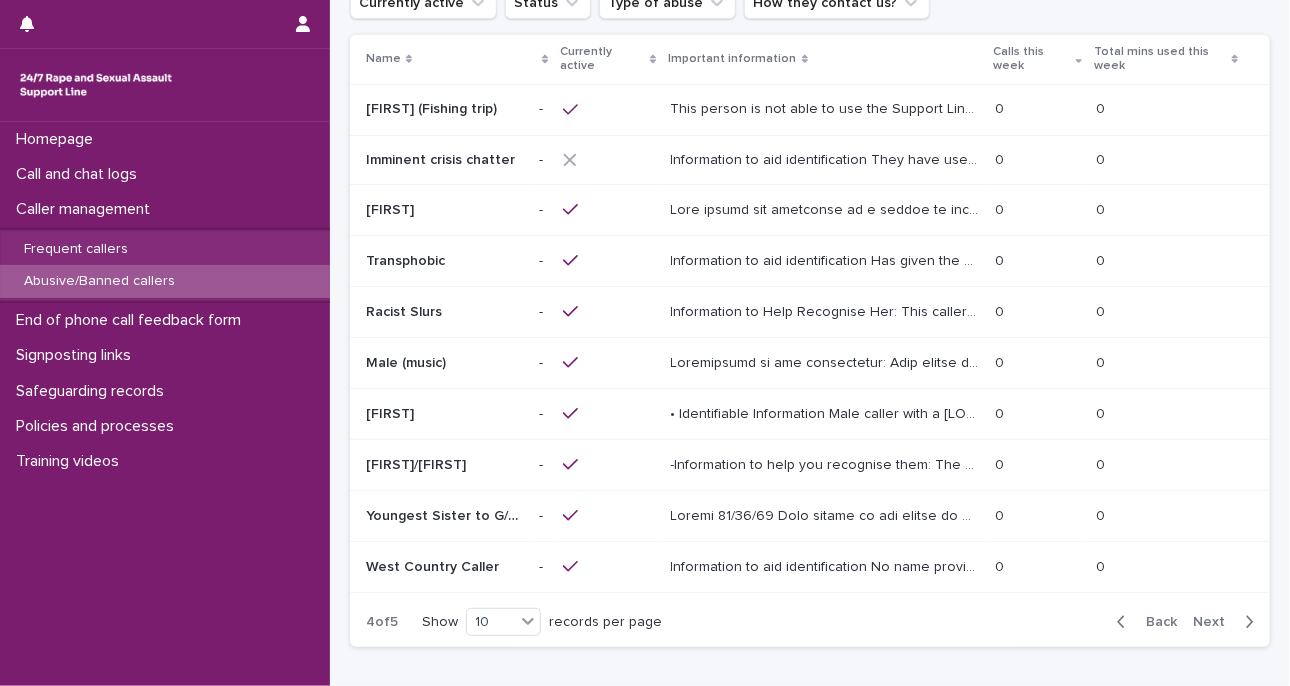 scroll, scrollTop: 112, scrollLeft: 0, axis: vertical 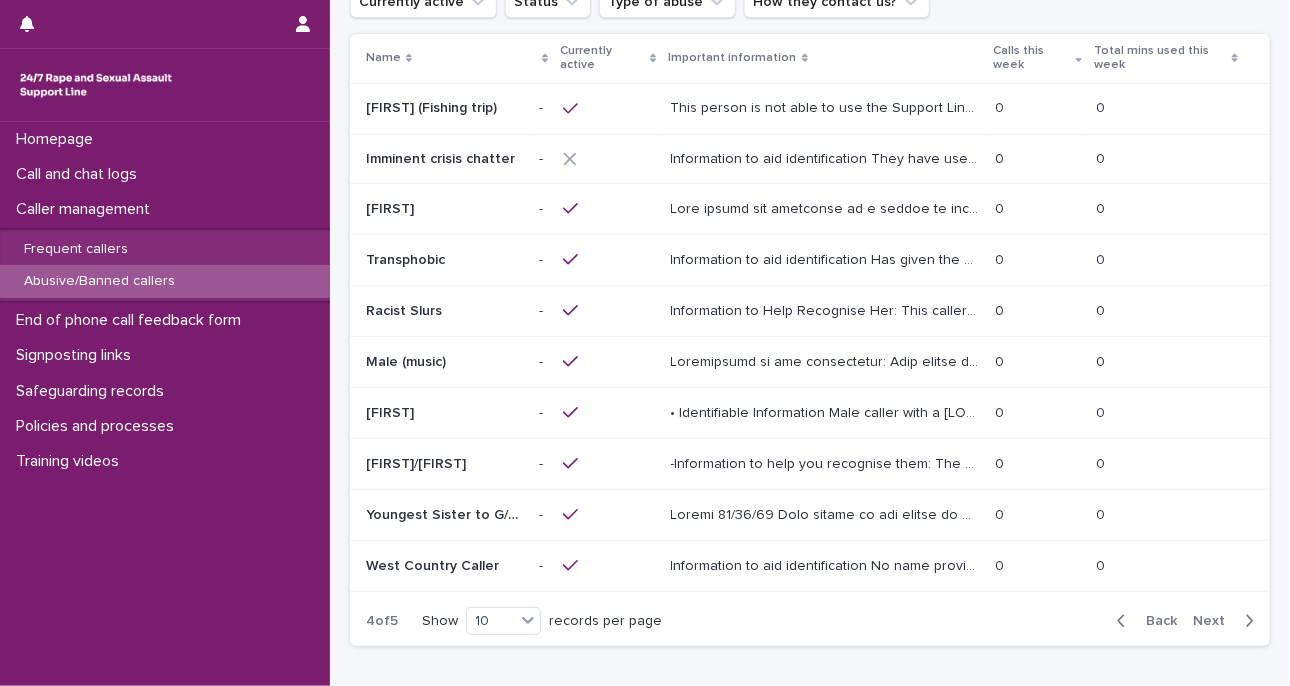 click on "Back" at bounding box center (1155, 621) 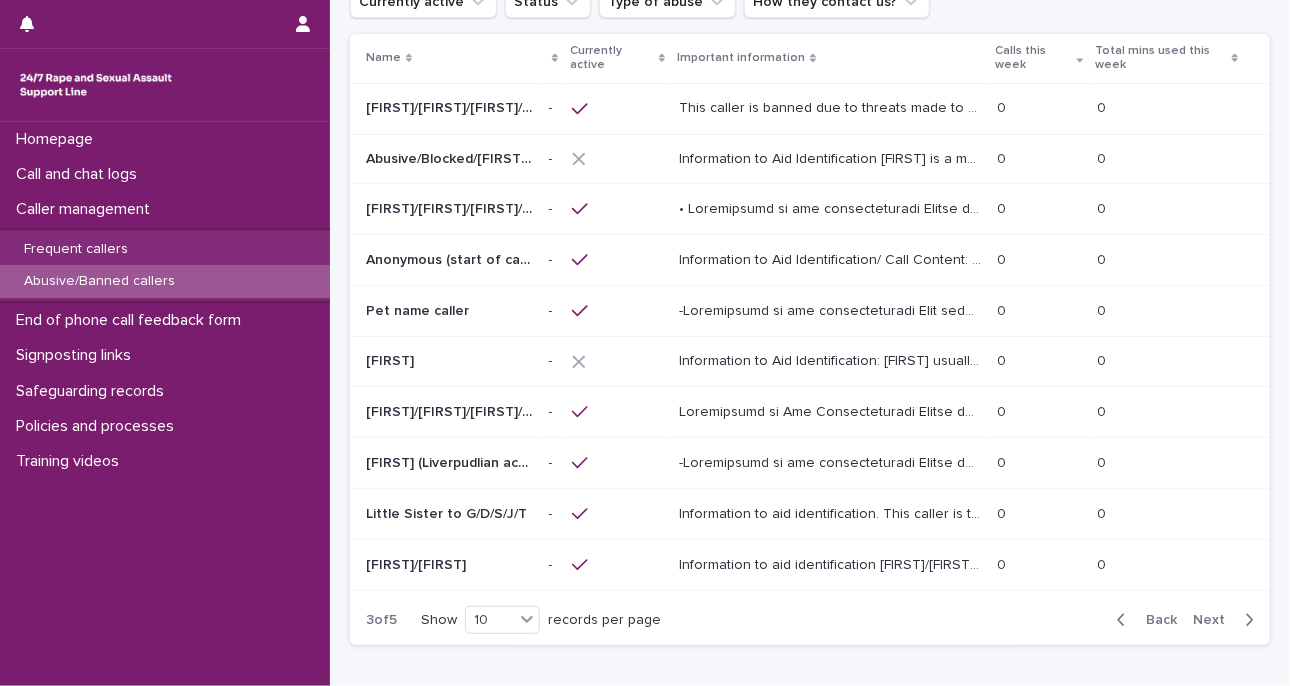 scroll, scrollTop: 111, scrollLeft: 0, axis: vertical 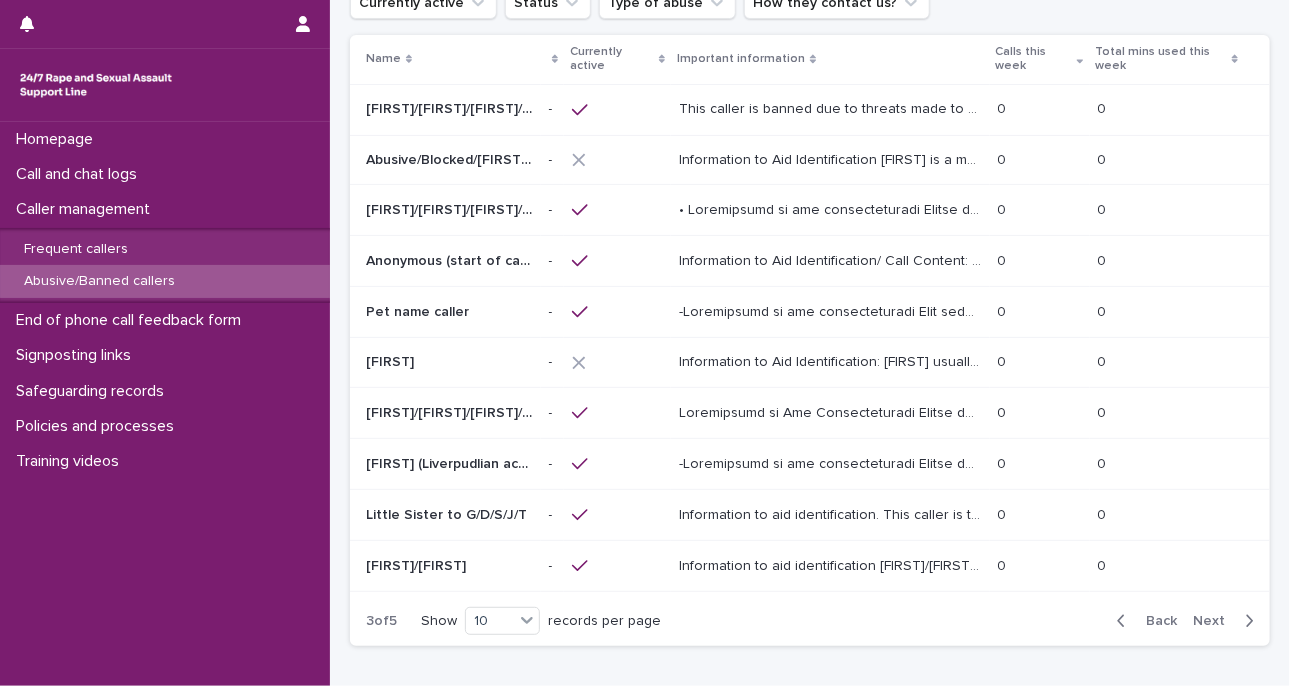 click on "Back" at bounding box center (1155, 621) 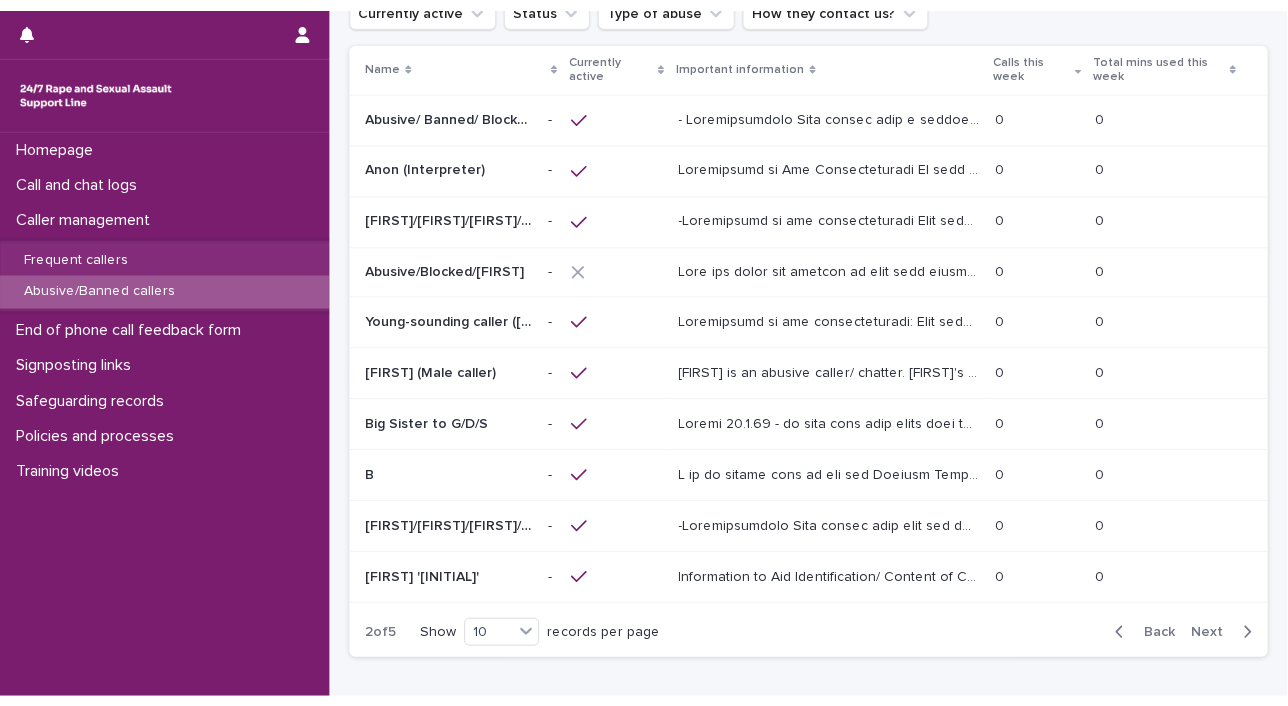 scroll, scrollTop: 112, scrollLeft: 0, axis: vertical 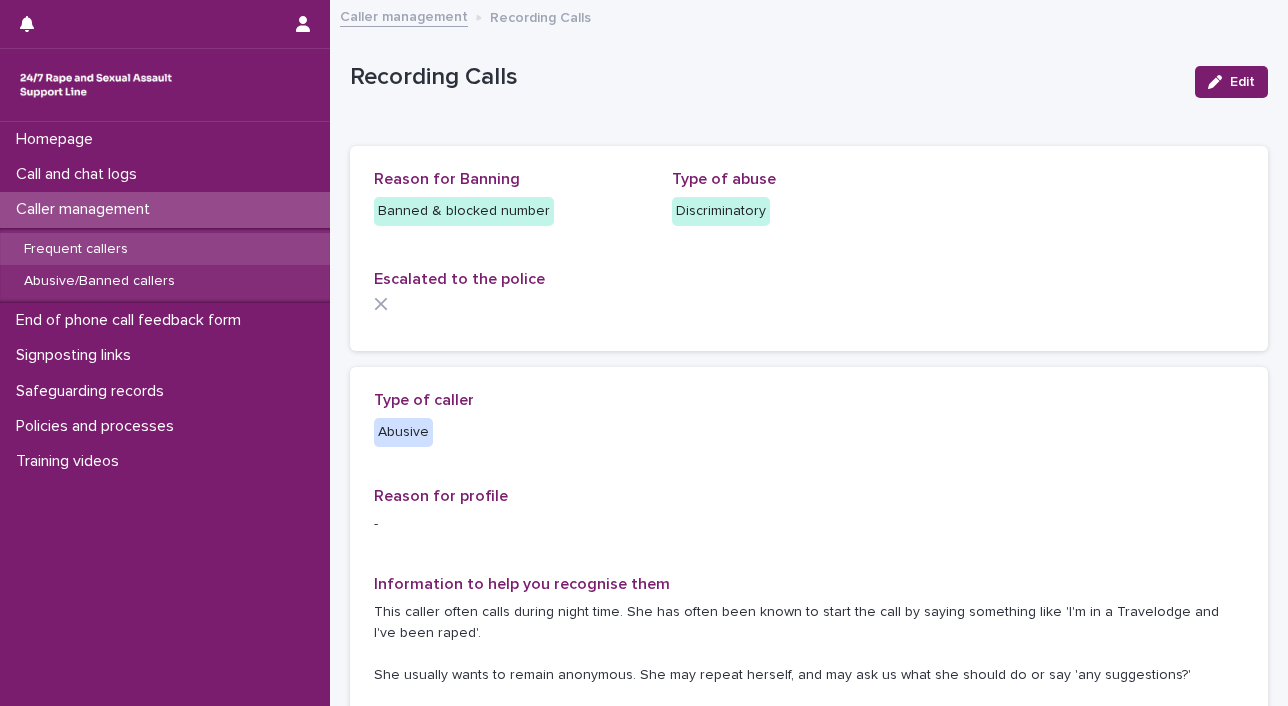 click on "Frequent callers" at bounding box center [76, 249] 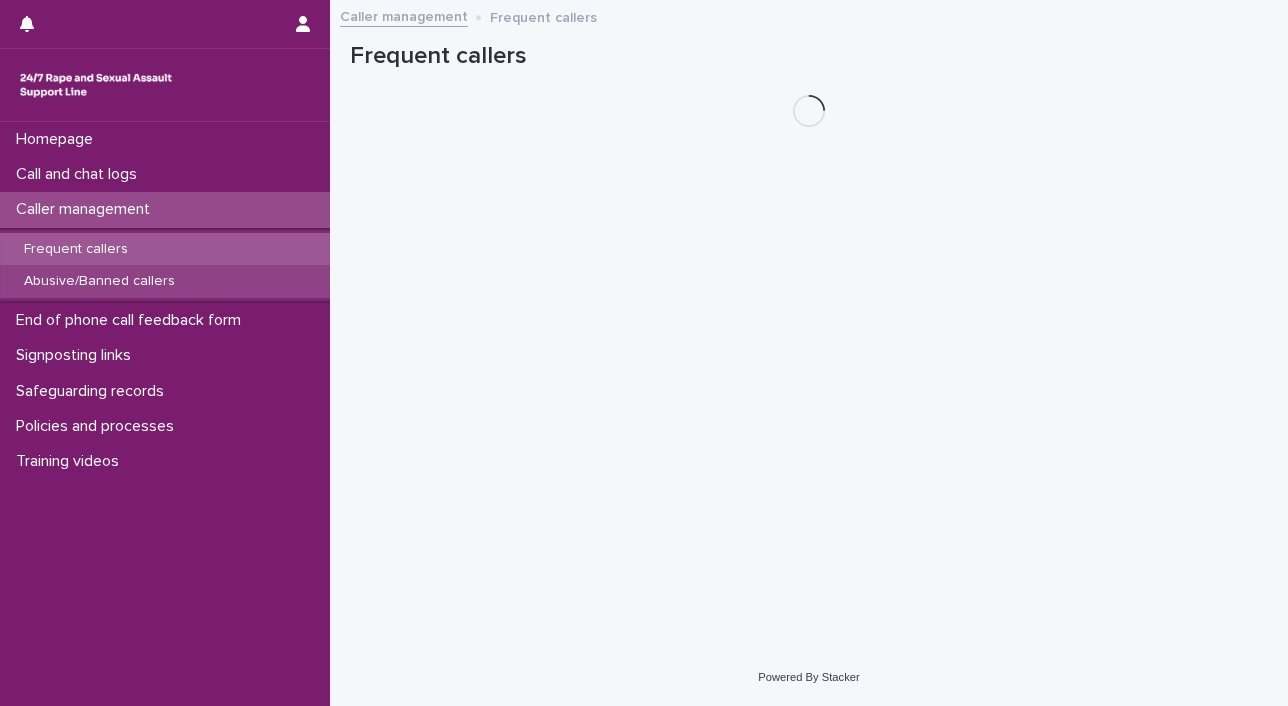 click on "Abusive/Banned callers" at bounding box center (99, 281) 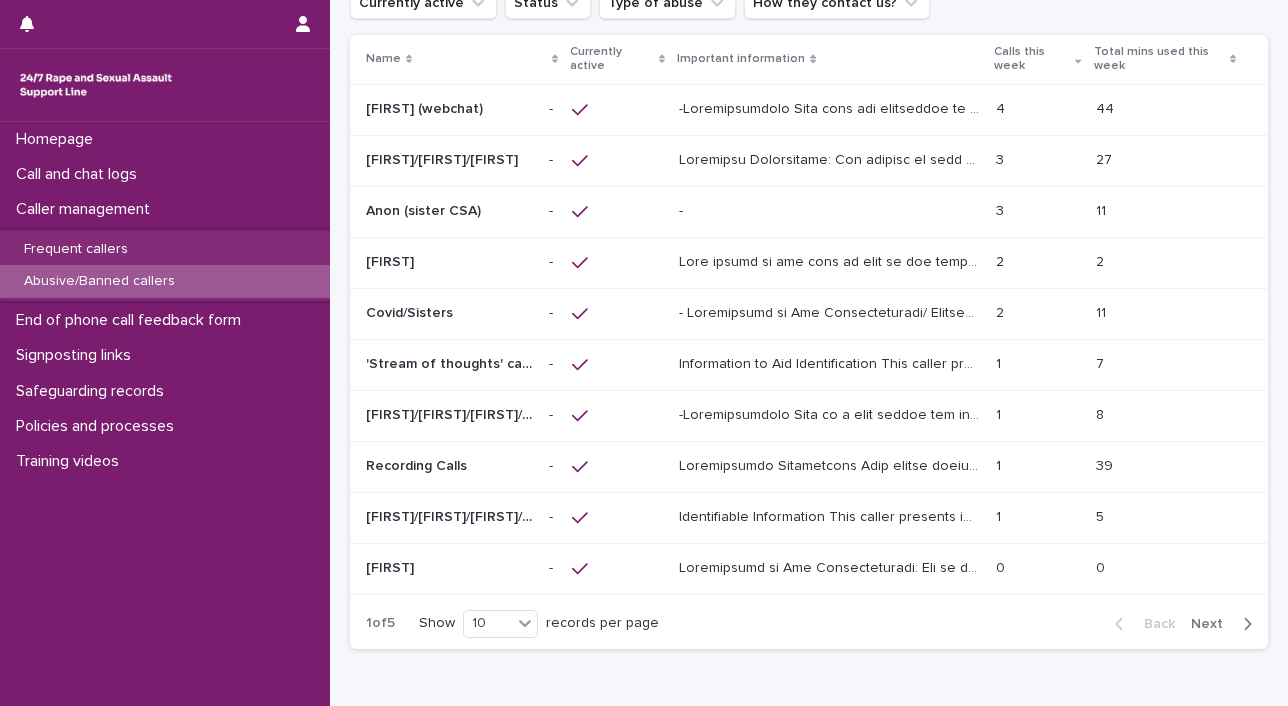 scroll, scrollTop: 129, scrollLeft: 0, axis: vertical 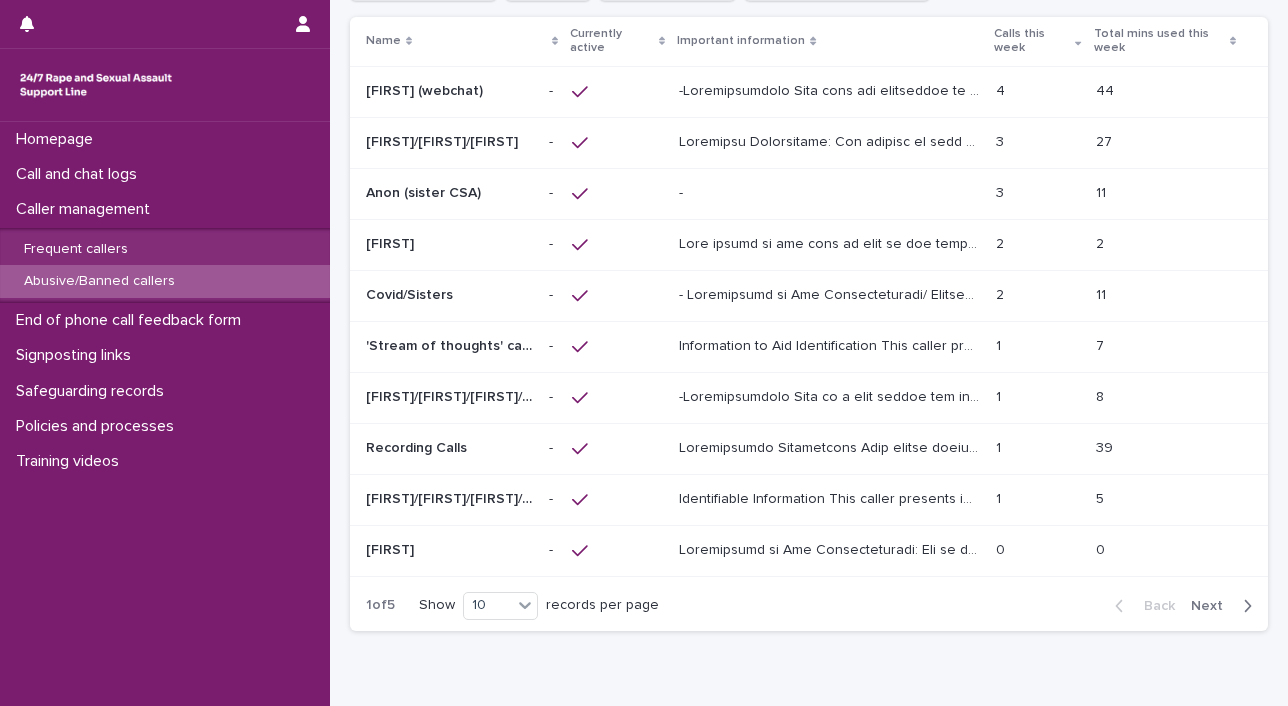 click at bounding box center (831, 446) 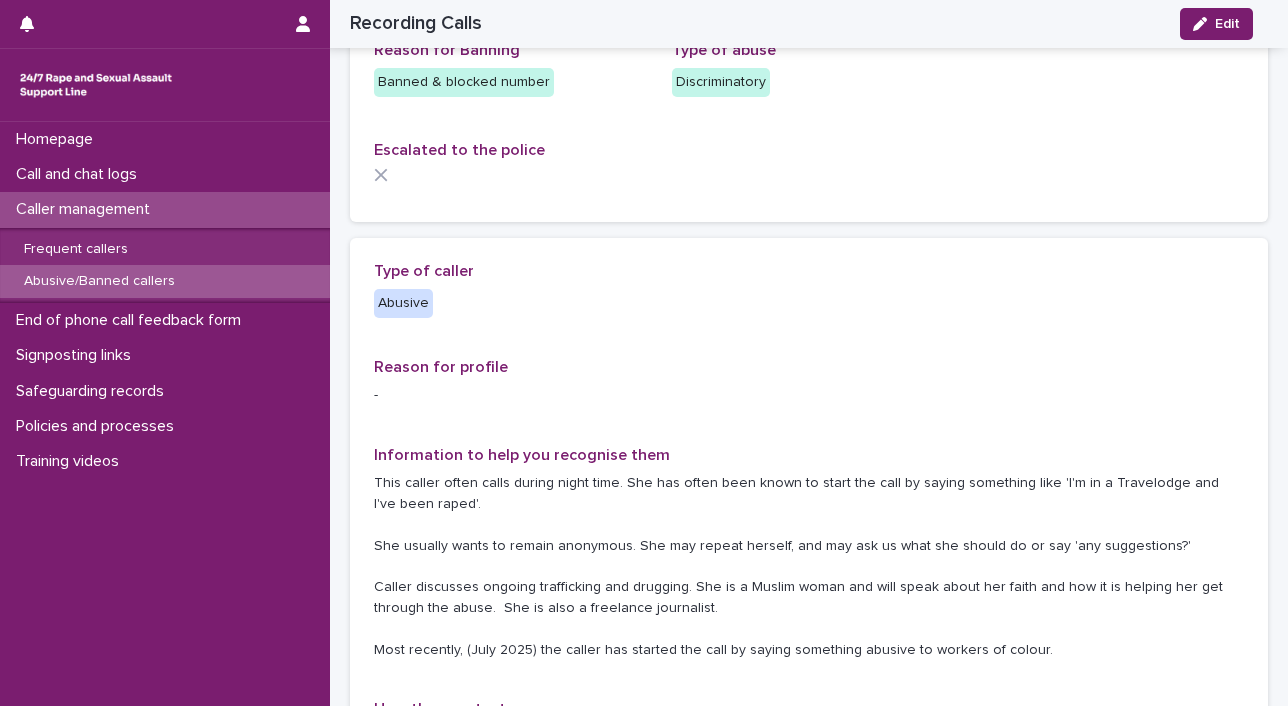 scroll, scrollTop: 131, scrollLeft: 0, axis: vertical 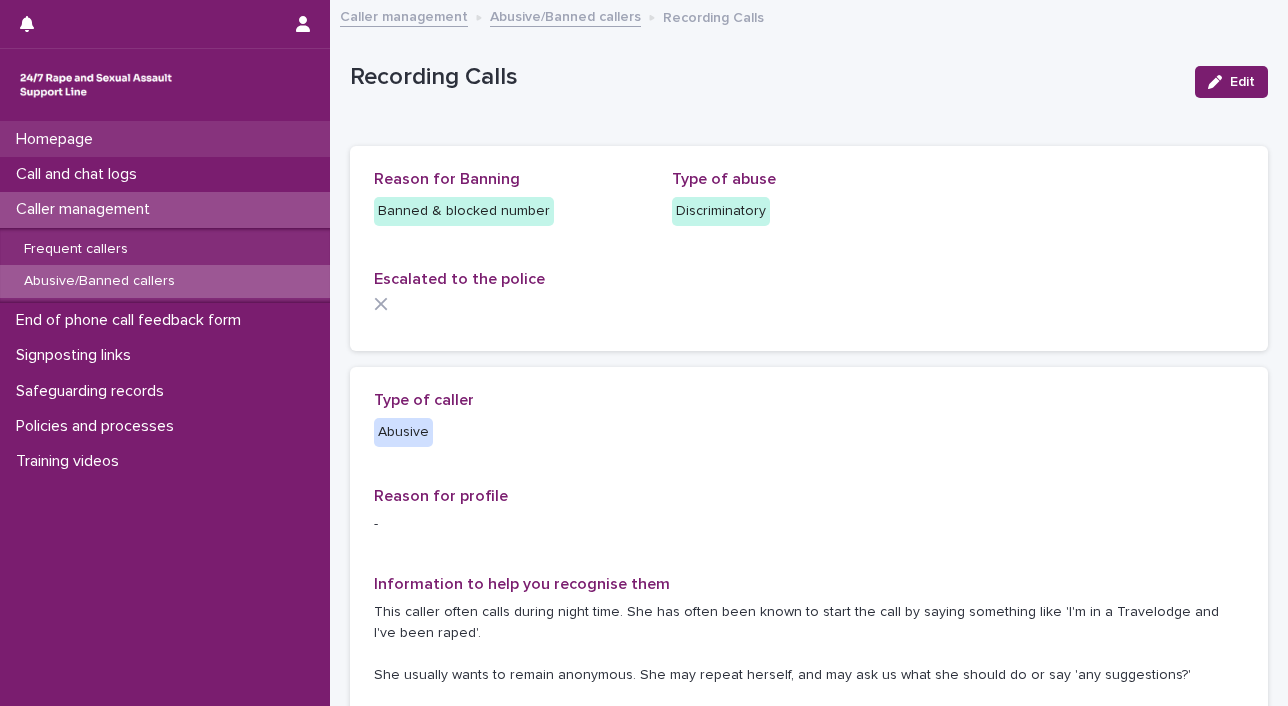 click on "Homepage" at bounding box center (58, 139) 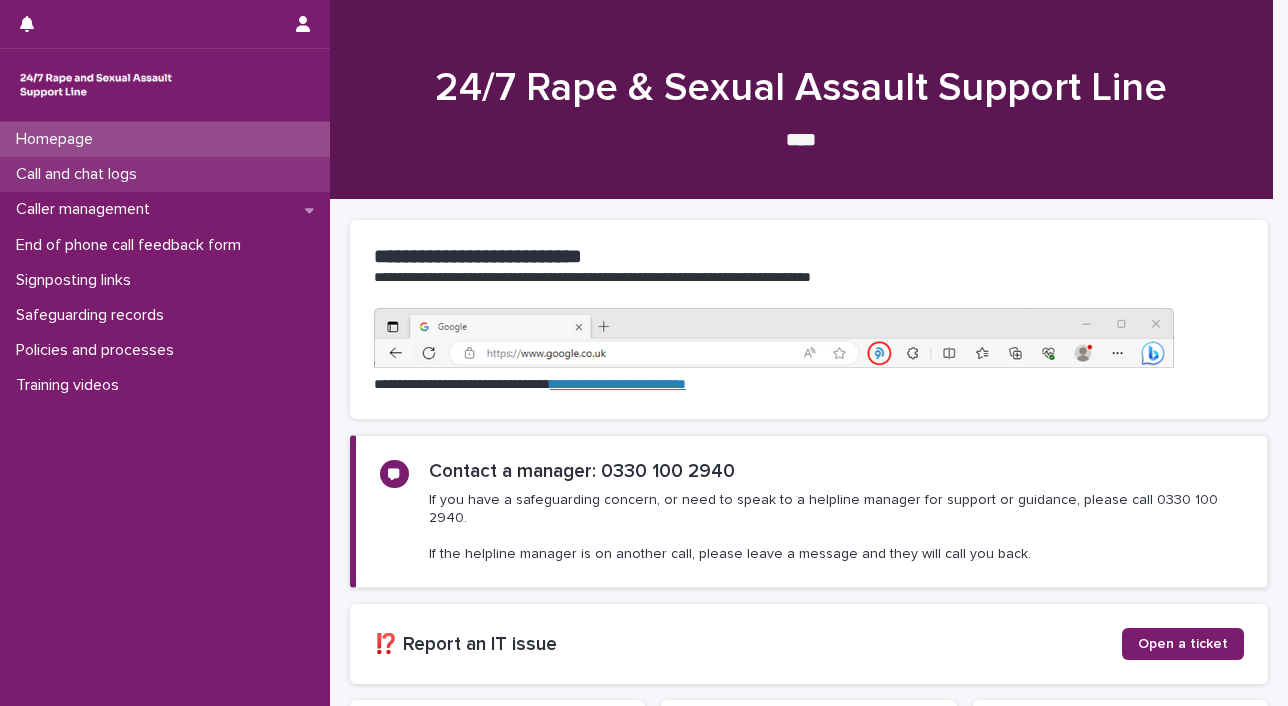 click on "Call and chat logs" at bounding box center (165, 174) 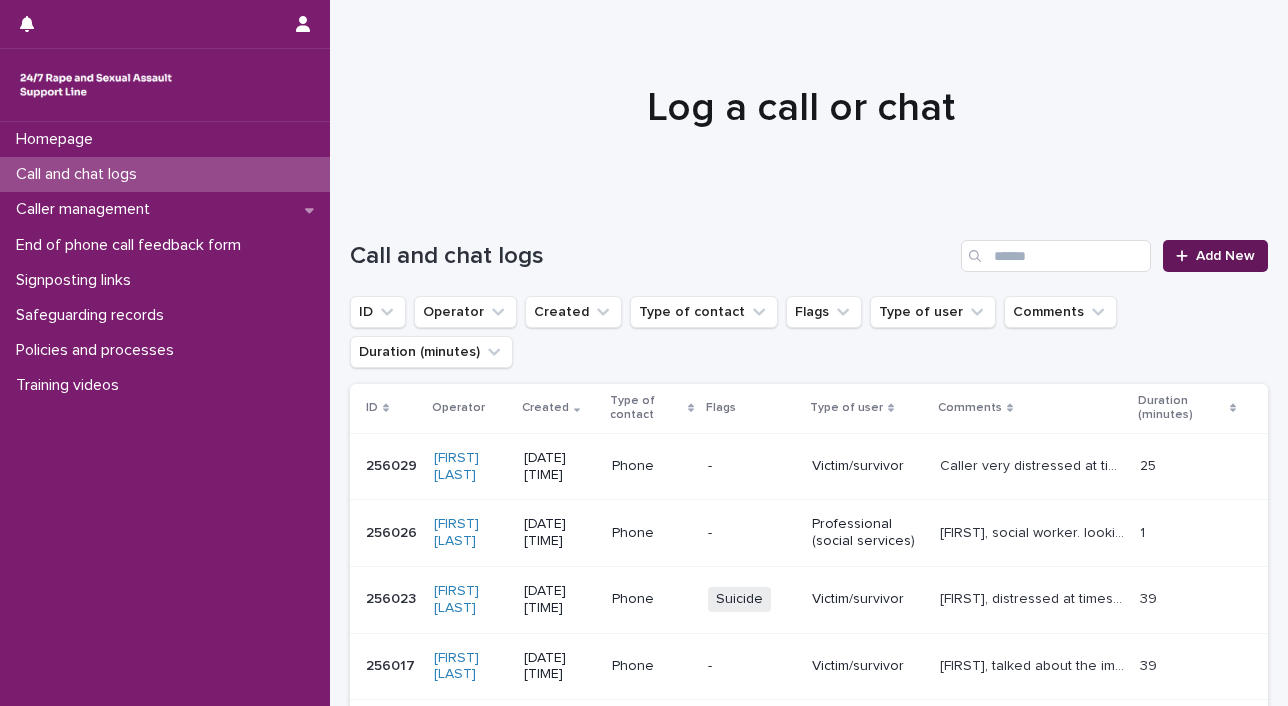 click 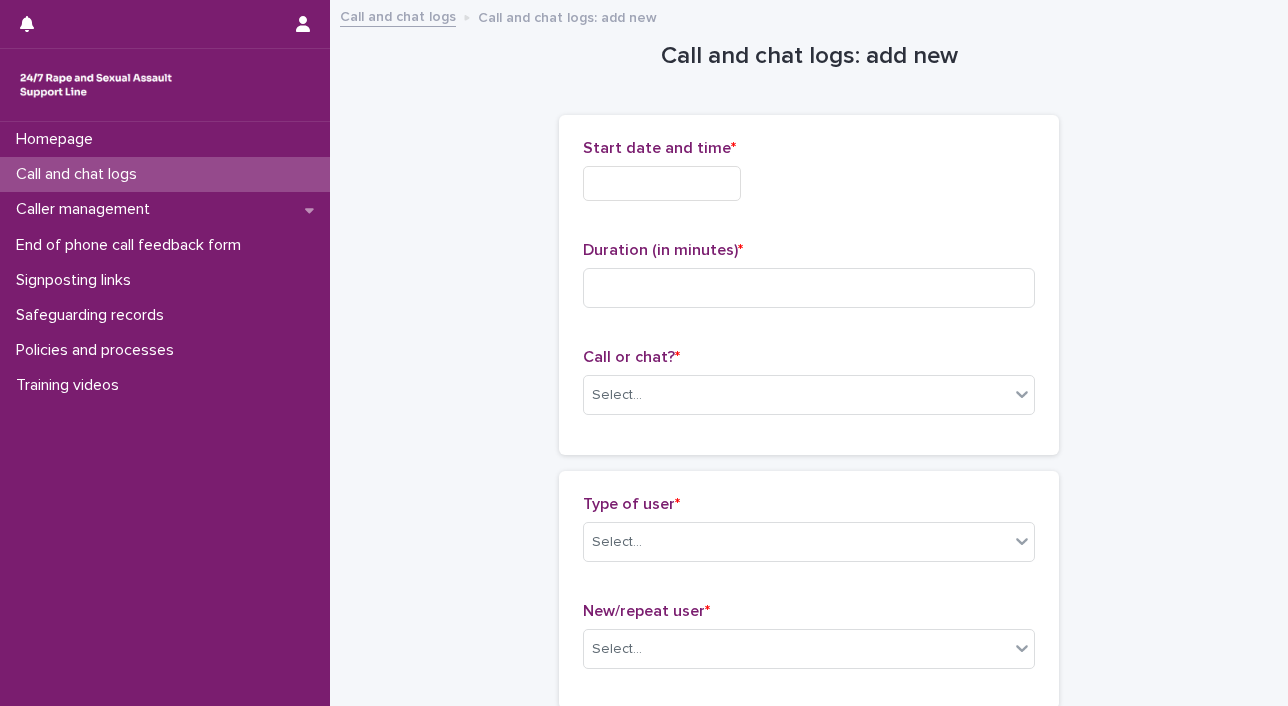 click at bounding box center [662, 183] 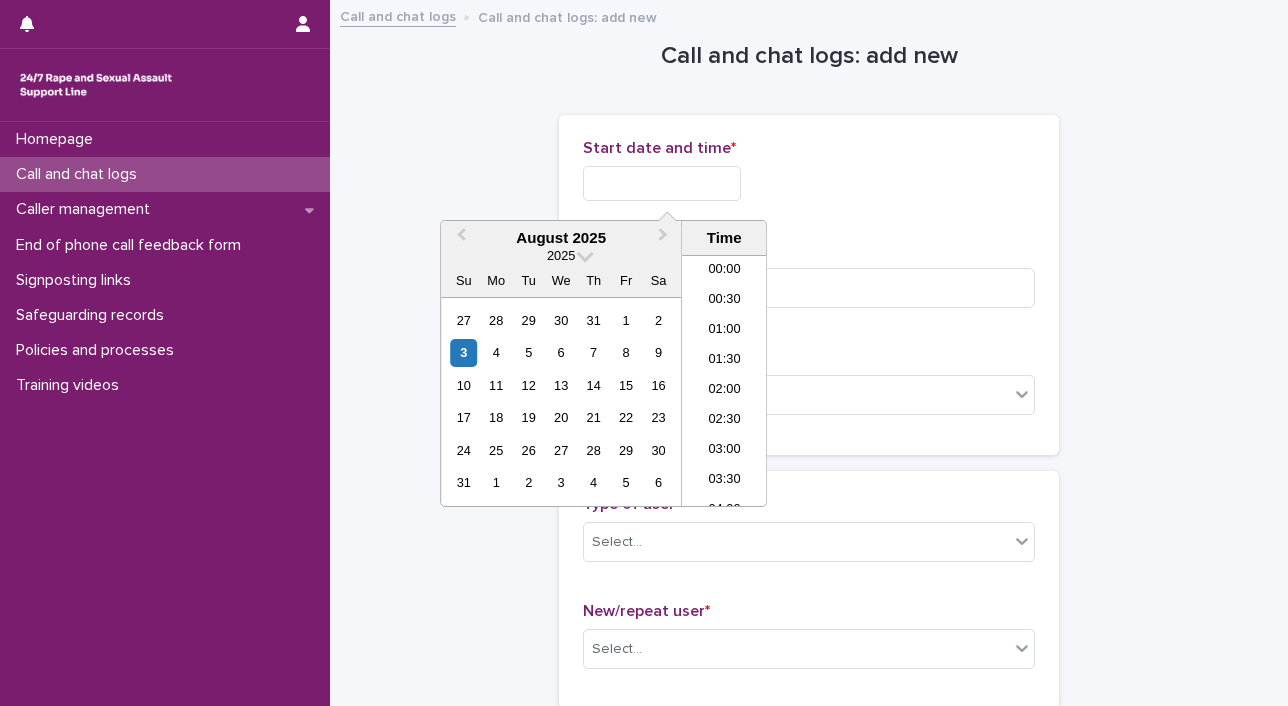 scroll, scrollTop: 430, scrollLeft: 0, axis: vertical 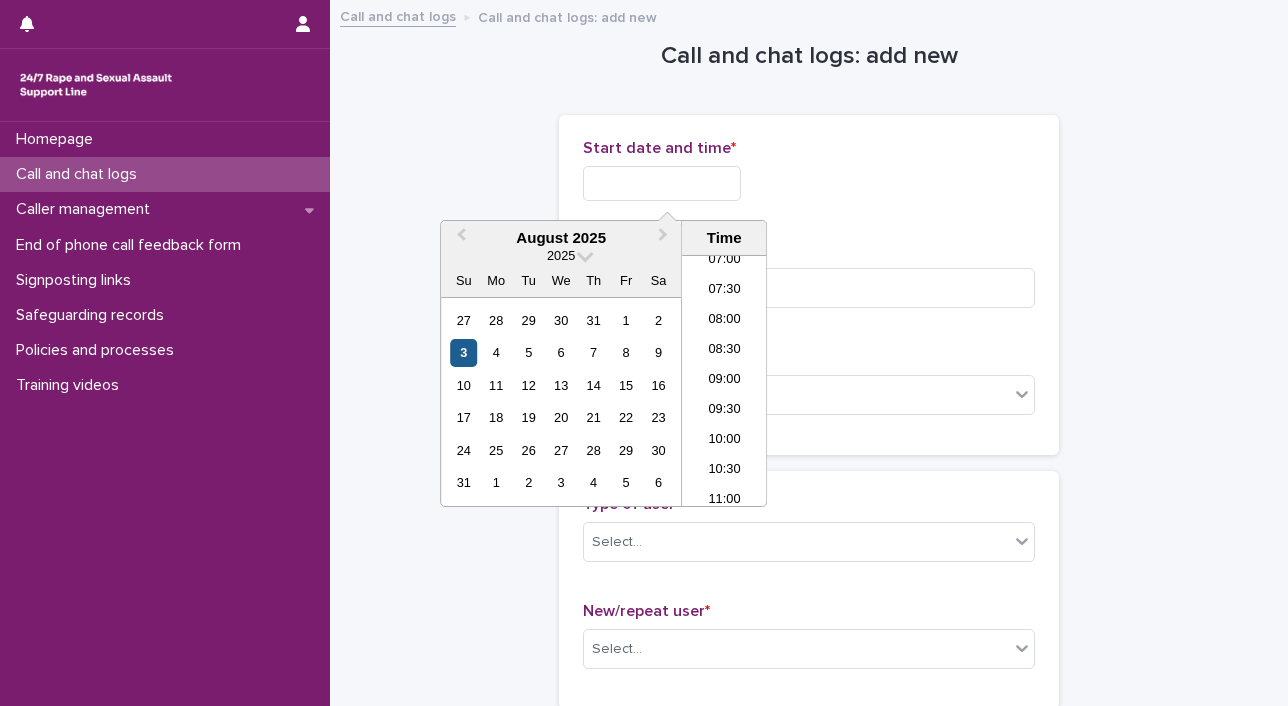 click on "3" at bounding box center (463, 352) 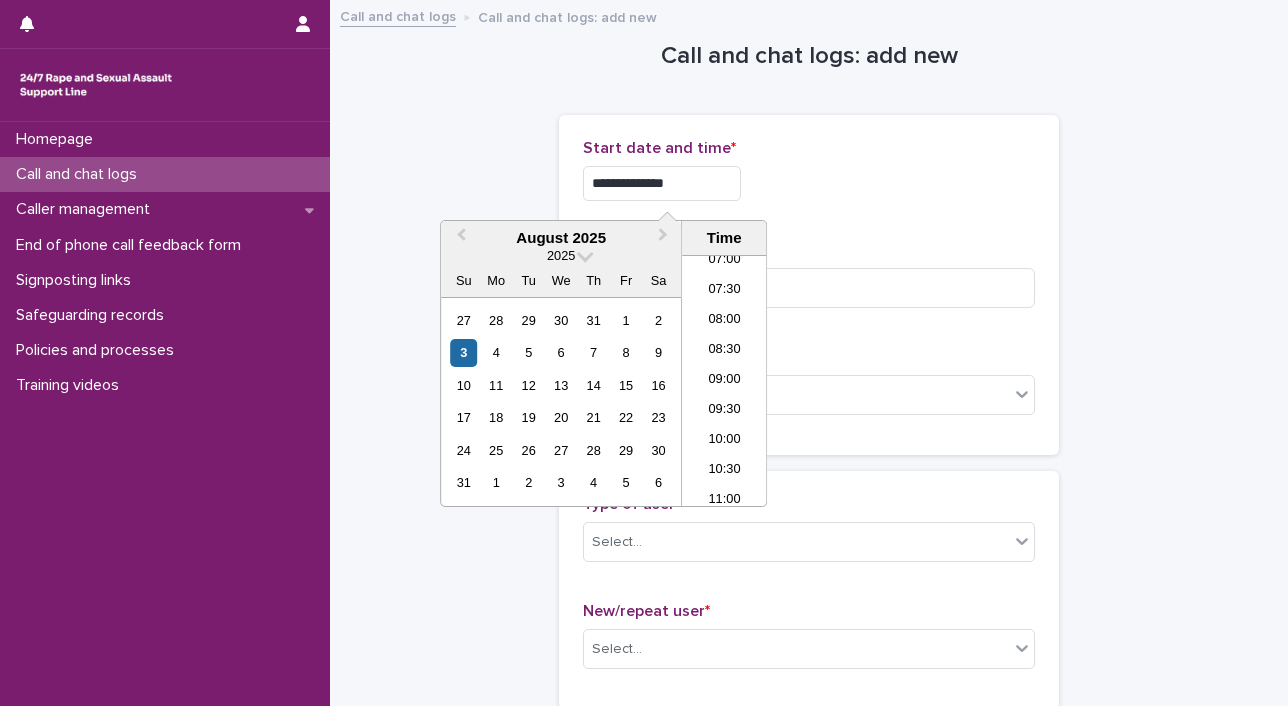 drag, startPoint x: 643, startPoint y: 181, endPoint x: 836, endPoint y: 191, distance: 193.2589 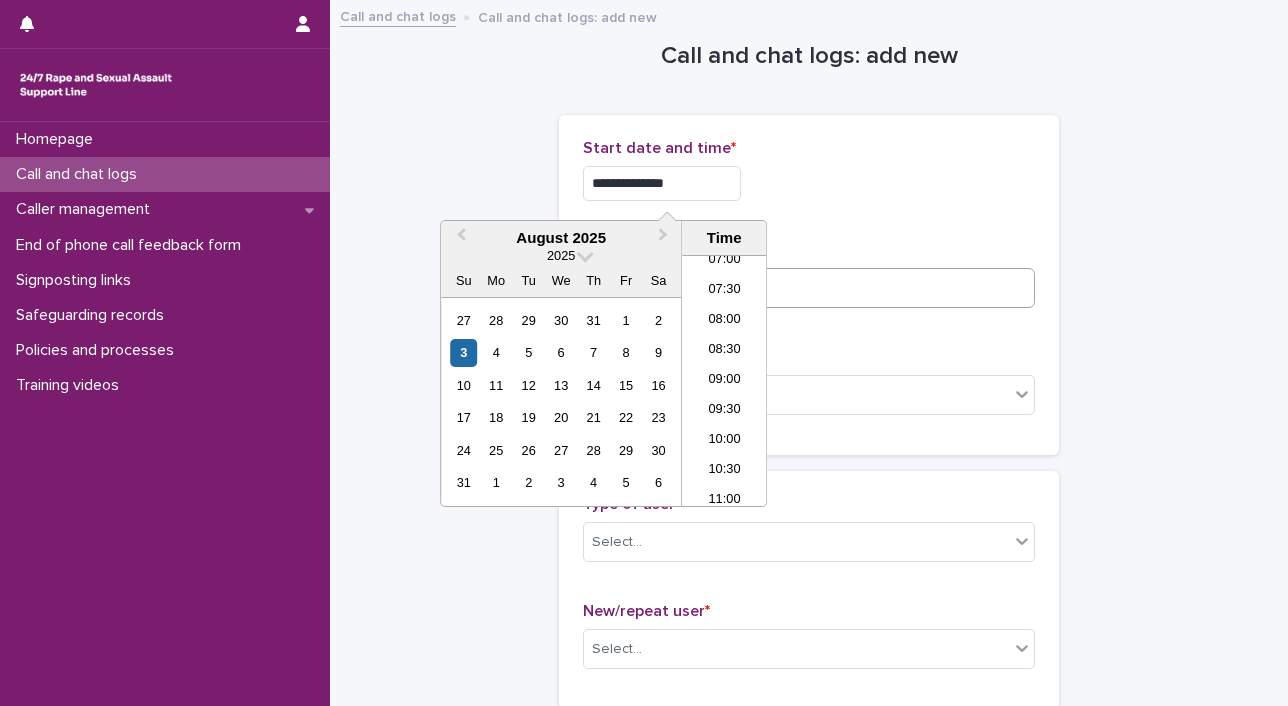 type on "**********" 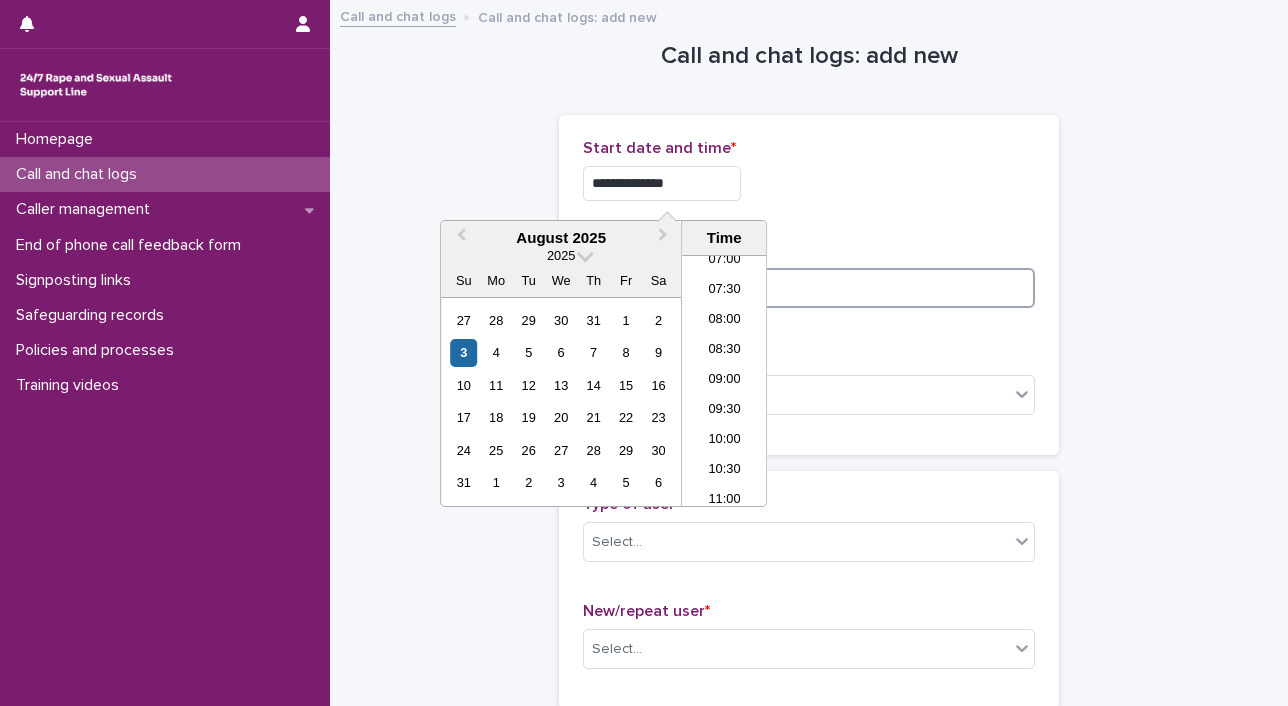 click at bounding box center [809, 288] 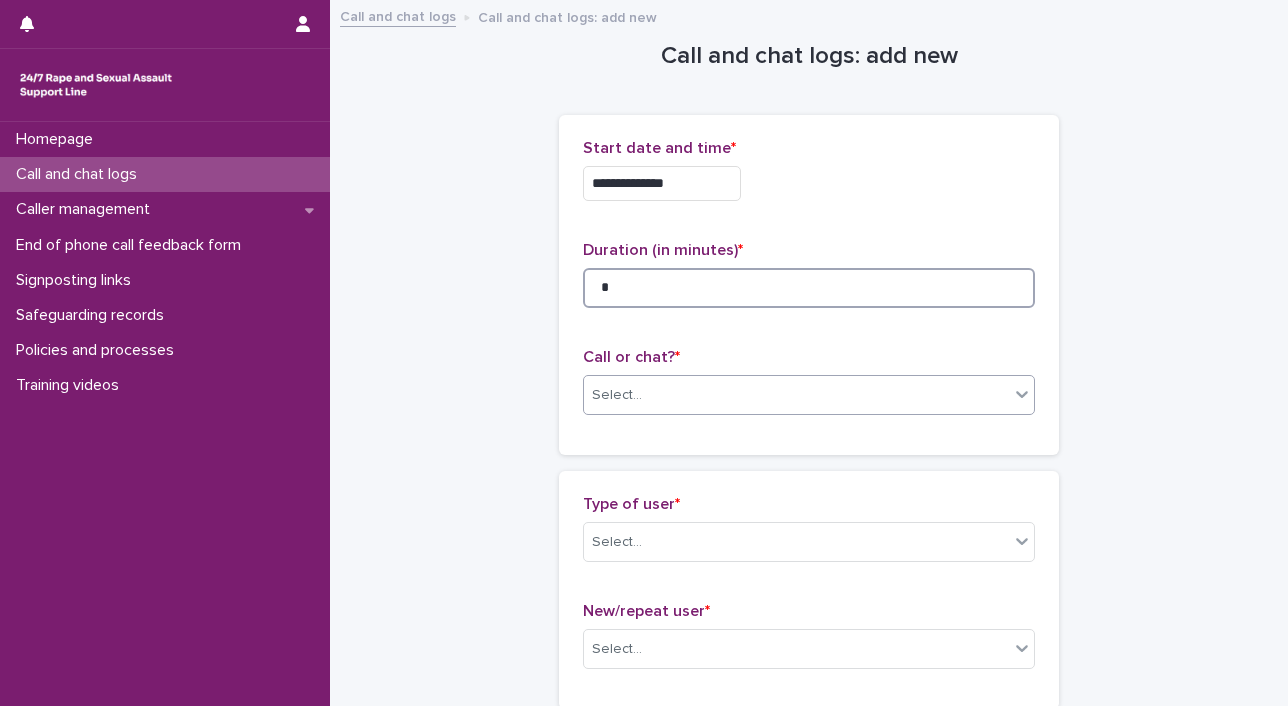 type on "*" 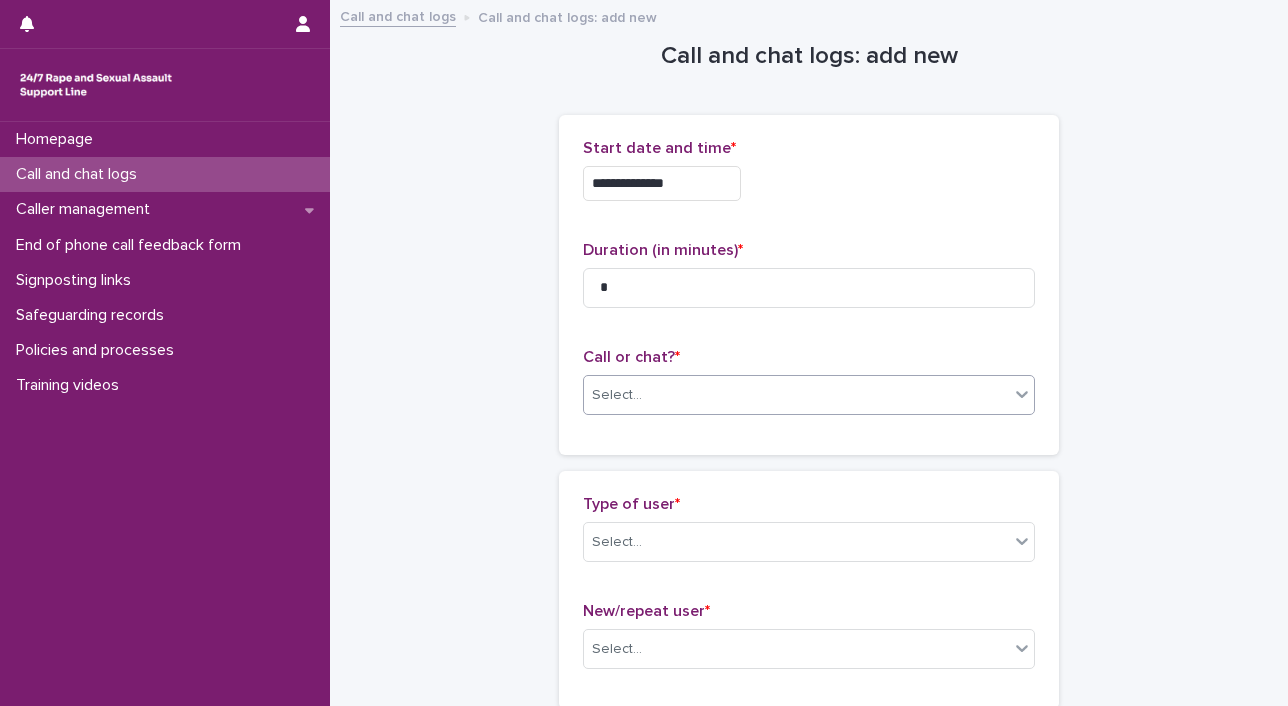 click 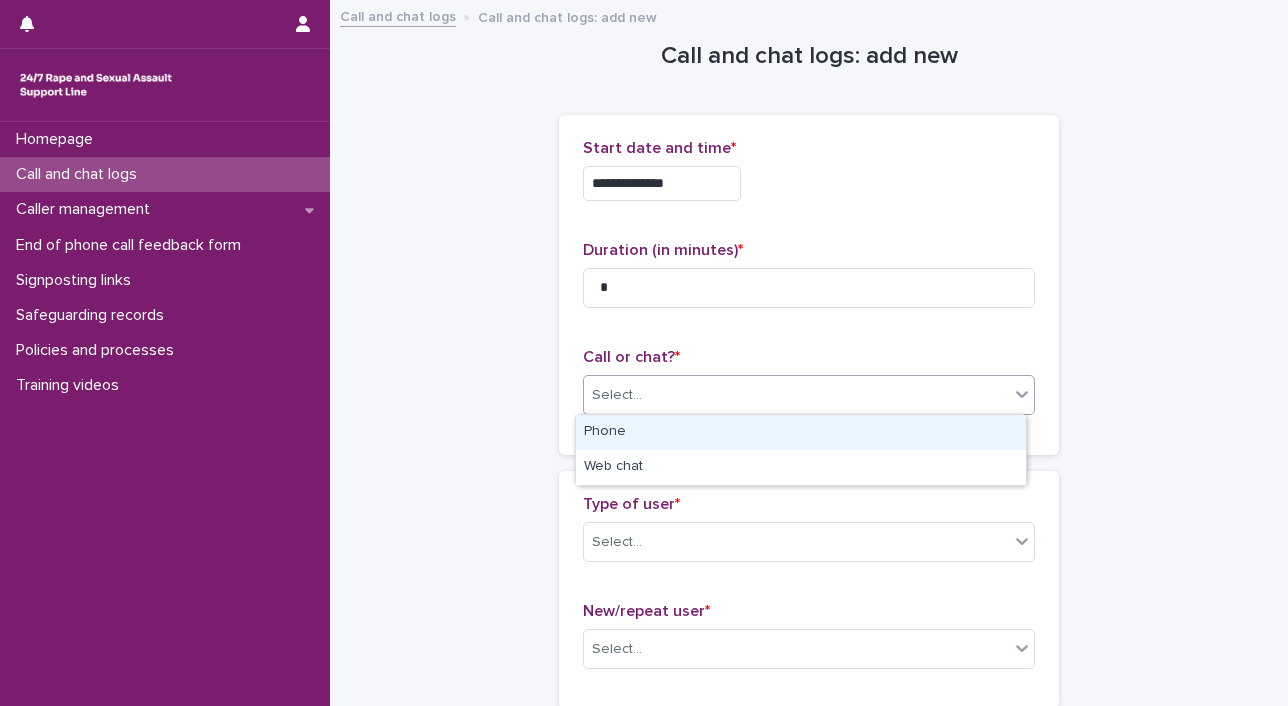 click on "Phone" at bounding box center [801, 432] 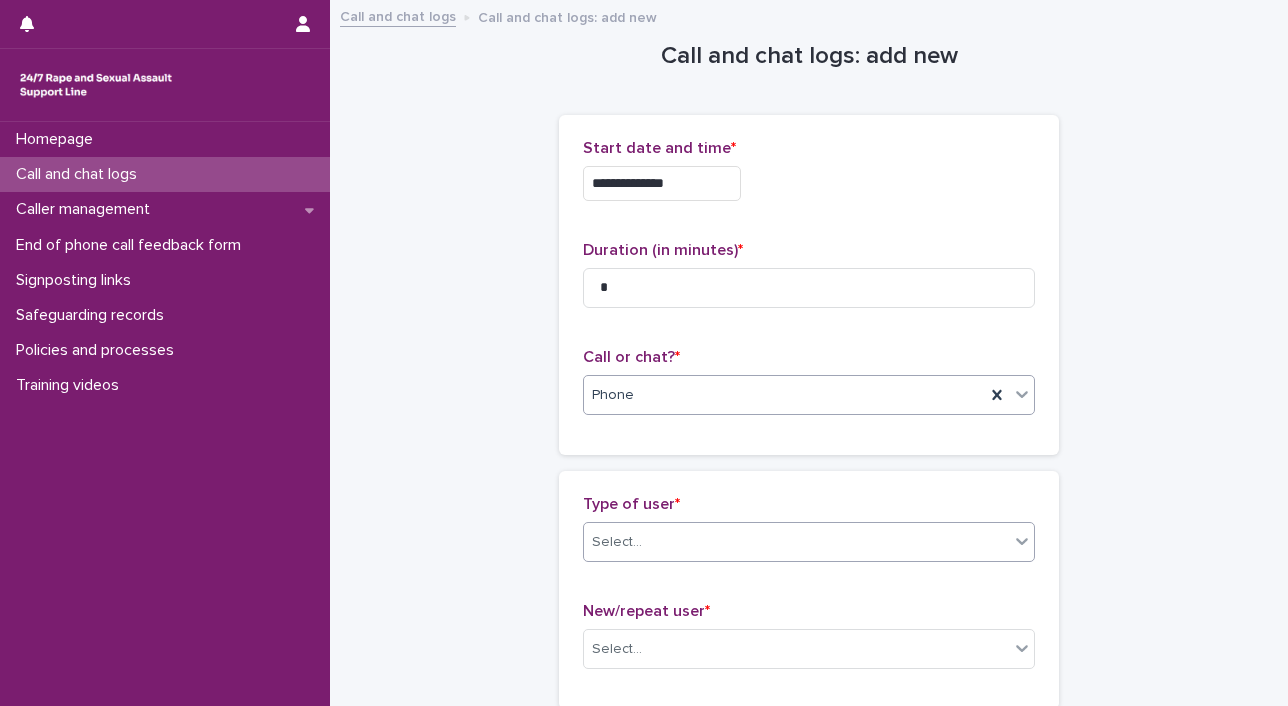 click 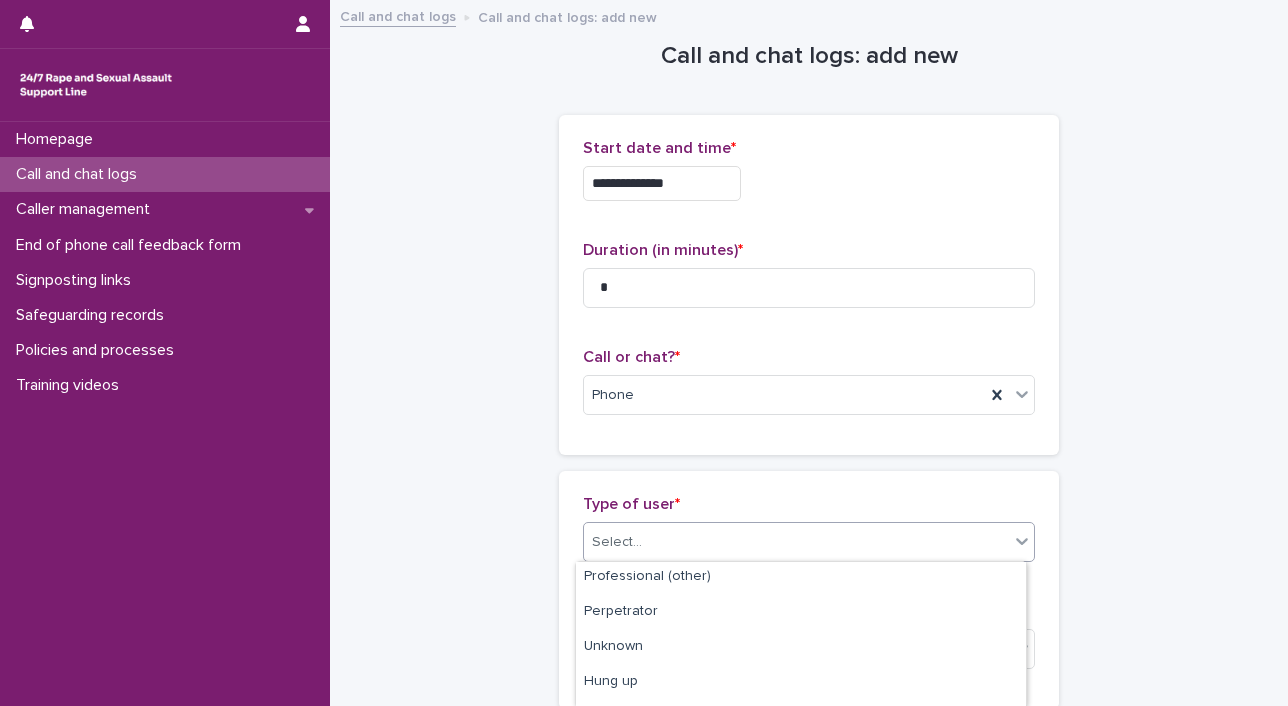 scroll, scrollTop: 379, scrollLeft: 0, axis: vertical 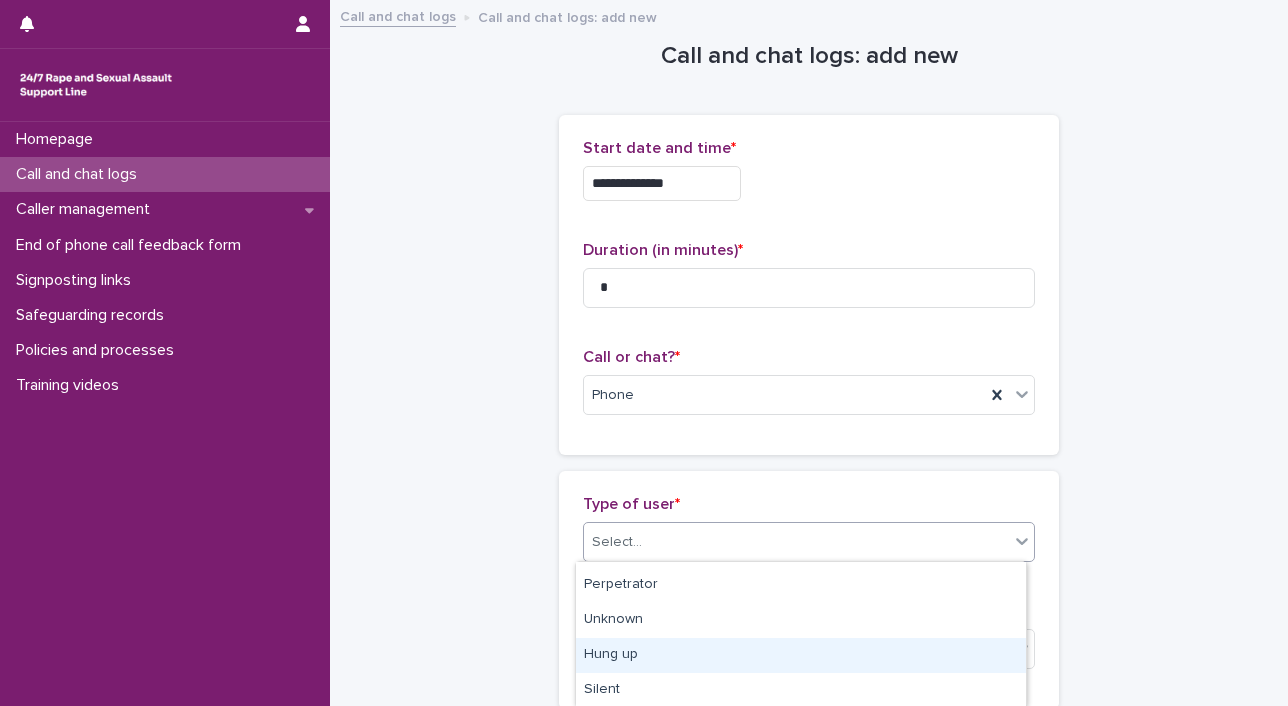 click on "Hung up" at bounding box center (801, 655) 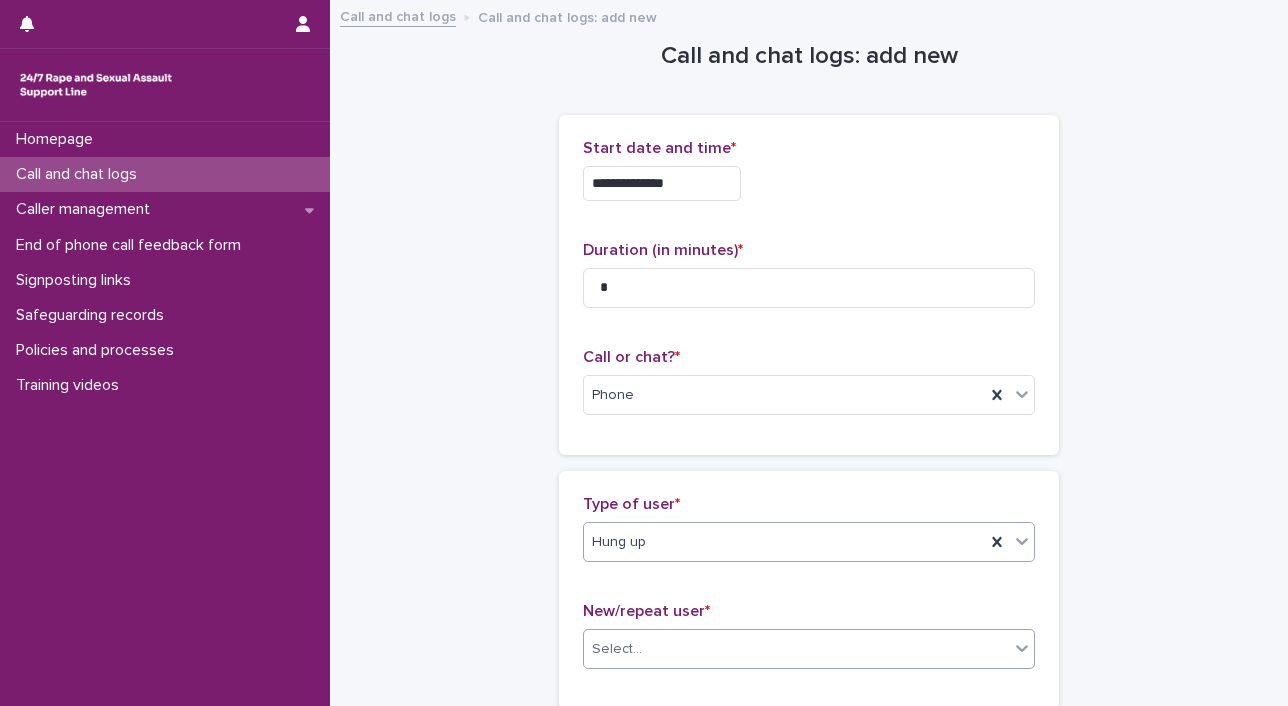 click 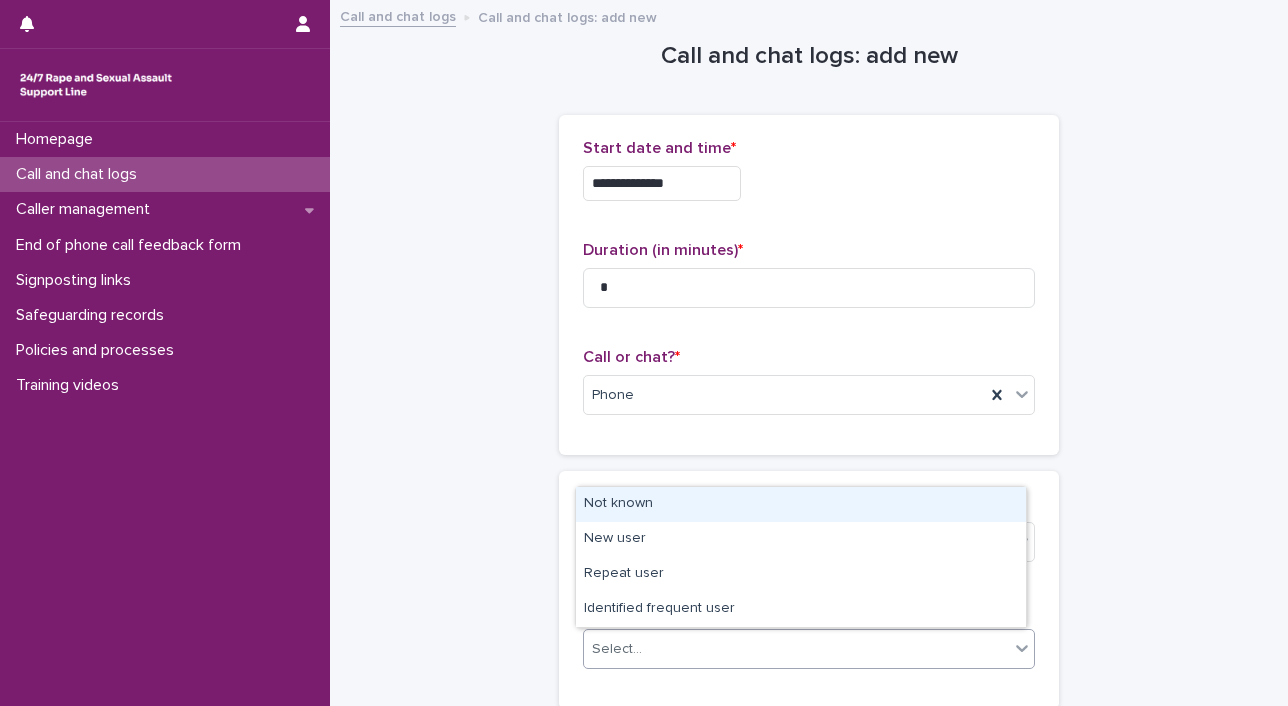 click on "Not known" at bounding box center [801, 504] 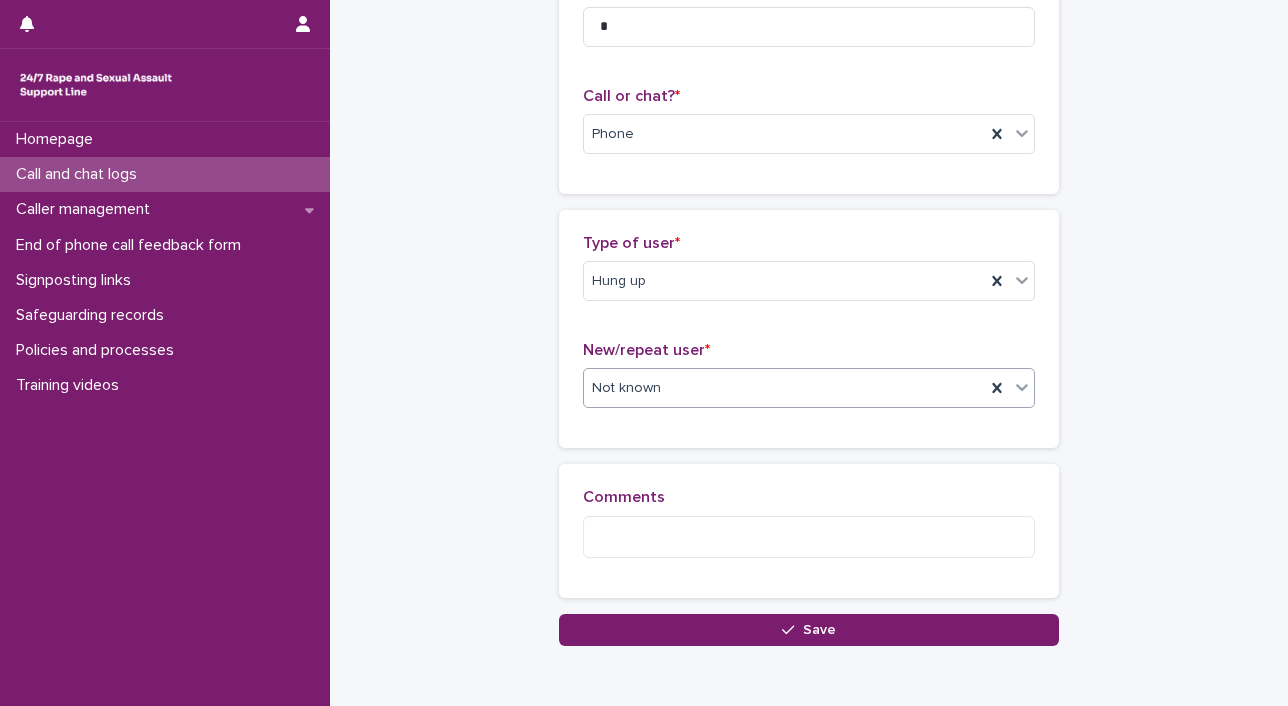 scroll, scrollTop: 276, scrollLeft: 0, axis: vertical 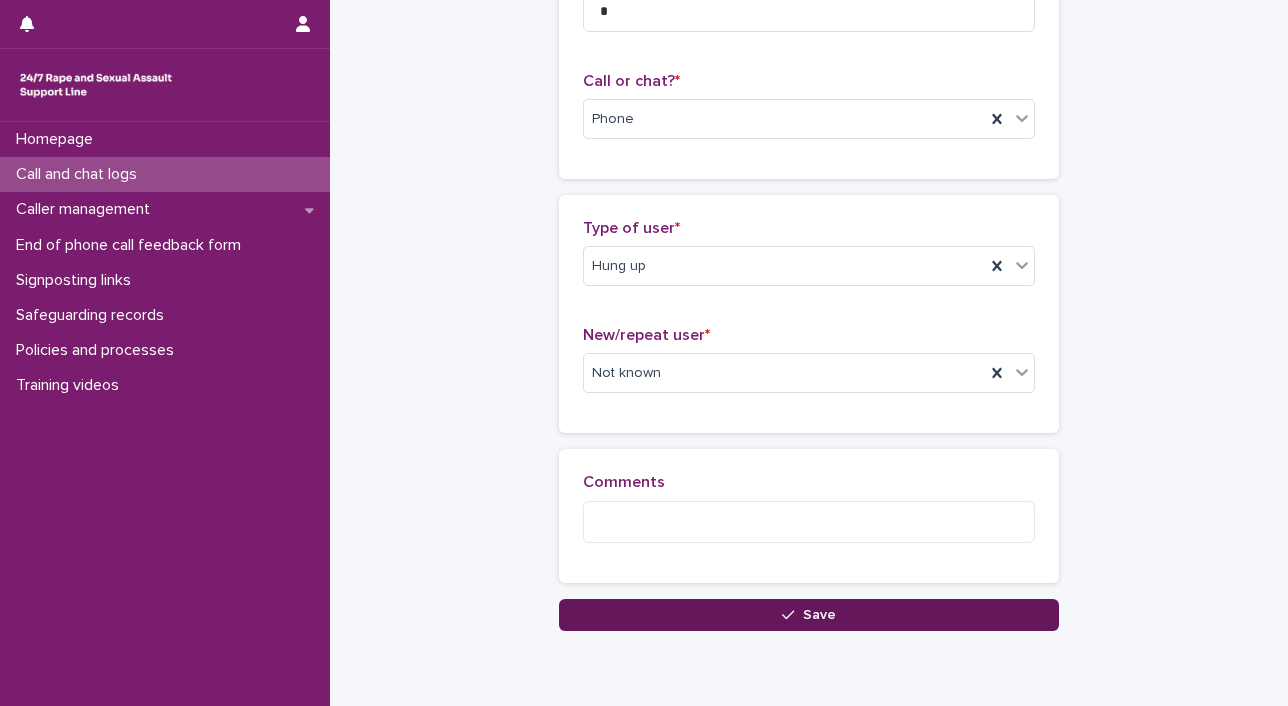 click on "Save" at bounding box center [809, 615] 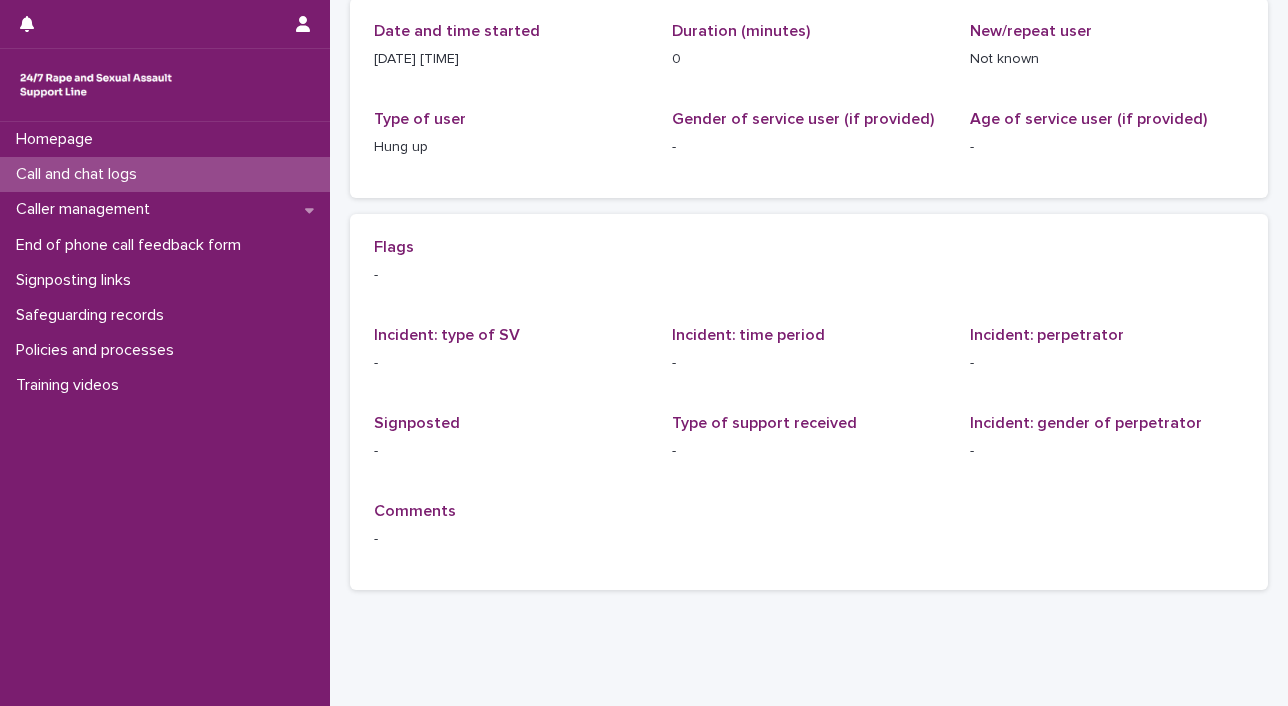 scroll, scrollTop: 0, scrollLeft: 0, axis: both 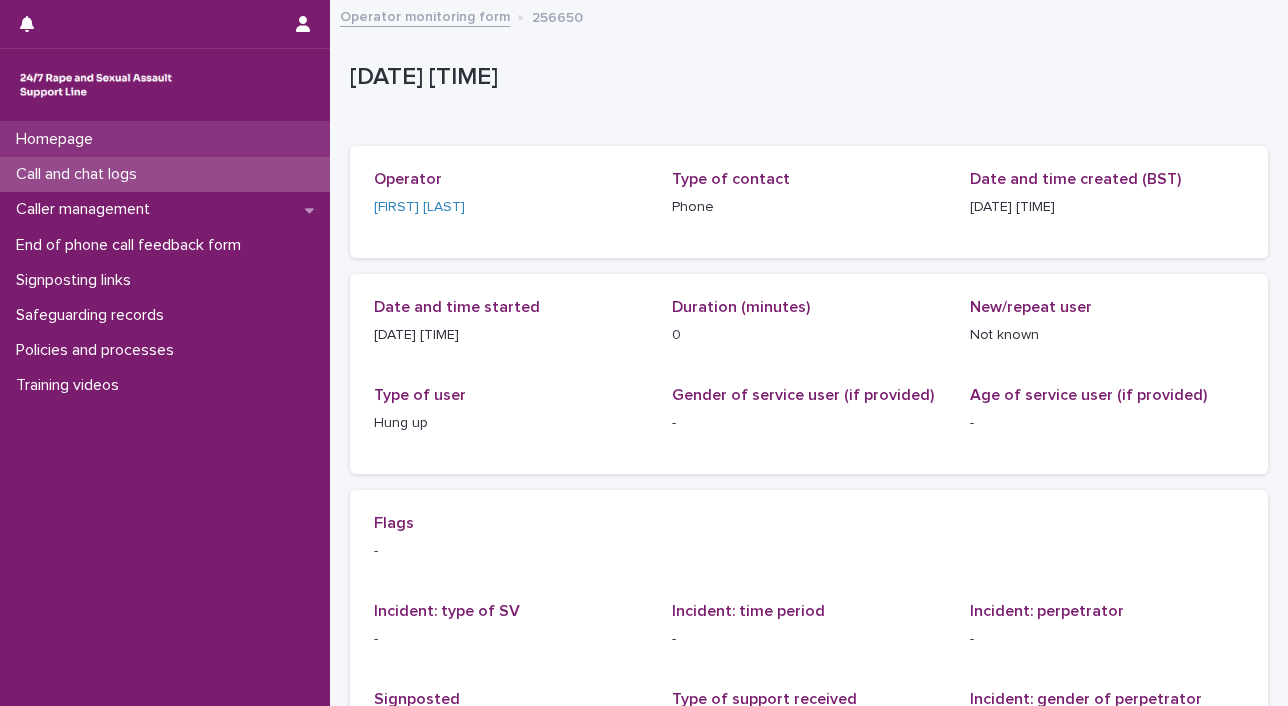 click on "Homepage" at bounding box center [165, 139] 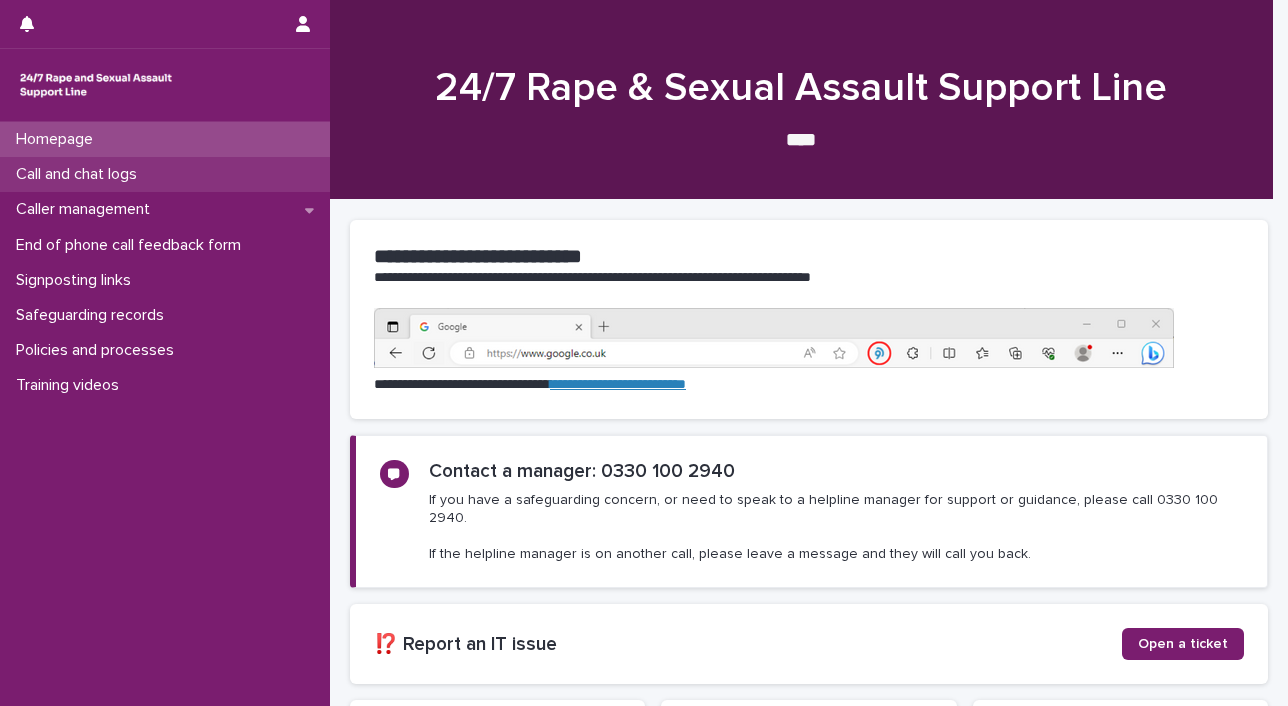 click on "Call and chat logs" at bounding box center (80, 174) 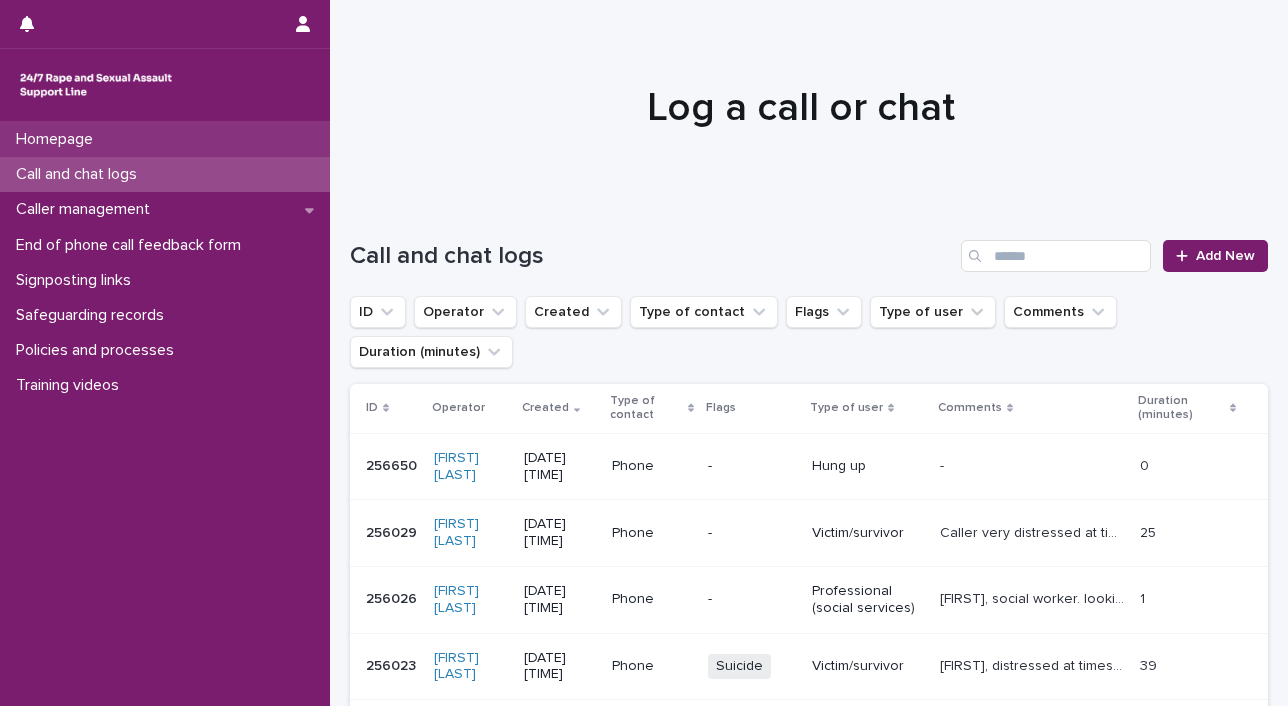 click on "Homepage" at bounding box center [165, 139] 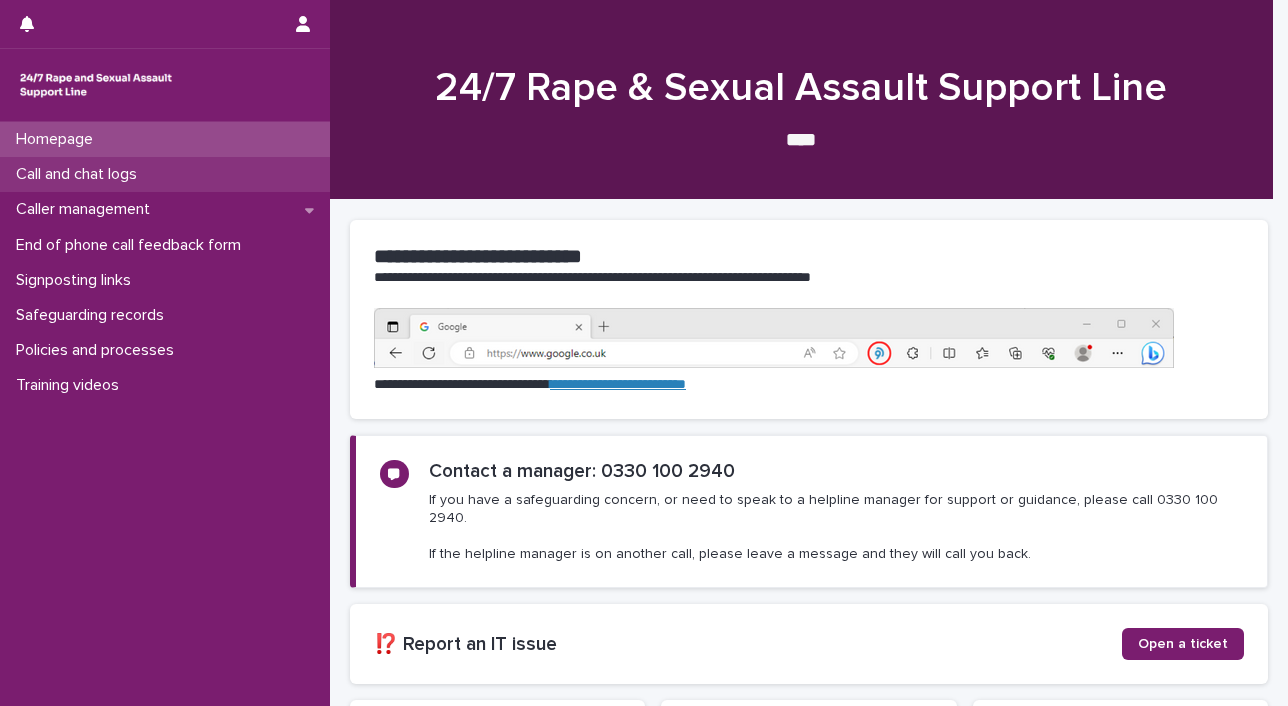 click on "Call and chat logs" at bounding box center [165, 174] 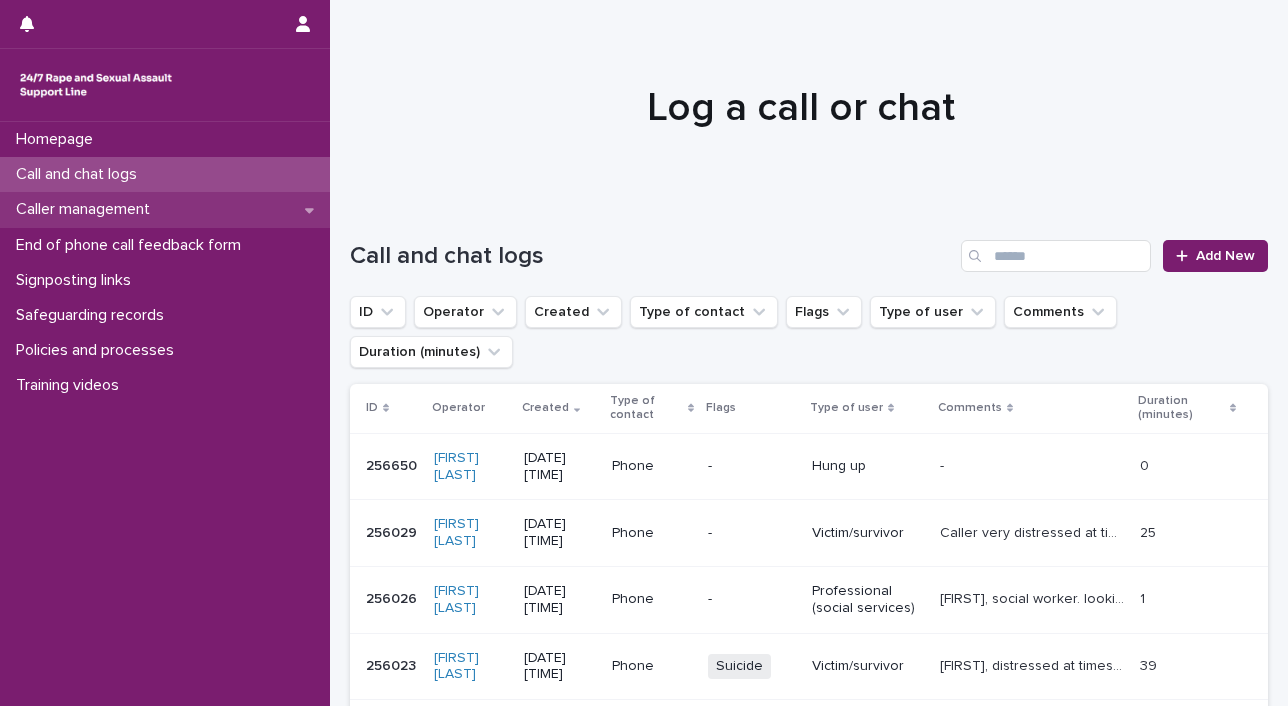 click on "Caller management" at bounding box center (87, 209) 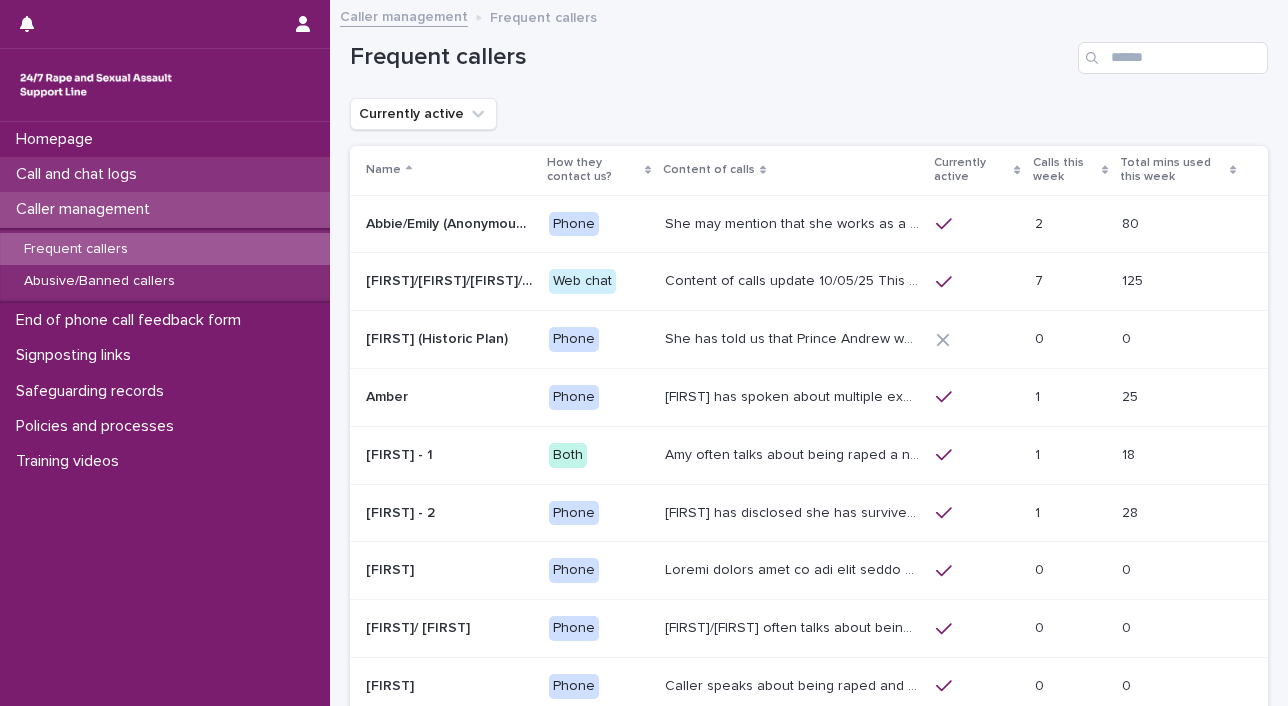click on "Call and chat logs" at bounding box center (80, 174) 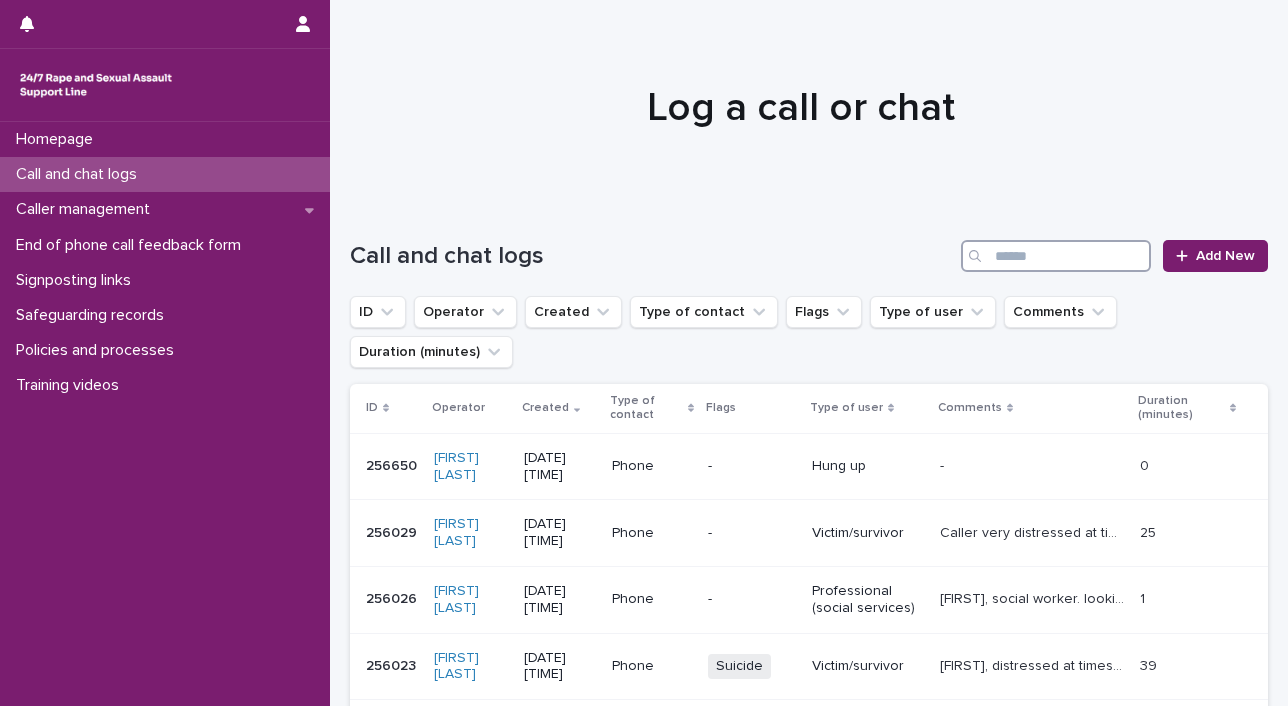 click at bounding box center [1056, 256] 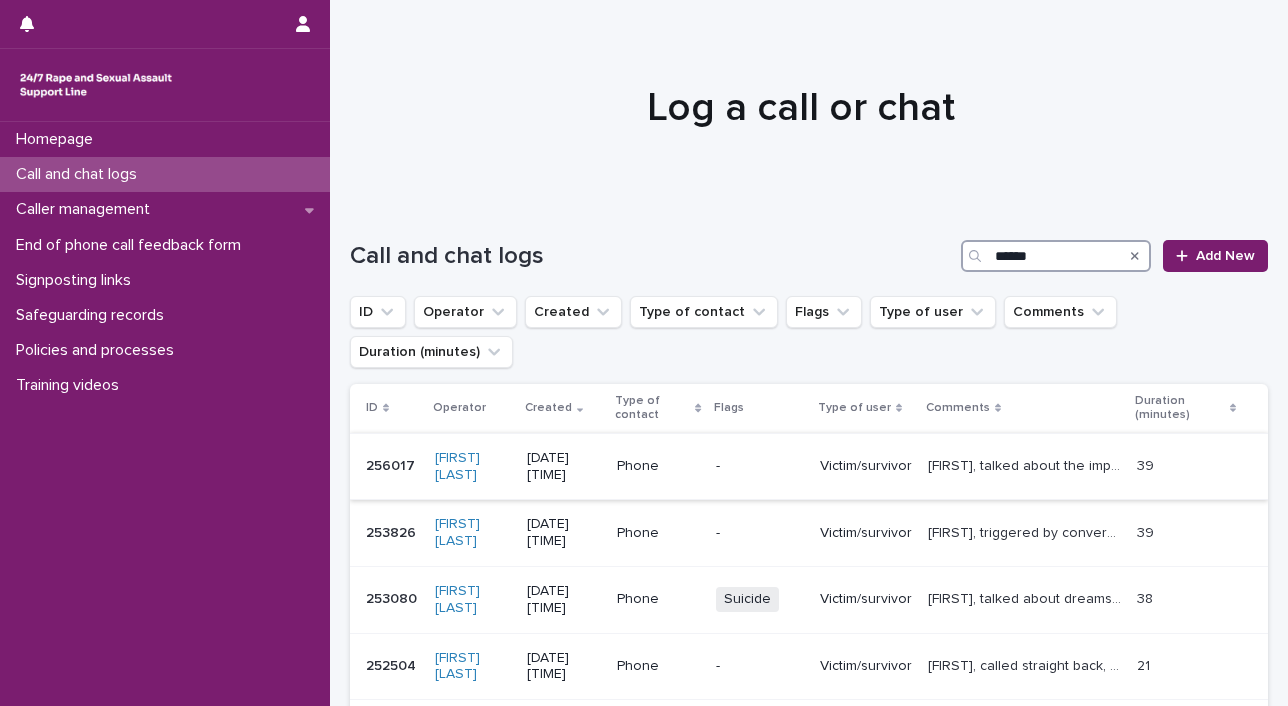 type on "******" 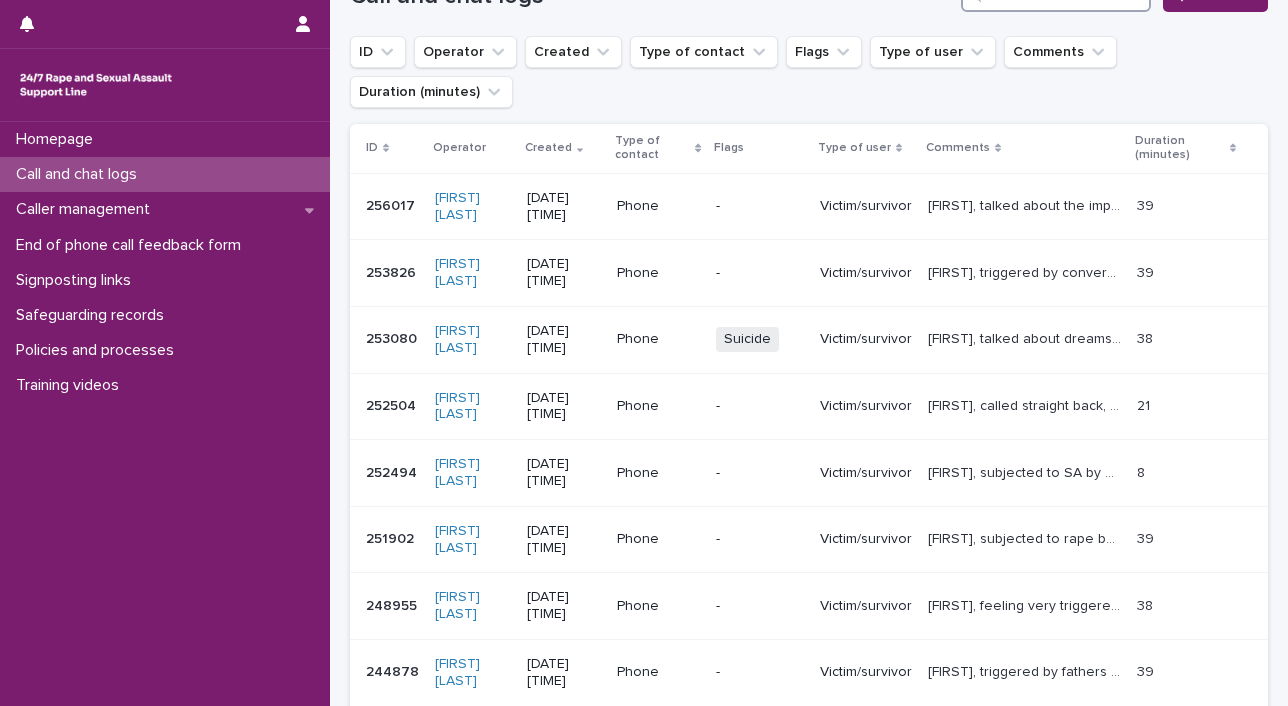 scroll, scrollTop: 258, scrollLeft: 0, axis: vertical 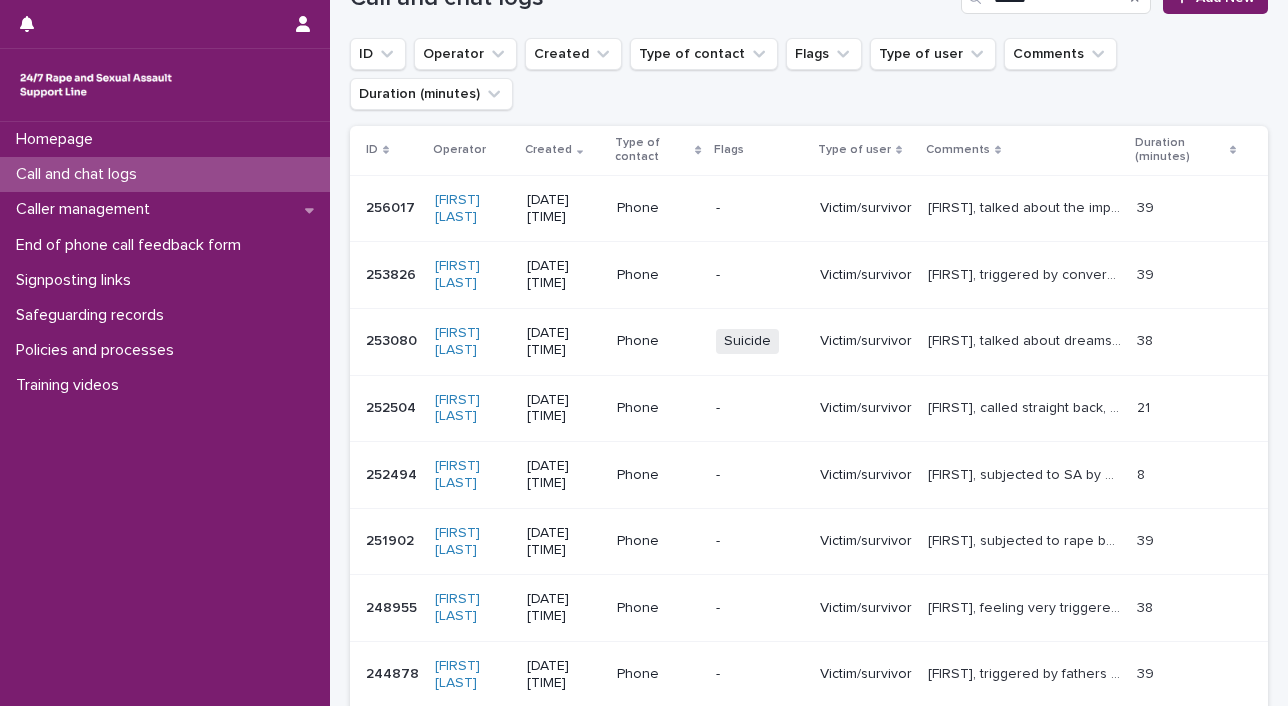 click on "Louise, called straight back, is disassociating to cope, we sat with silence but Lousie was distressed towards the end of our call. Referenced support via SARC. I ended the call after counting back as caller was distressed." at bounding box center [1027, 406] 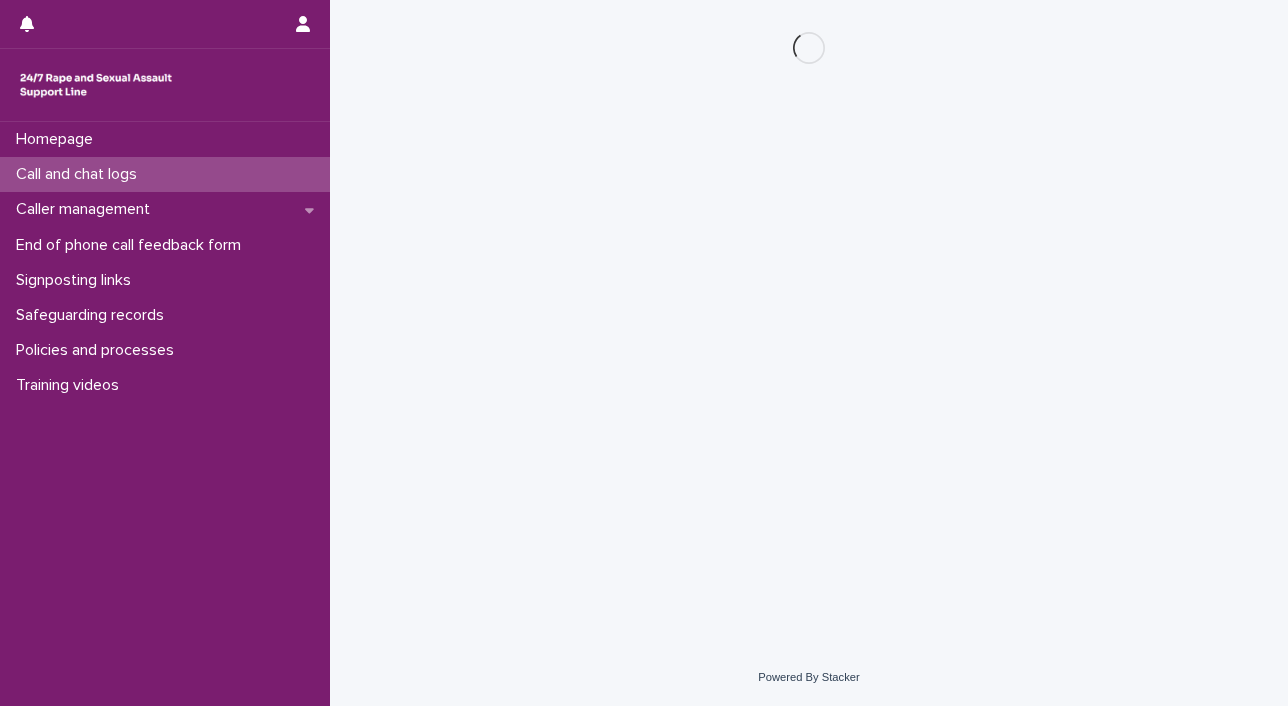 scroll, scrollTop: 0, scrollLeft: 0, axis: both 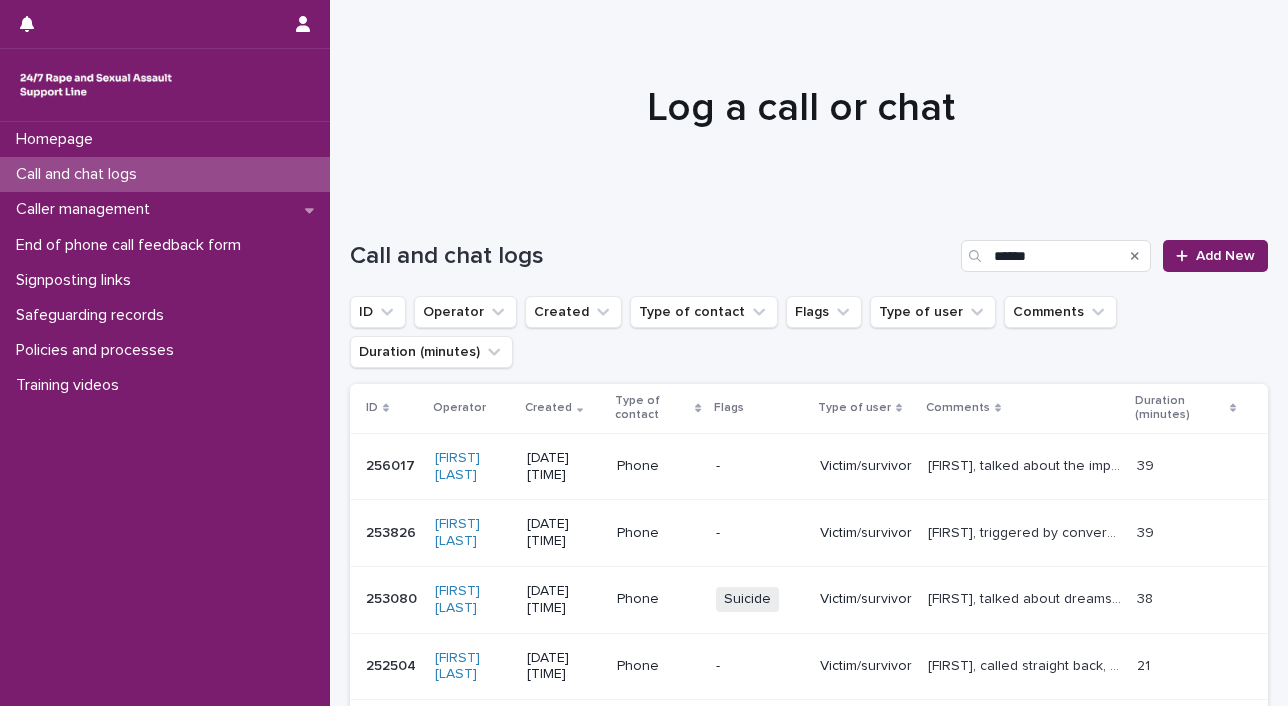 click on "Louise, subjected to SA by partner. we were talking about how the caller was feeling when the call disconnected unexpectedly." at bounding box center [1027, 731] 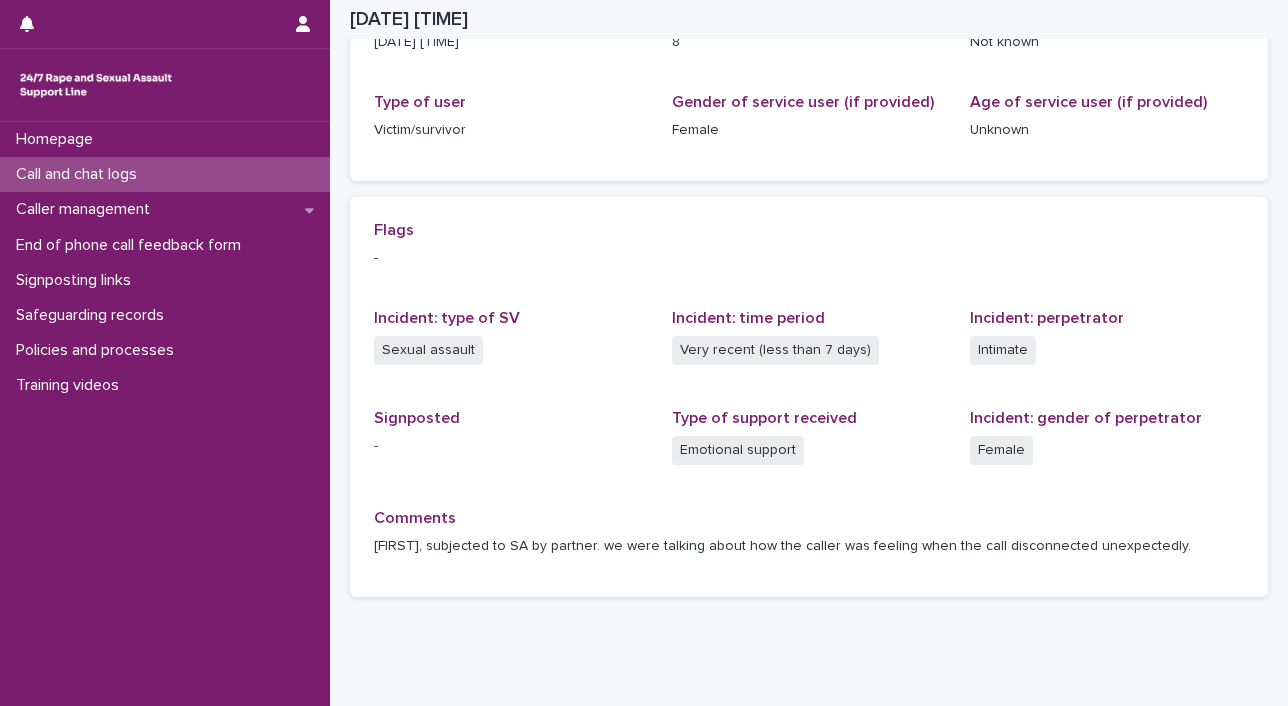 scroll, scrollTop: 296, scrollLeft: 0, axis: vertical 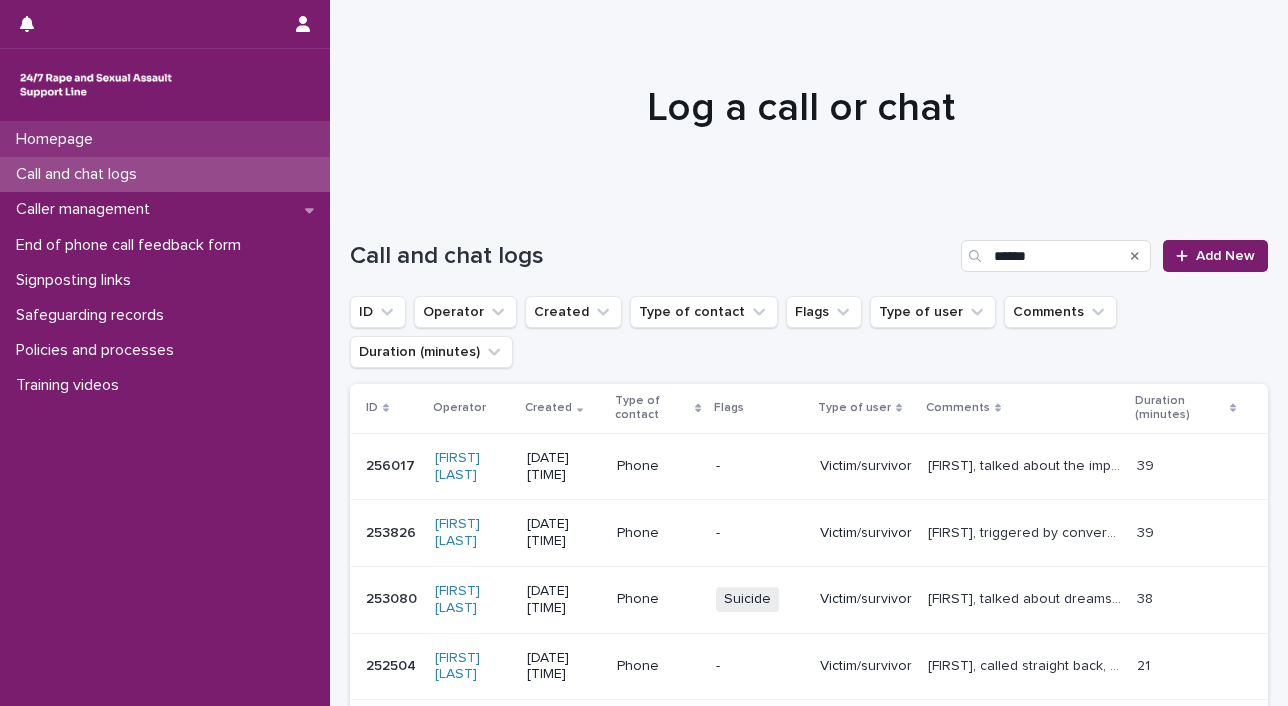 click on "Homepage" at bounding box center (58, 139) 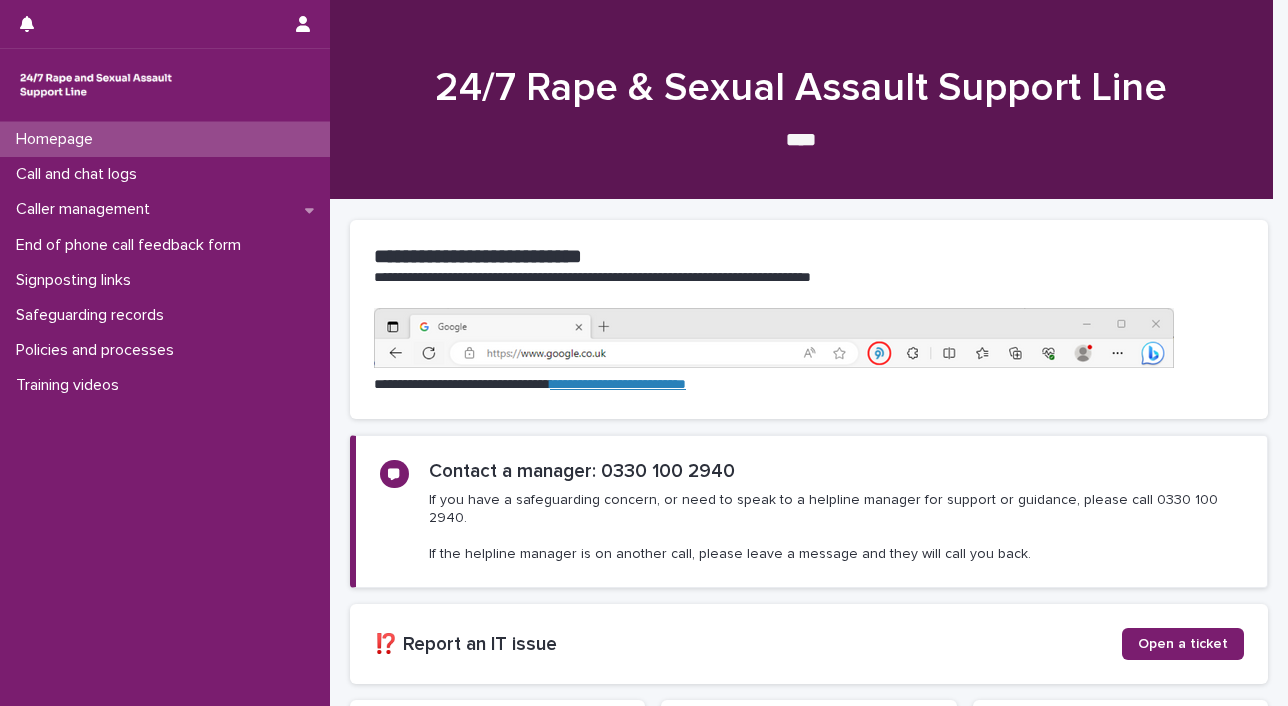click on "Call and chat logs" at bounding box center (80, 174) 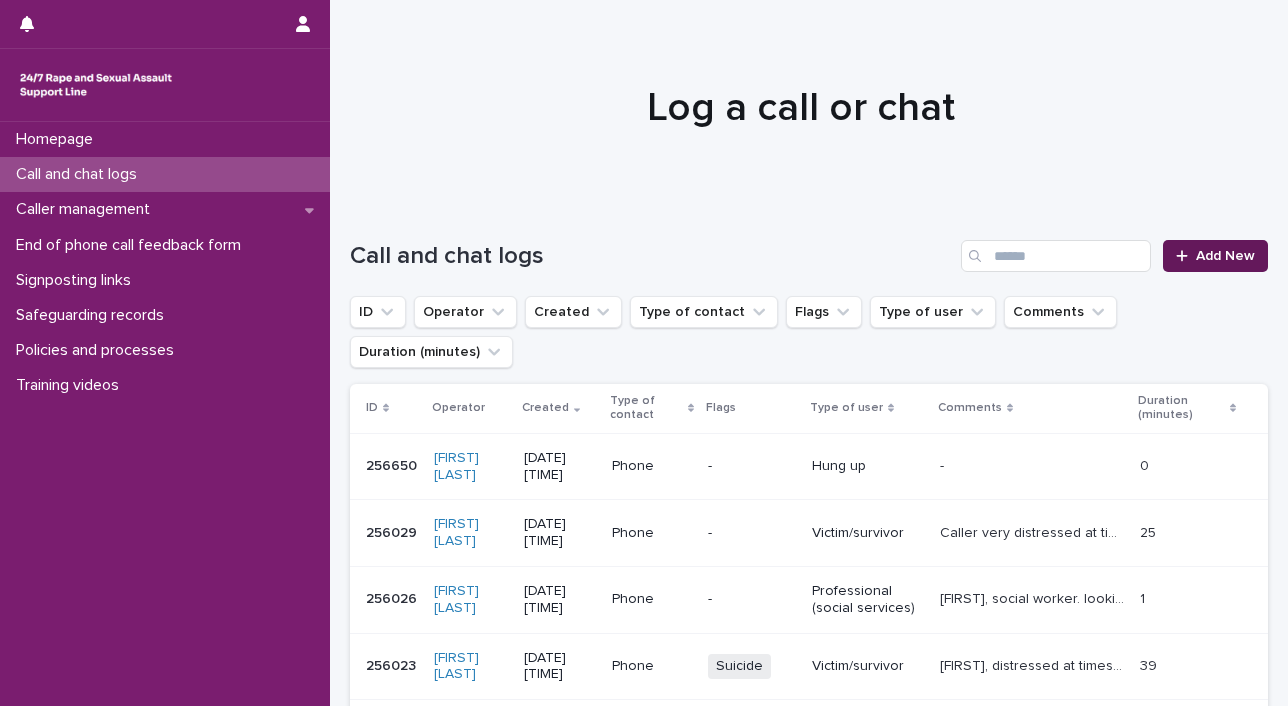 click on "Add New" at bounding box center (1225, 256) 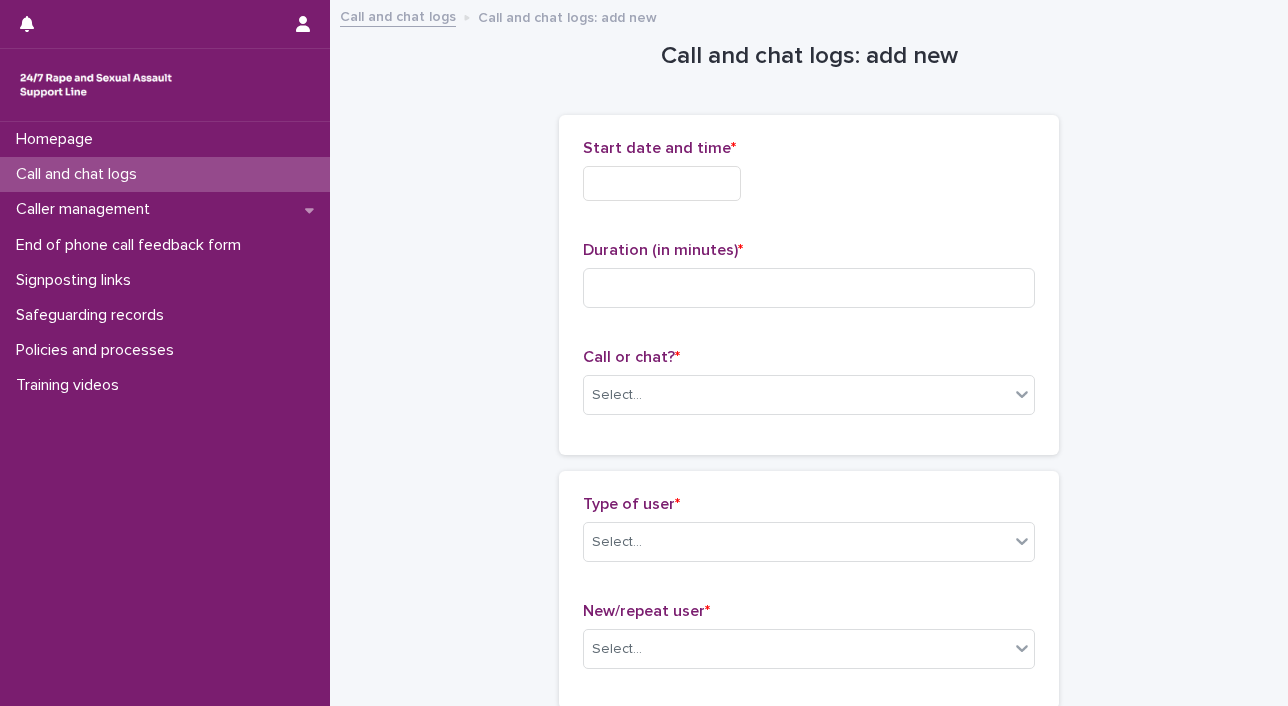 click at bounding box center (662, 183) 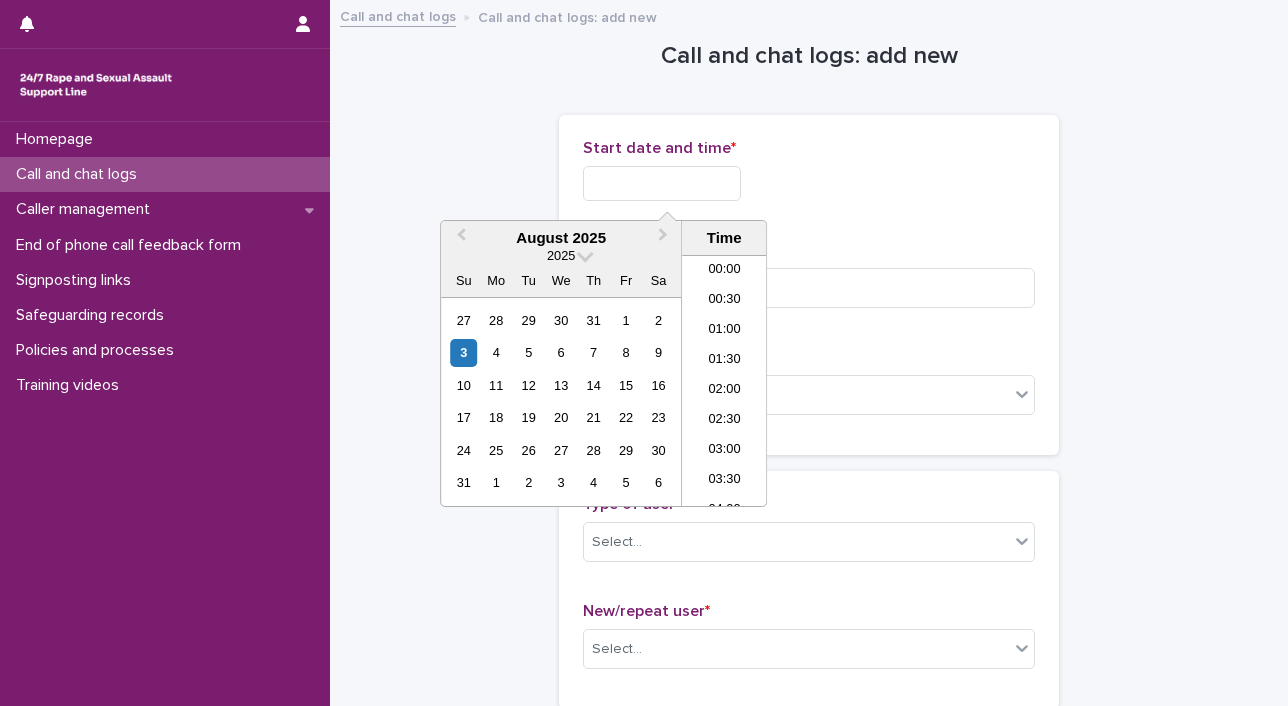 scroll, scrollTop: 520, scrollLeft: 0, axis: vertical 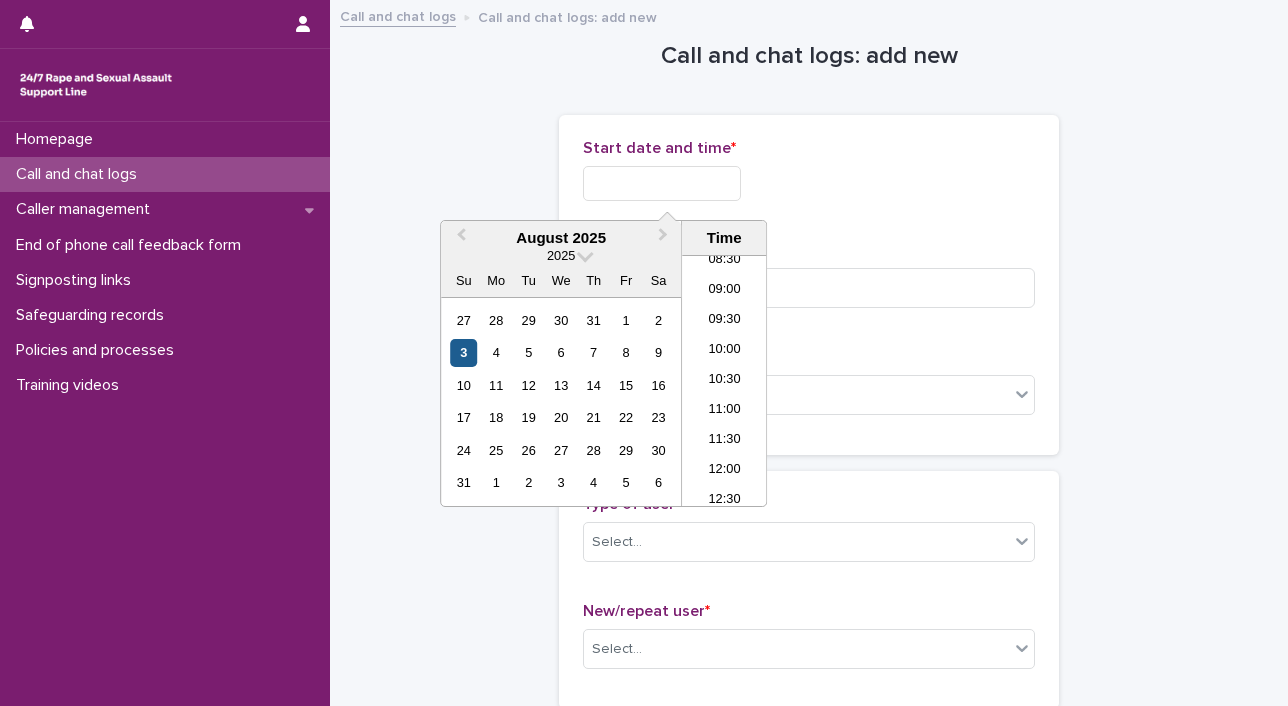 click on "3" at bounding box center [463, 352] 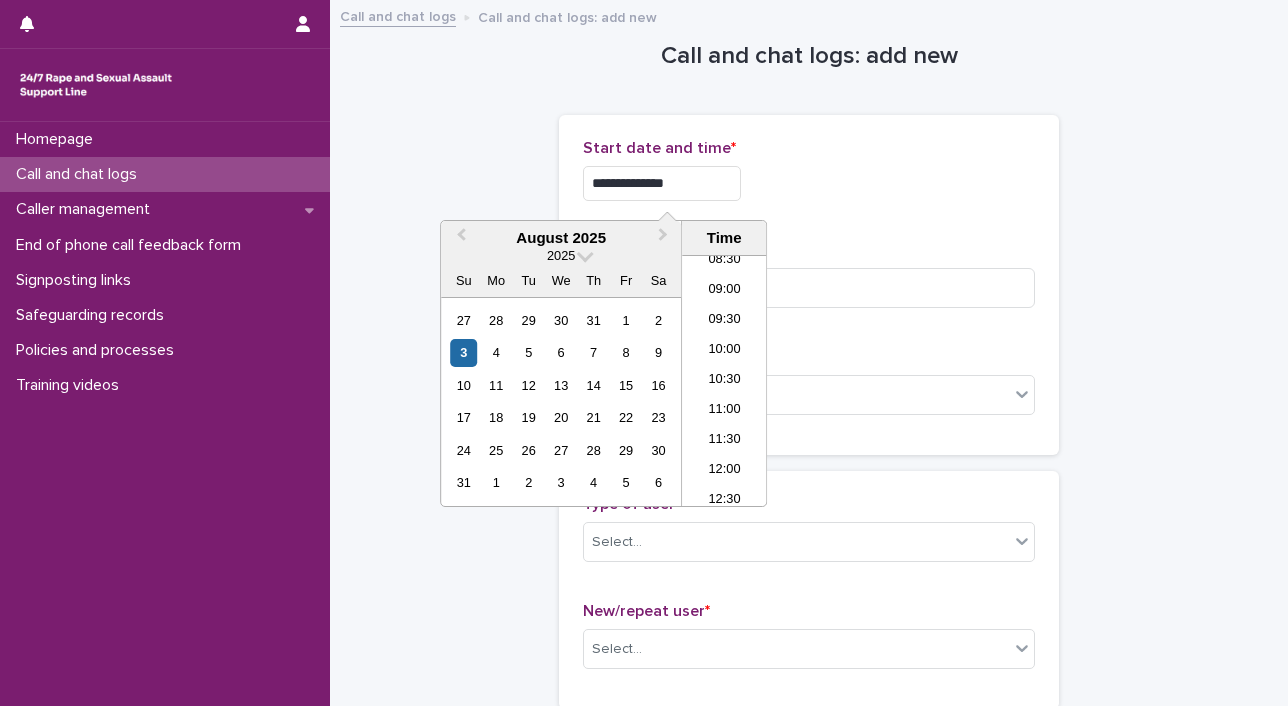drag, startPoint x: 645, startPoint y: 177, endPoint x: 811, endPoint y: 181, distance: 166.04819 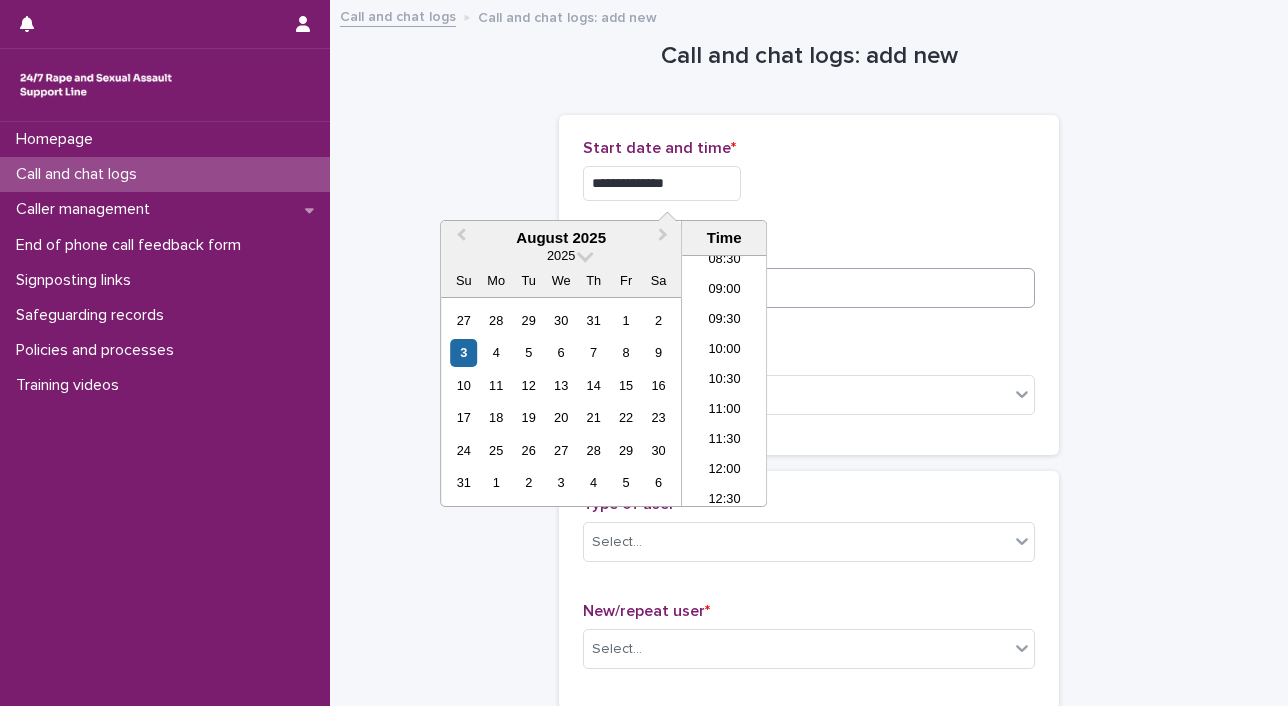 type on "**********" 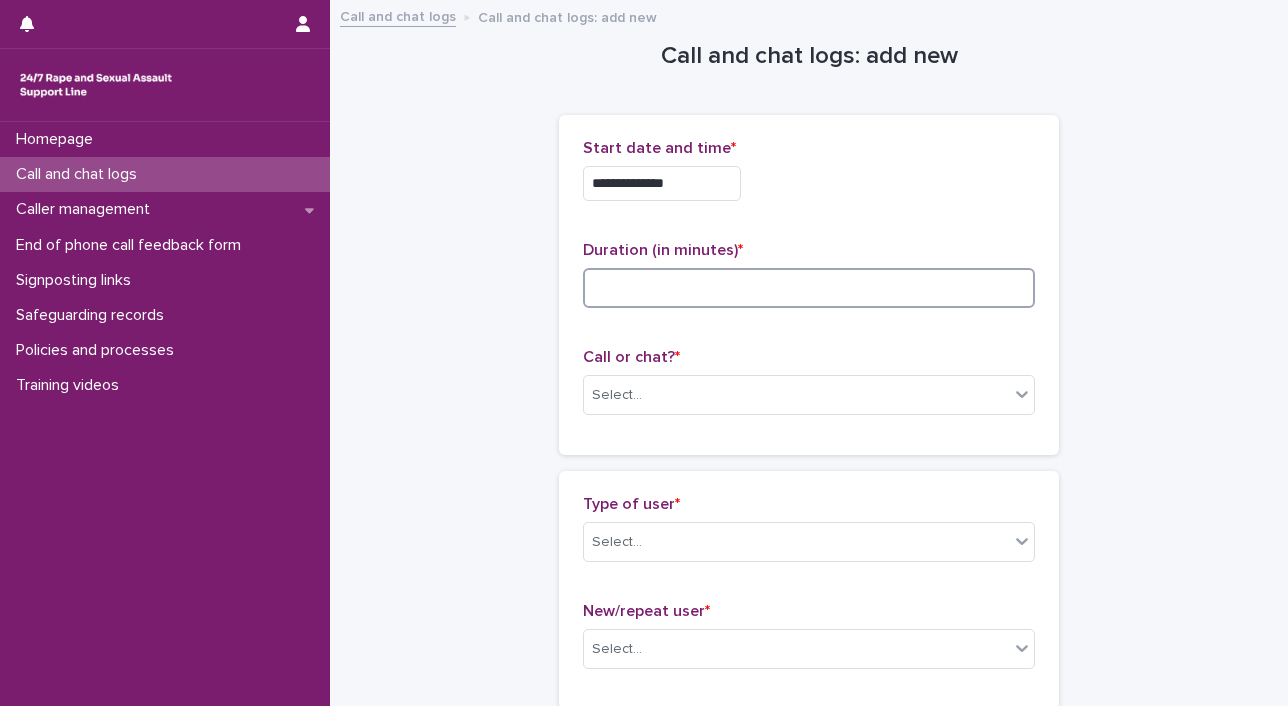 click at bounding box center [809, 288] 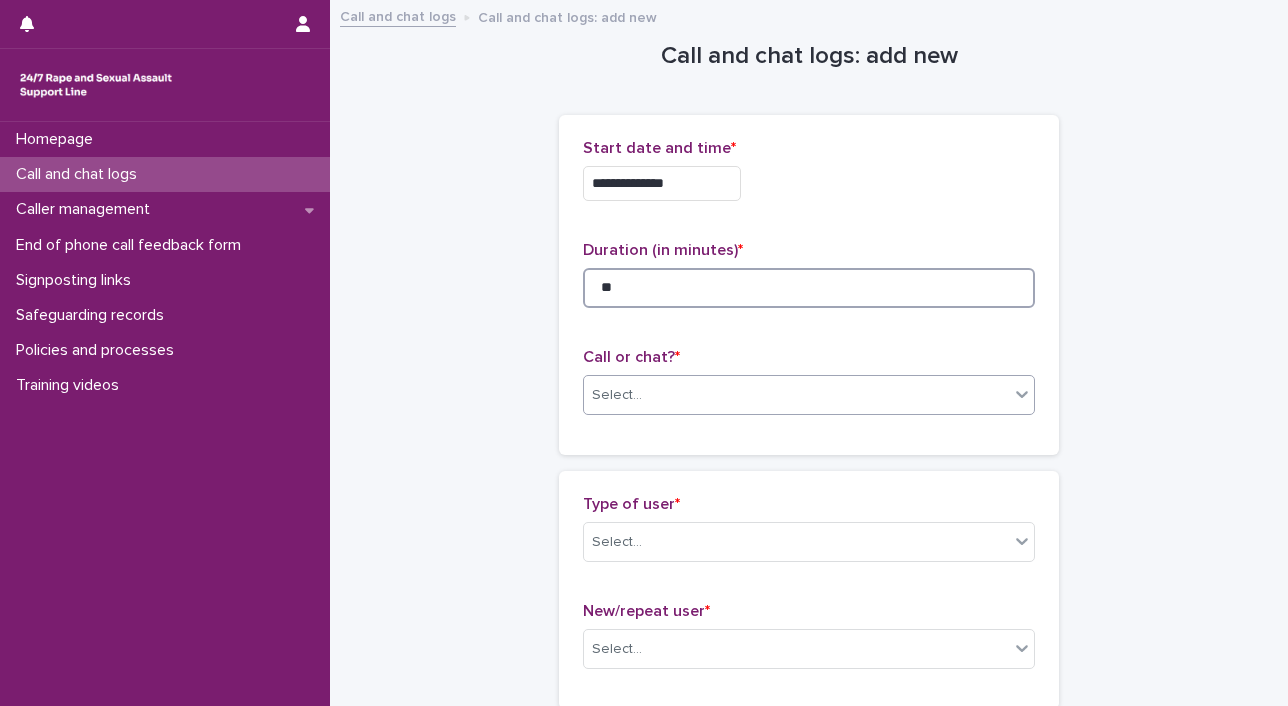 type on "**" 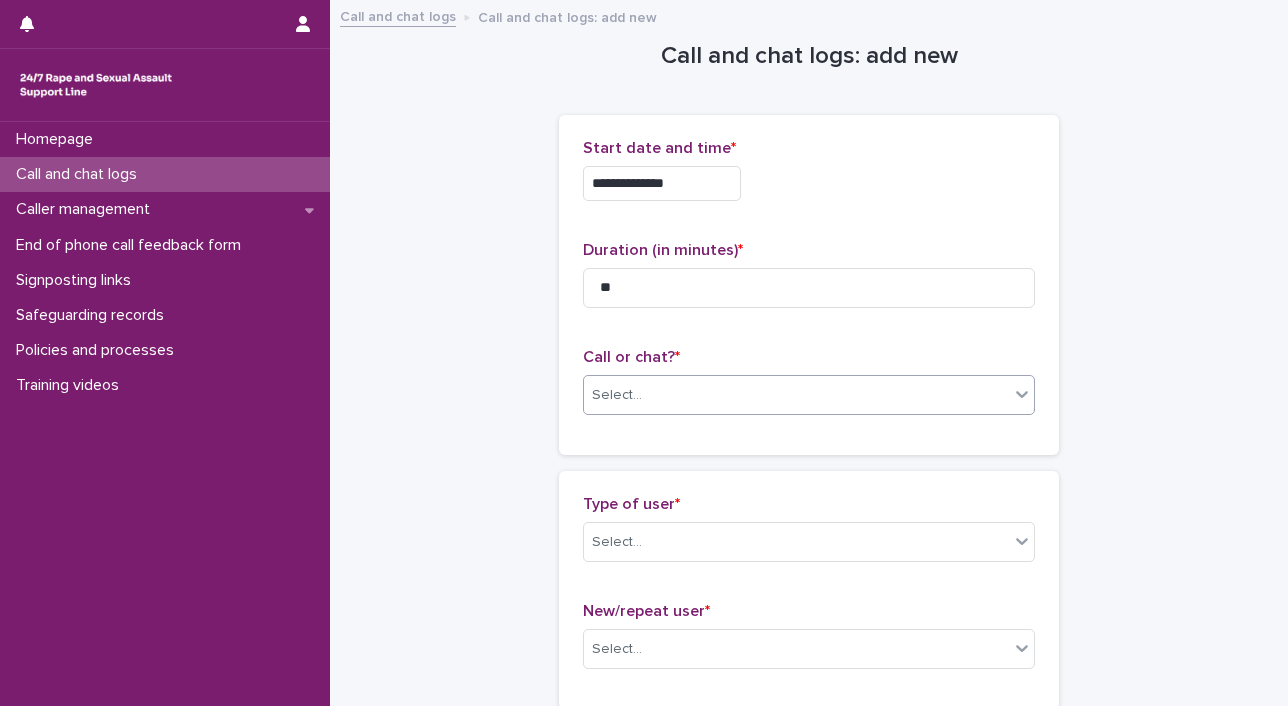 click at bounding box center (1022, 394) 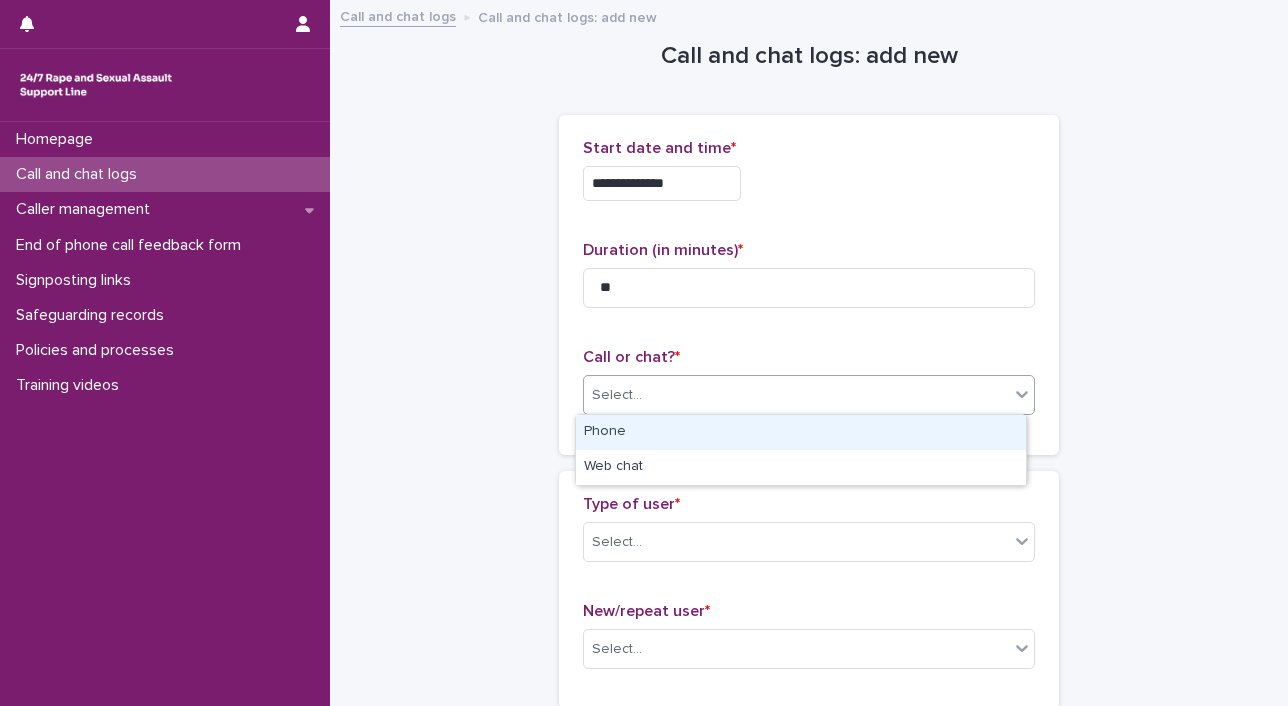 click on "Phone" at bounding box center [801, 432] 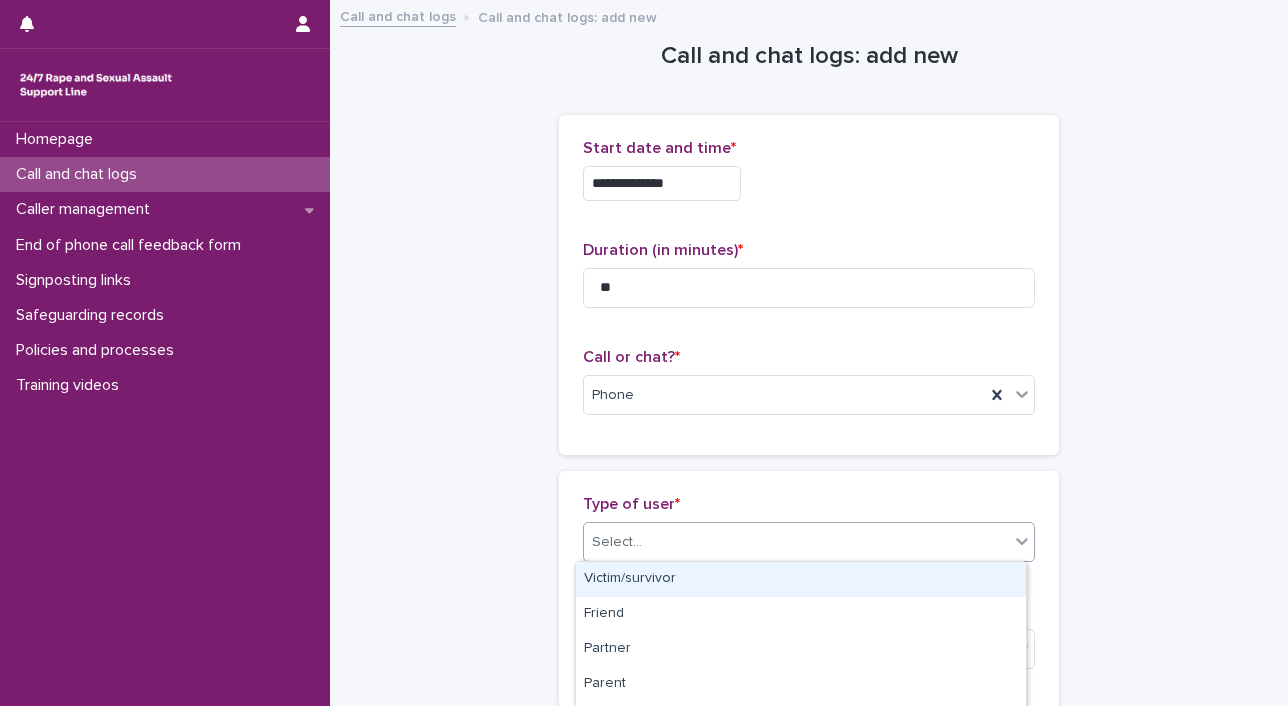 click 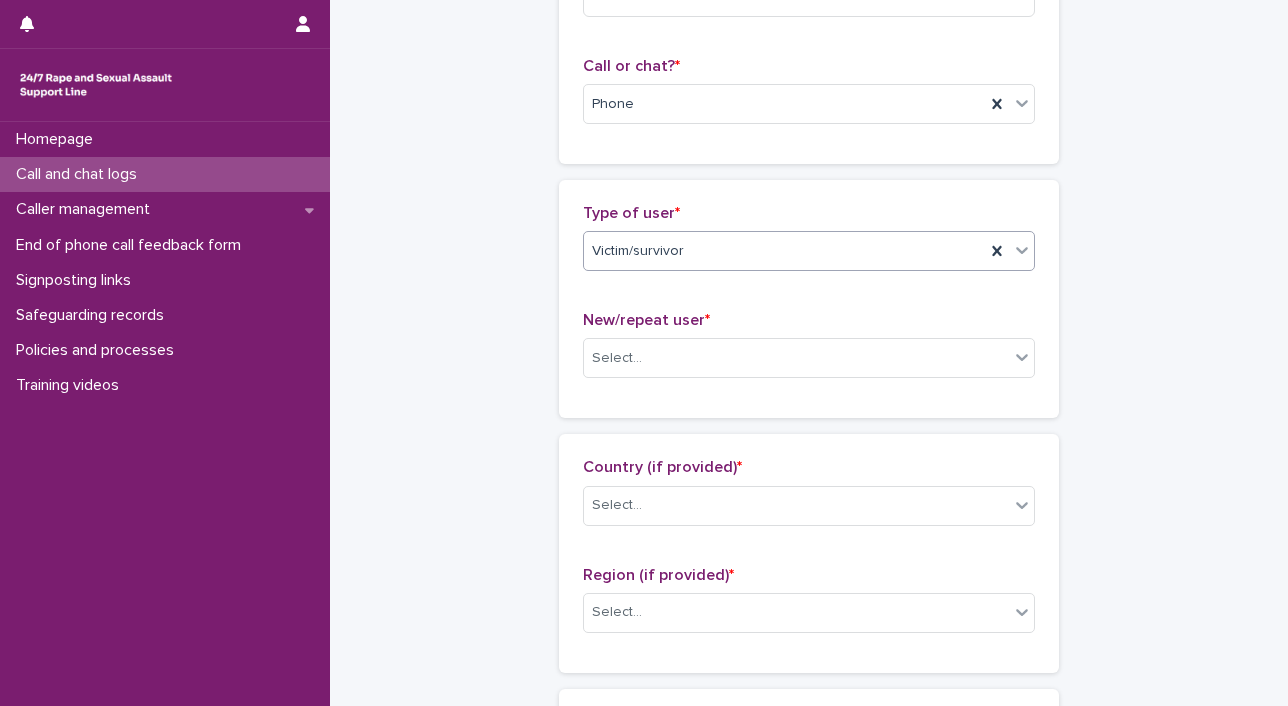 scroll, scrollTop: 435, scrollLeft: 0, axis: vertical 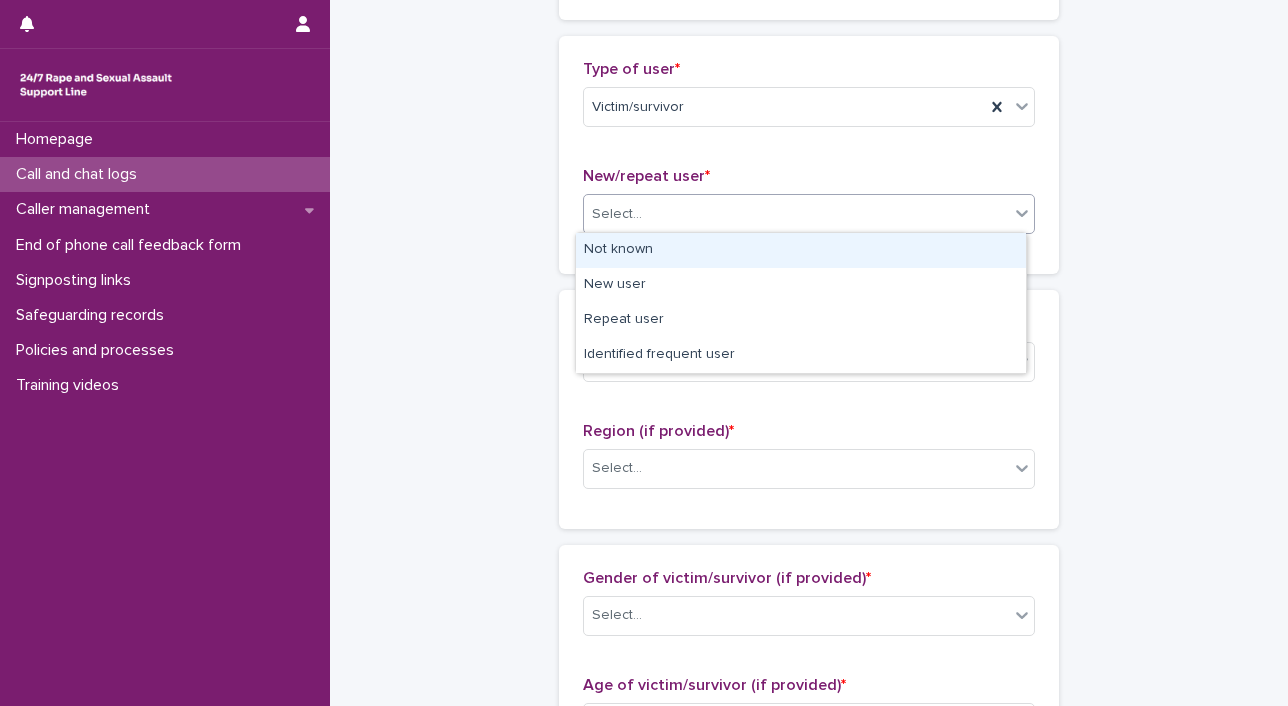 click 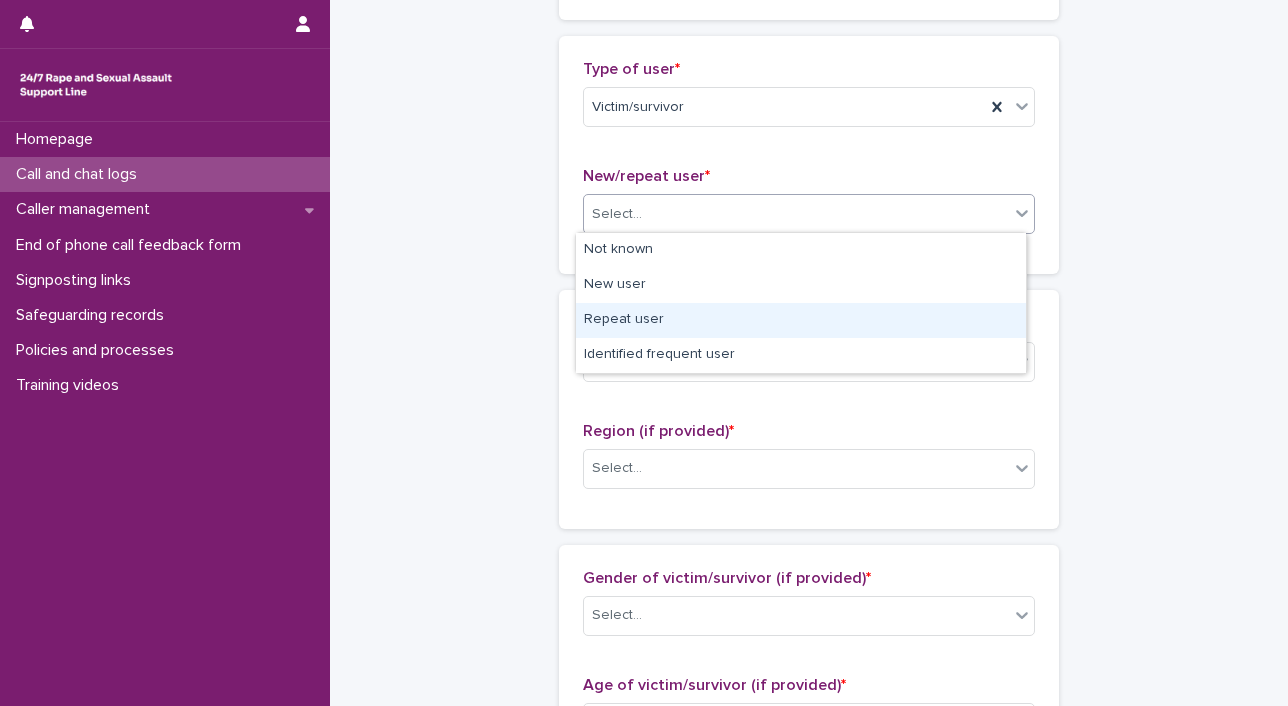 click on "Repeat user" at bounding box center (801, 320) 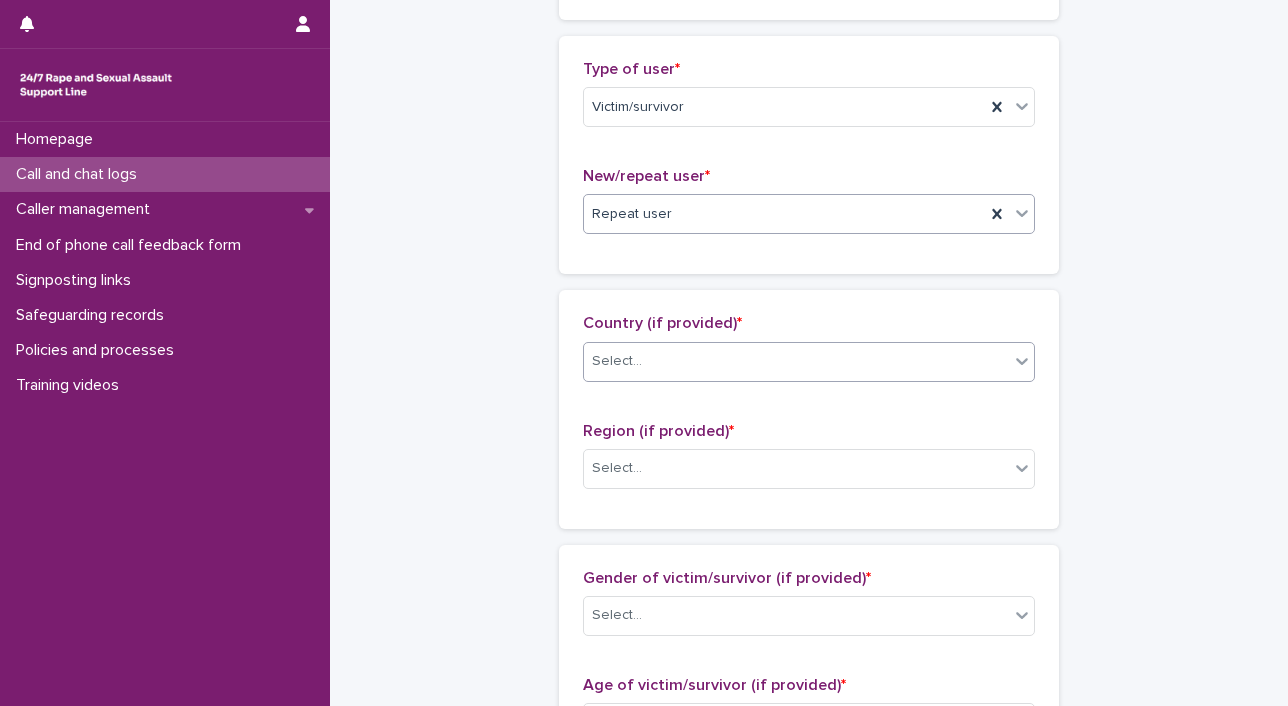 click on "Select..." at bounding box center (796, 361) 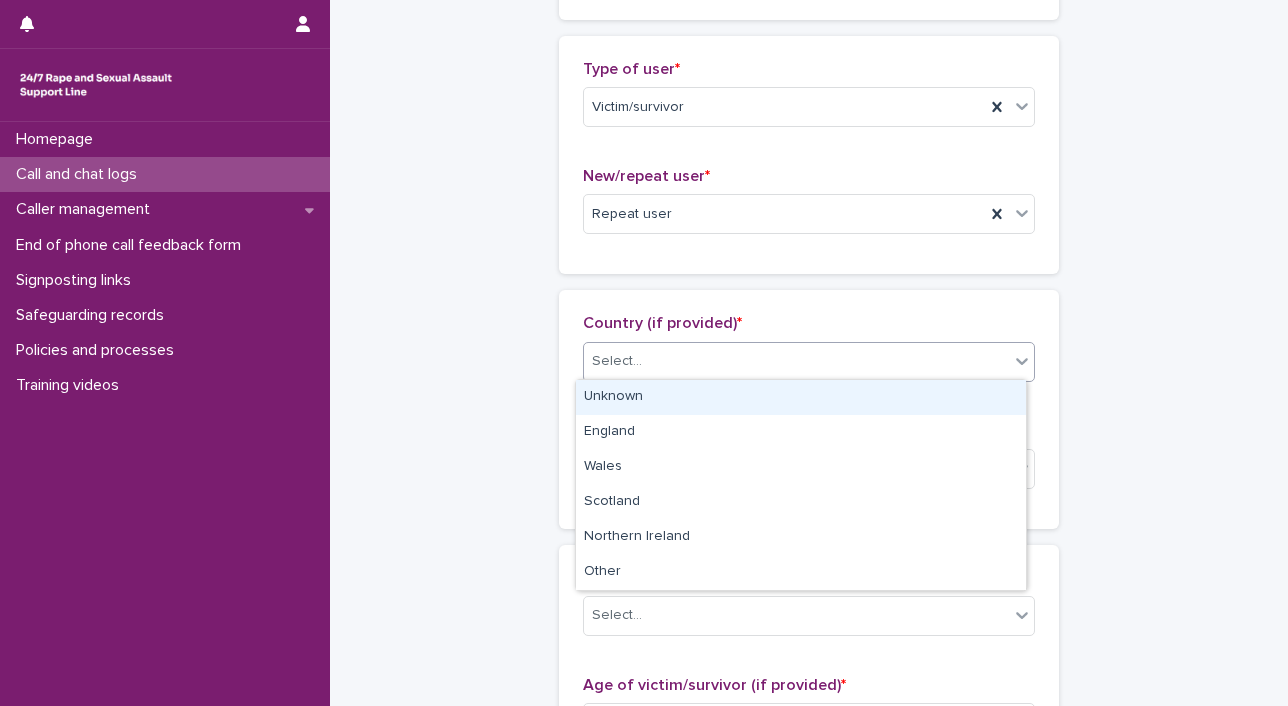 click on "Unknown" at bounding box center [801, 397] 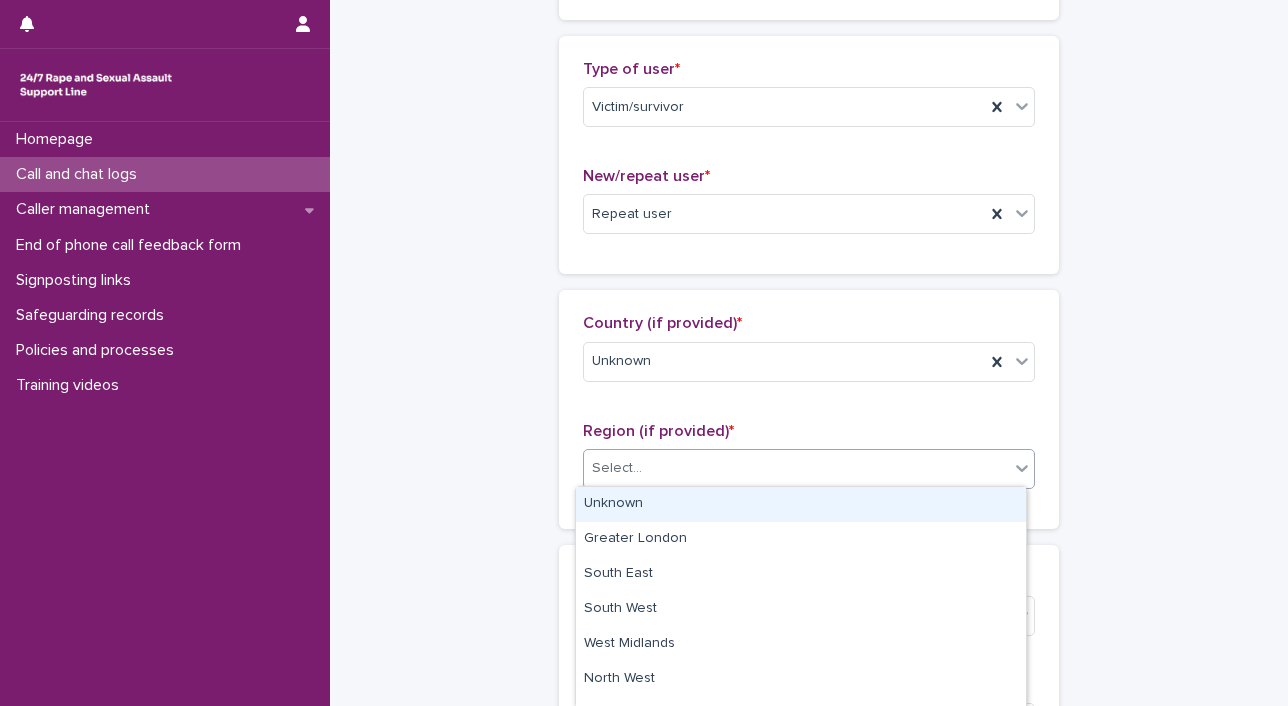 click at bounding box center (1021, 469) 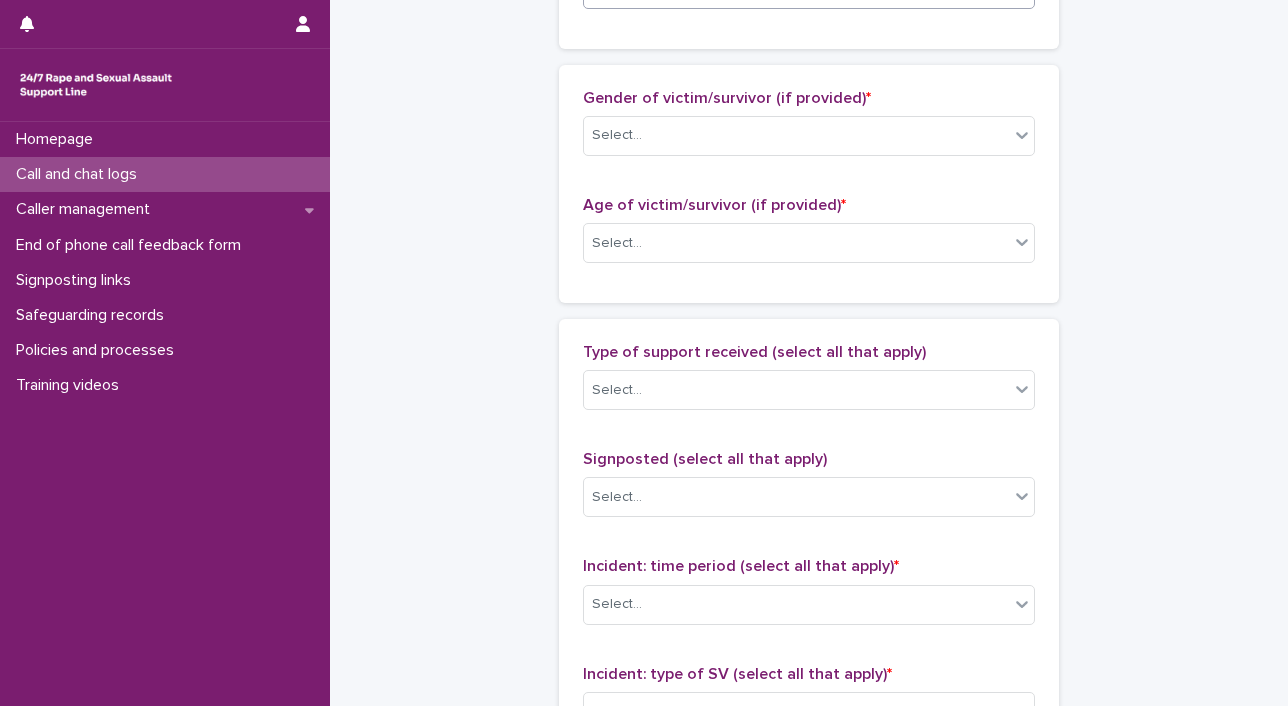 scroll, scrollTop: 940, scrollLeft: 0, axis: vertical 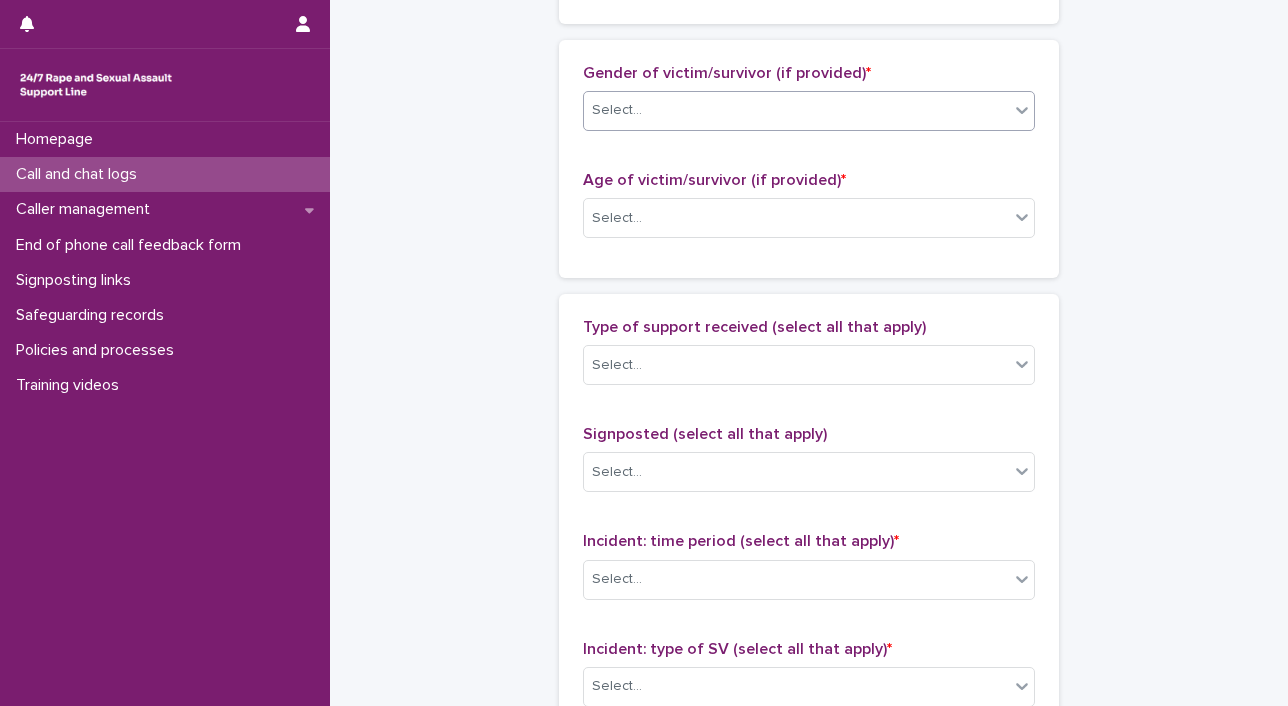 click at bounding box center (1022, 110) 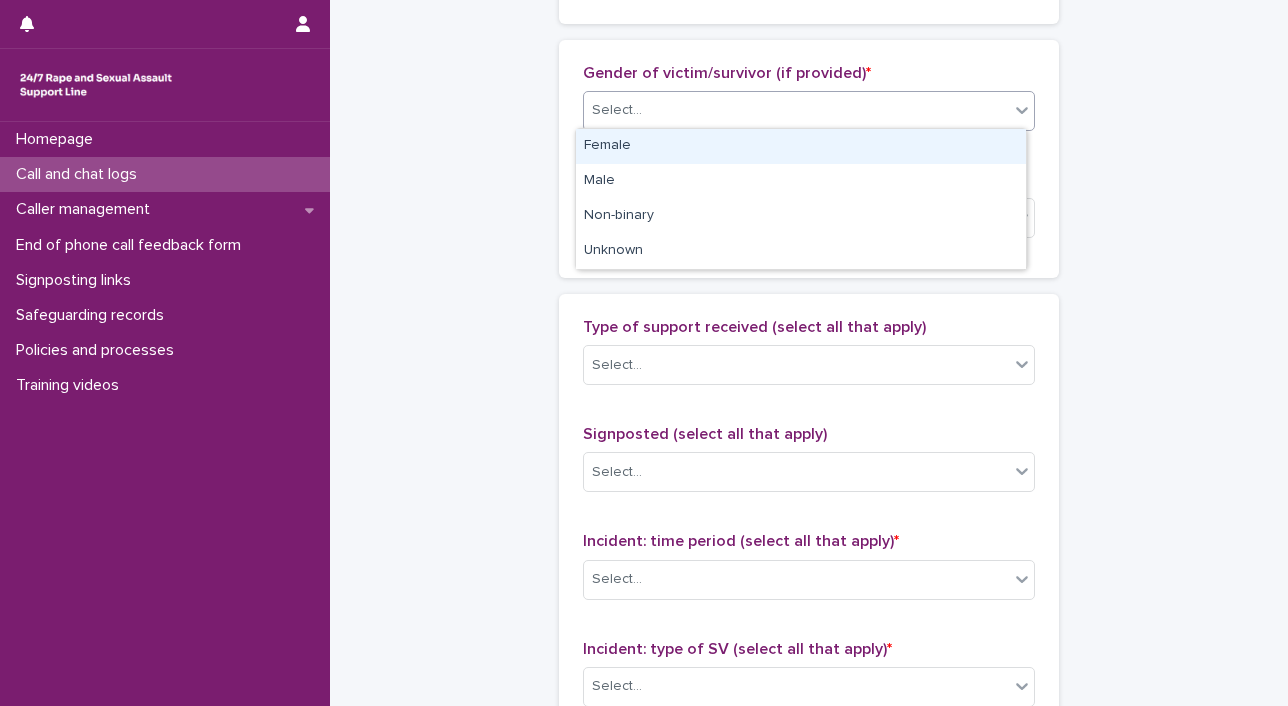 click on "Female" at bounding box center (801, 146) 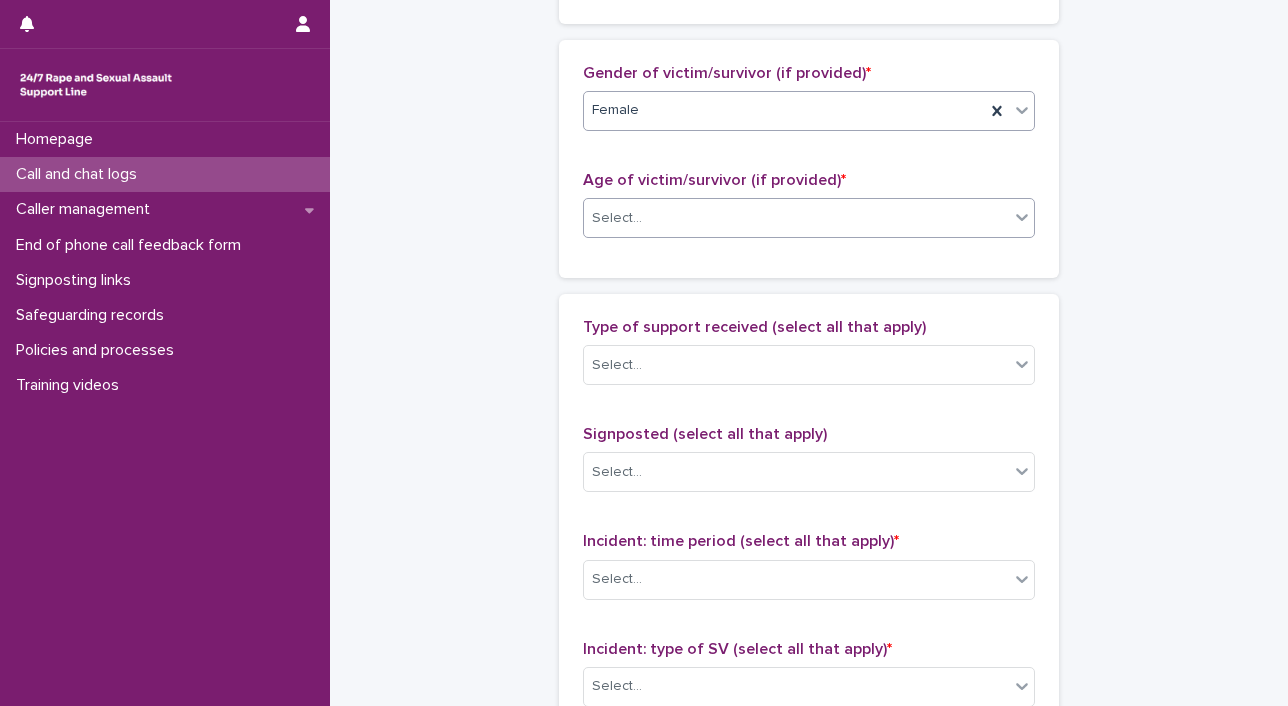 click at bounding box center [1022, 217] 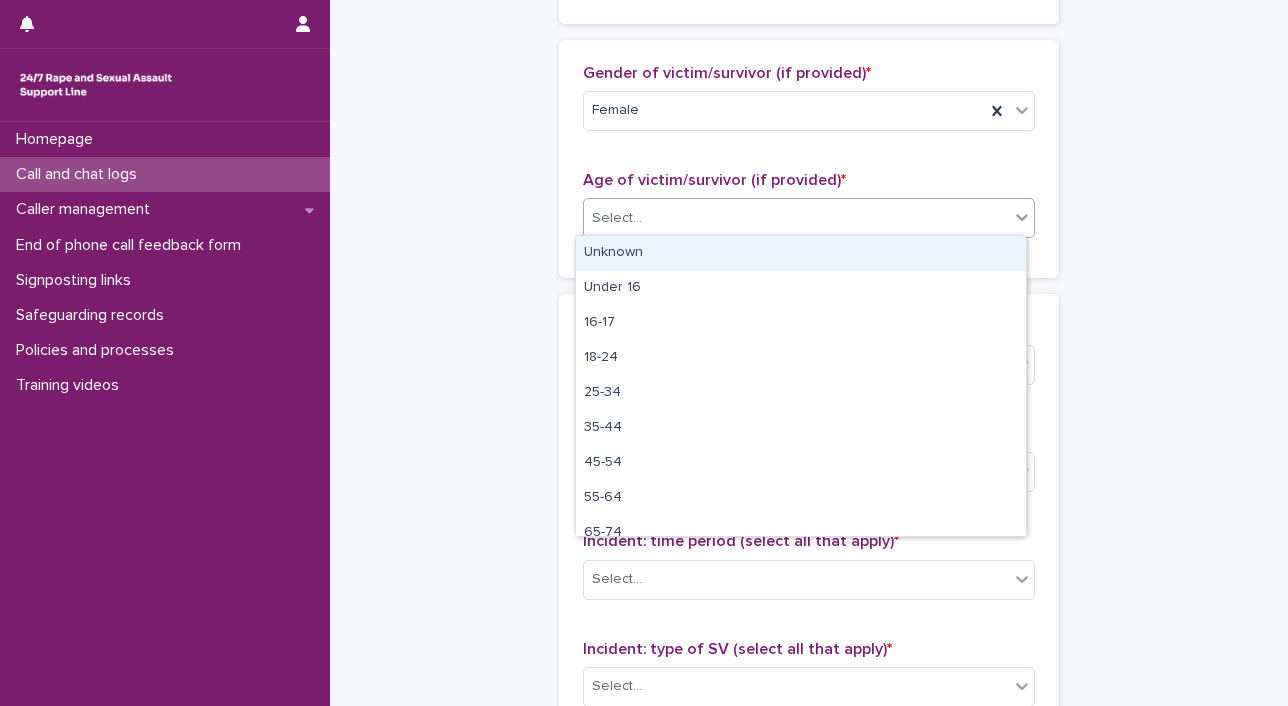 click on "Unknown" at bounding box center (801, 253) 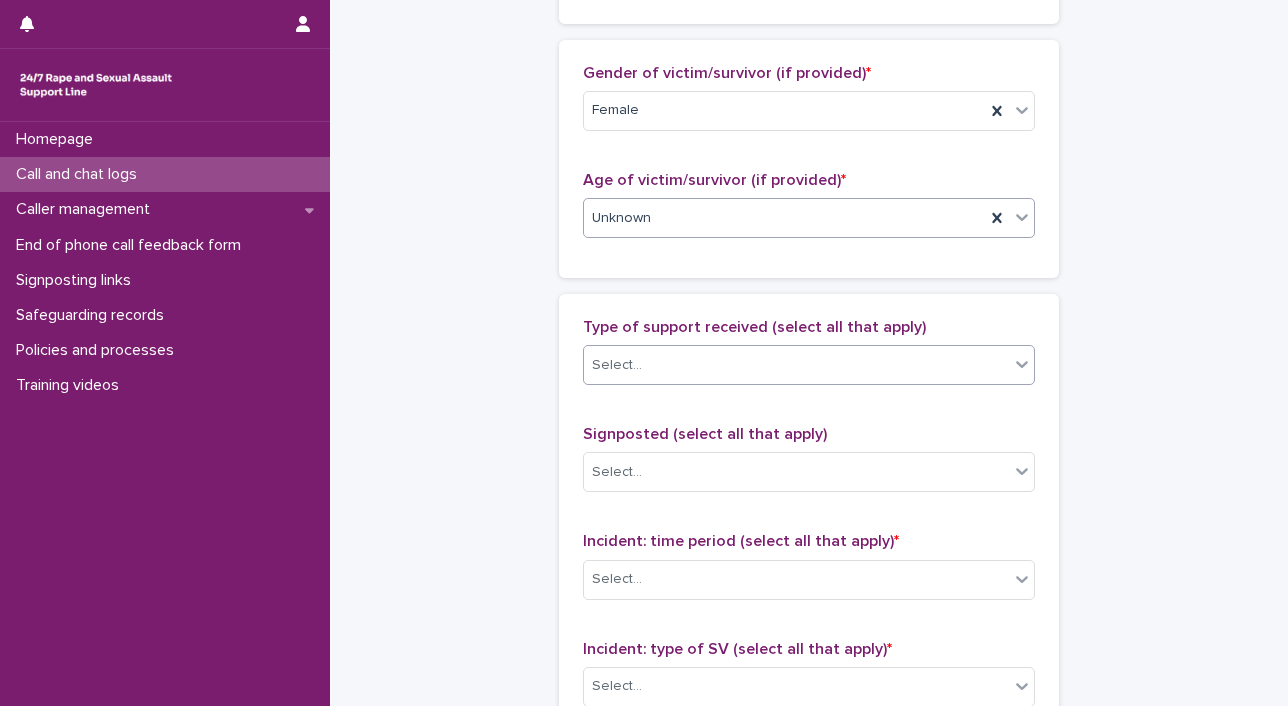 click 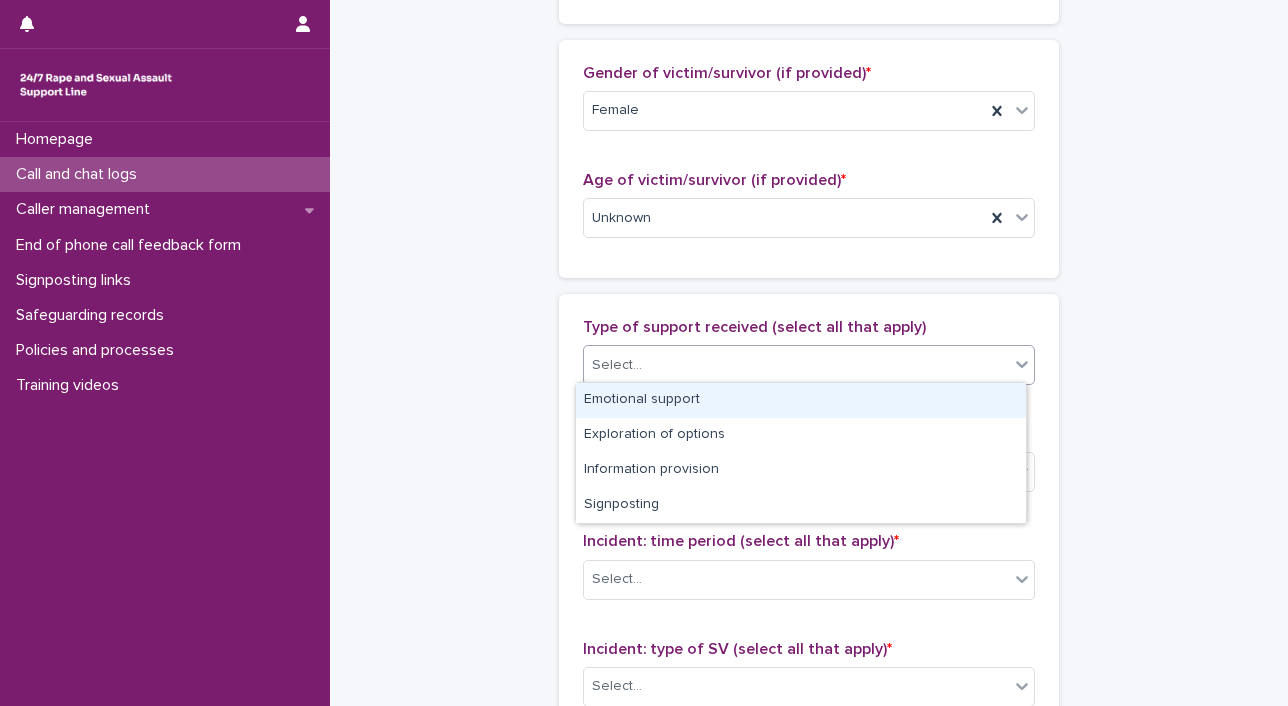 click on "Emotional support" at bounding box center [801, 400] 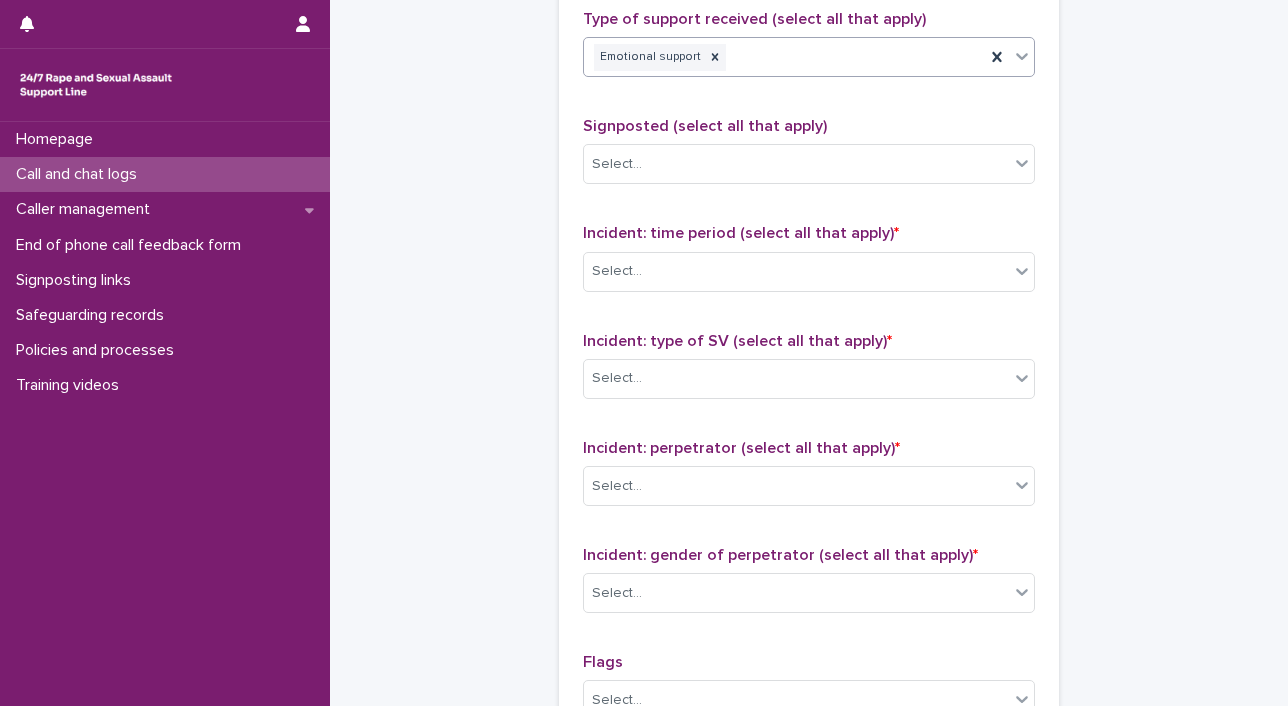 scroll, scrollTop: 1296, scrollLeft: 0, axis: vertical 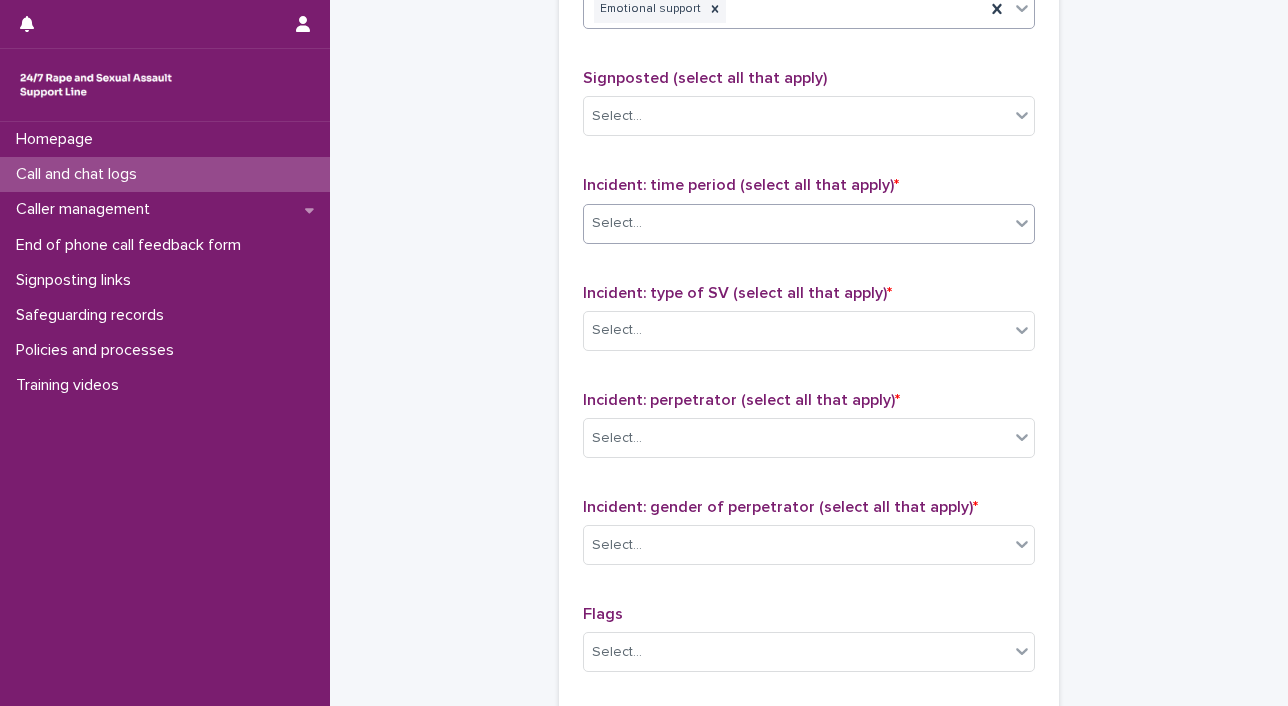 click at bounding box center (1022, 223) 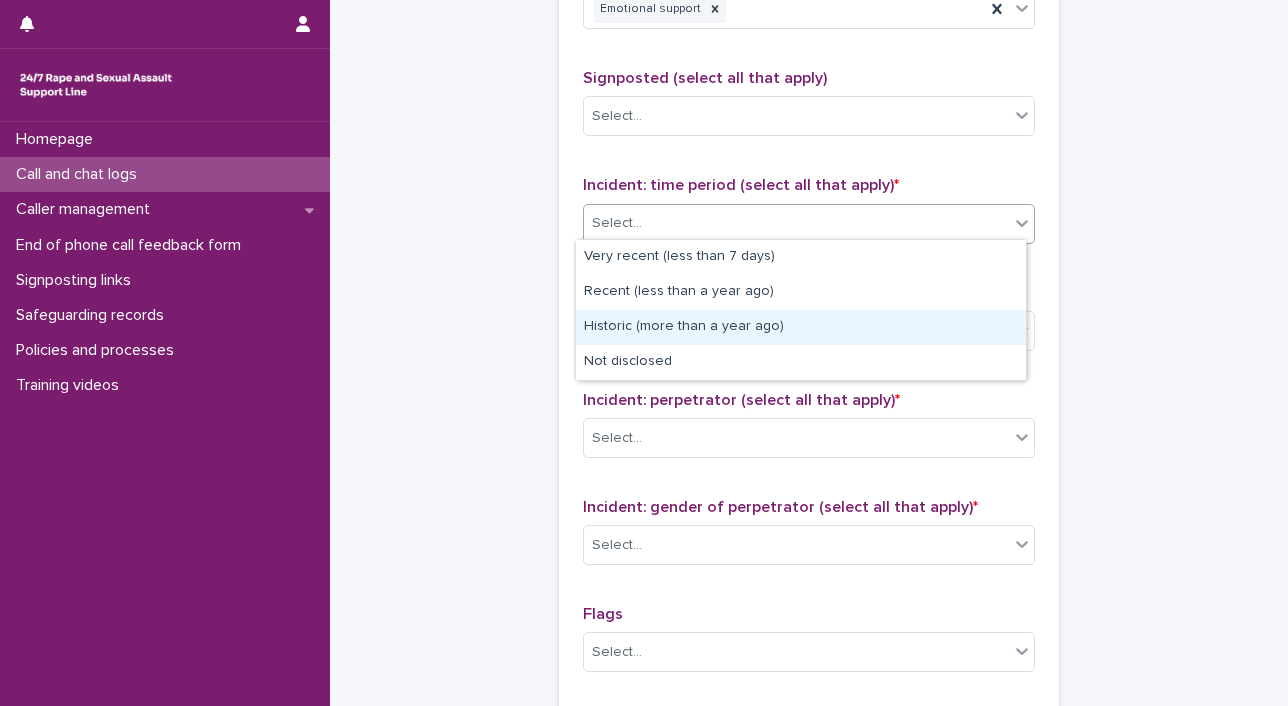 click on "Historic (more than a year ago)" at bounding box center (801, 327) 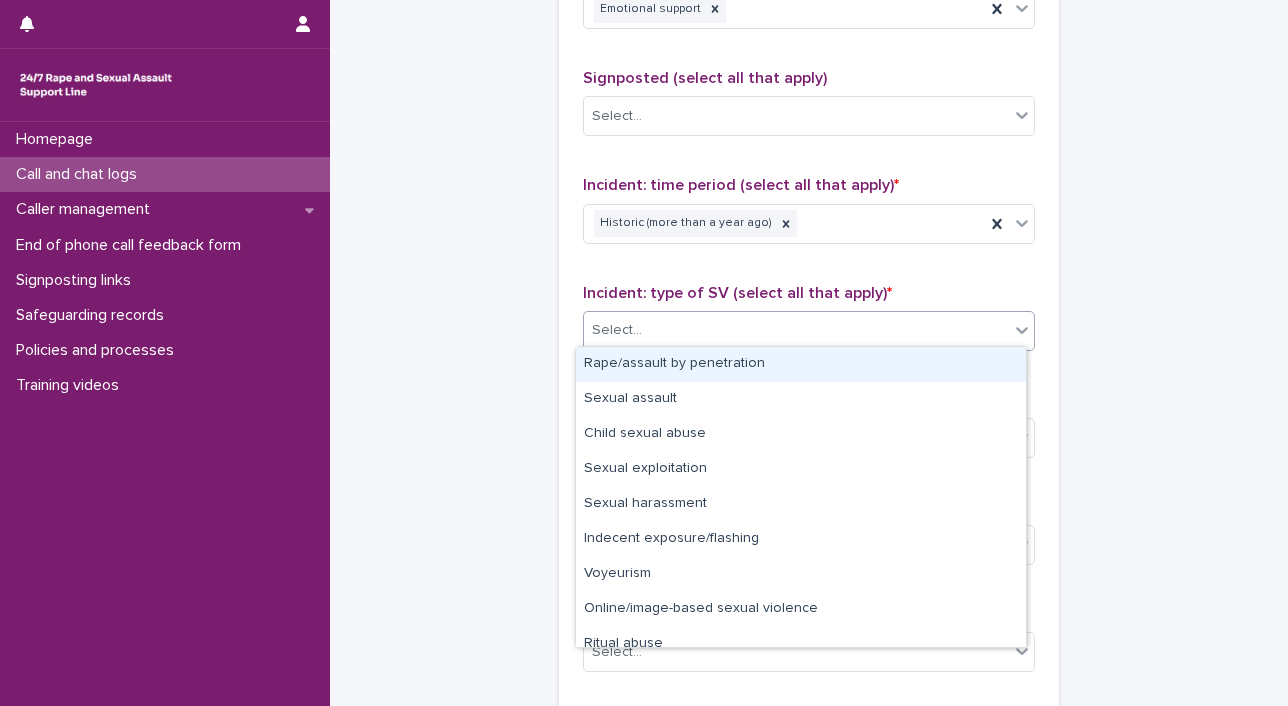 click on "Select..." at bounding box center (796, 330) 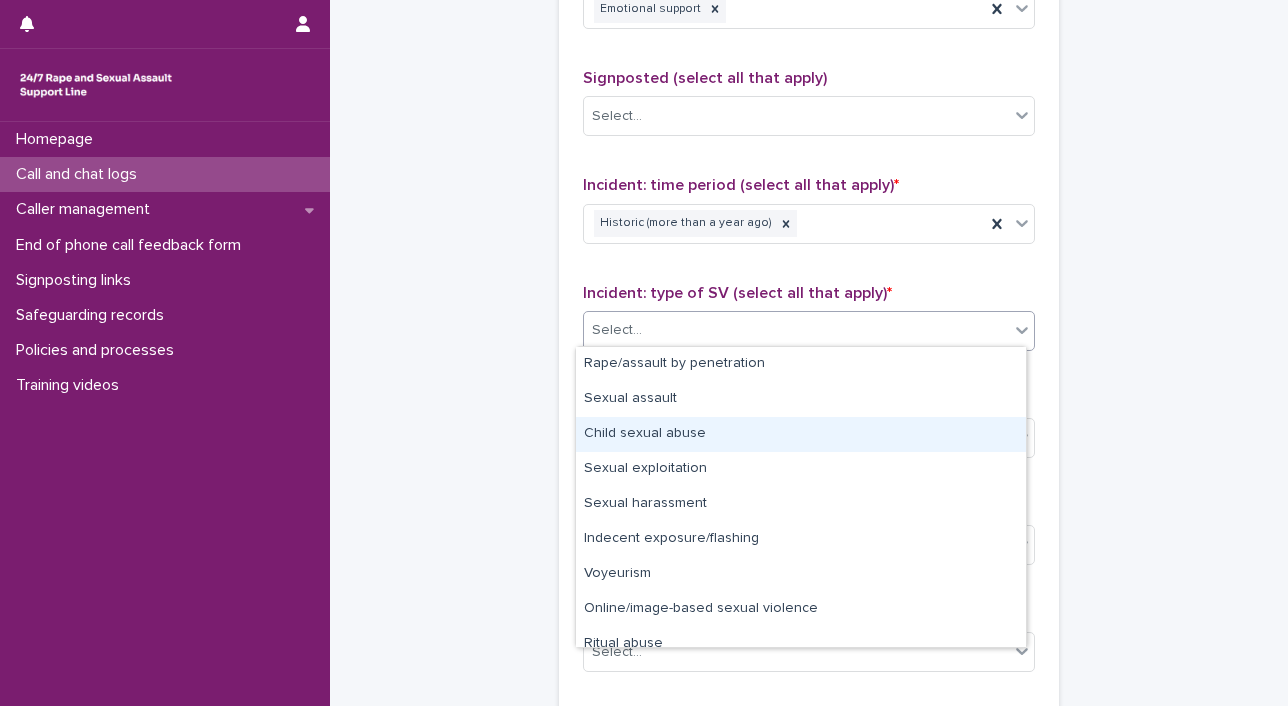 click on "Child sexual abuse" at bounding box center [801, 434] 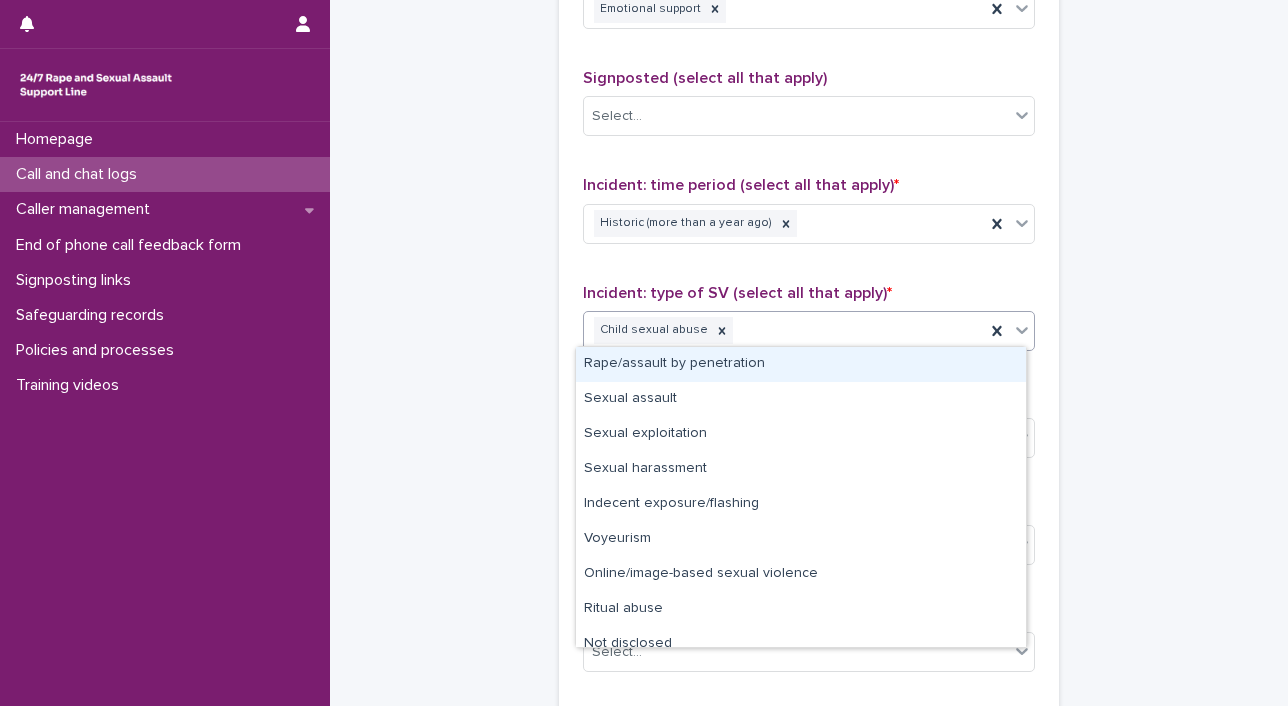 click 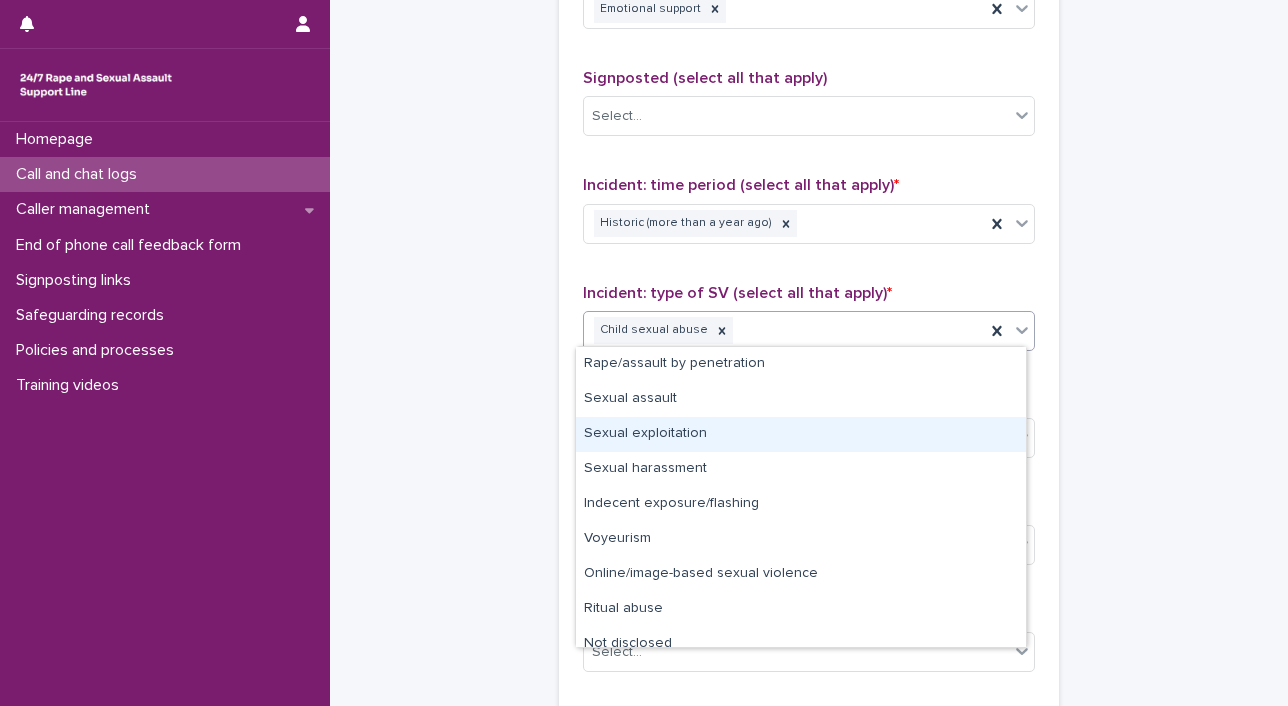 click on "Sexual exploitation" at bounding box center (801, 434) 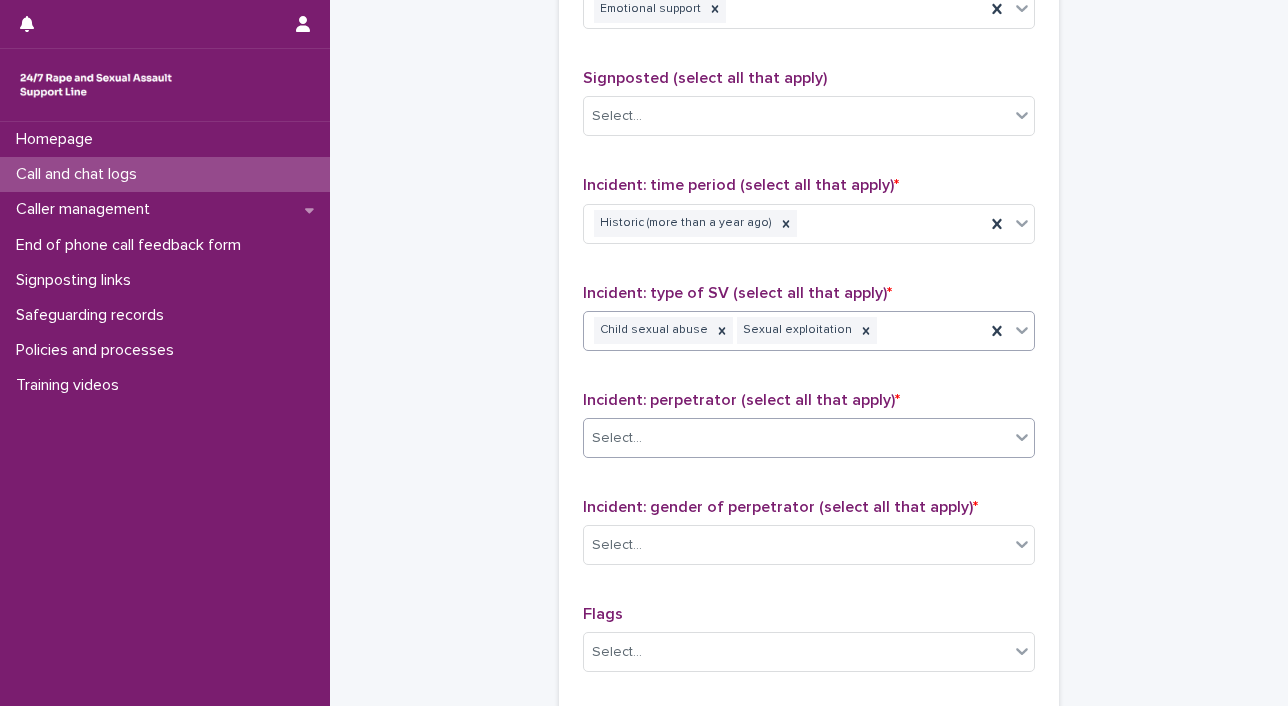 click 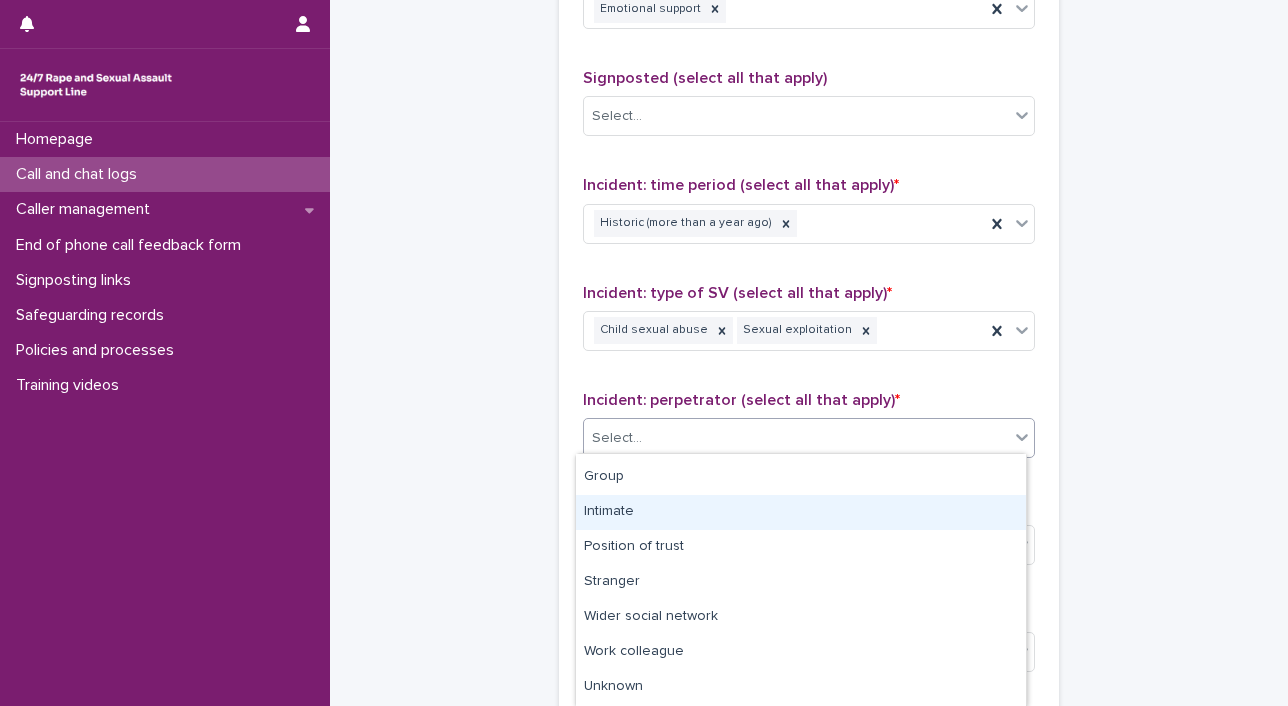 scroll, scrollTop: 121, scrollLeft: 0, axis: vertical 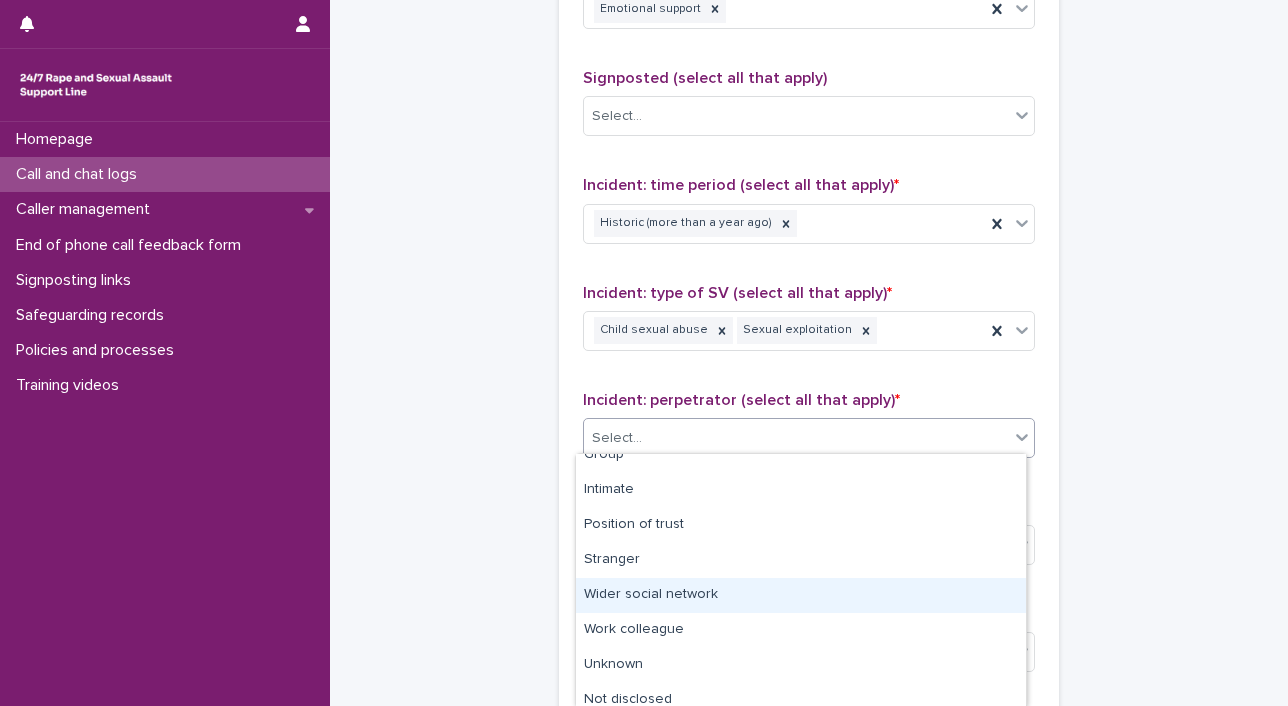 click on "Wider social network" at bounding box center (801, 595) 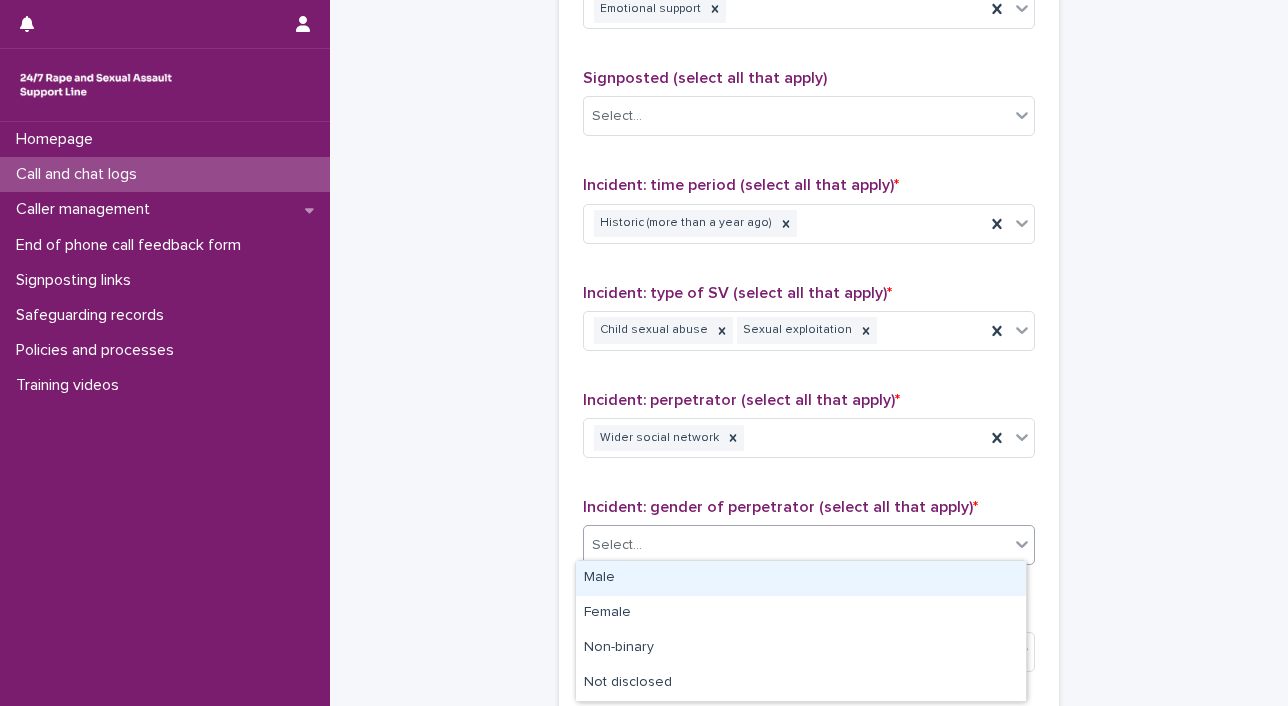click on "Select..." at bounding box center (796, 545) 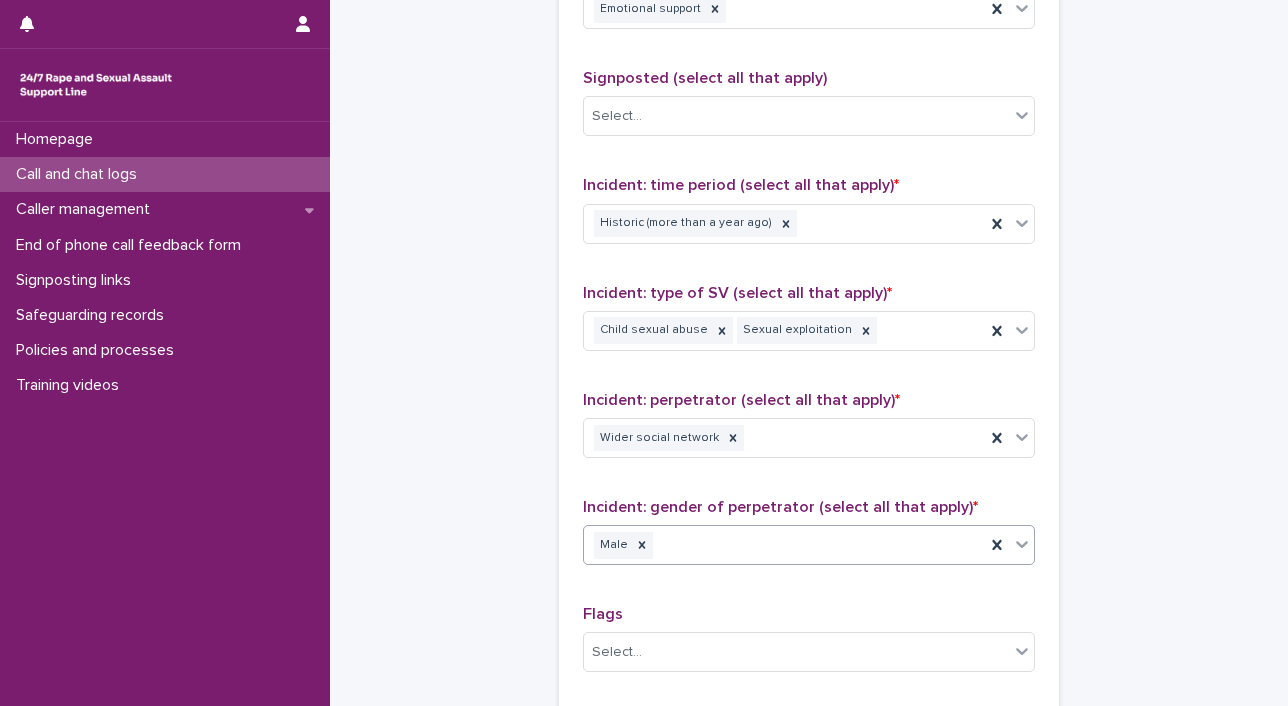 scroll, scrollTop: 1610, scrollLeft: 0, axis: vertical 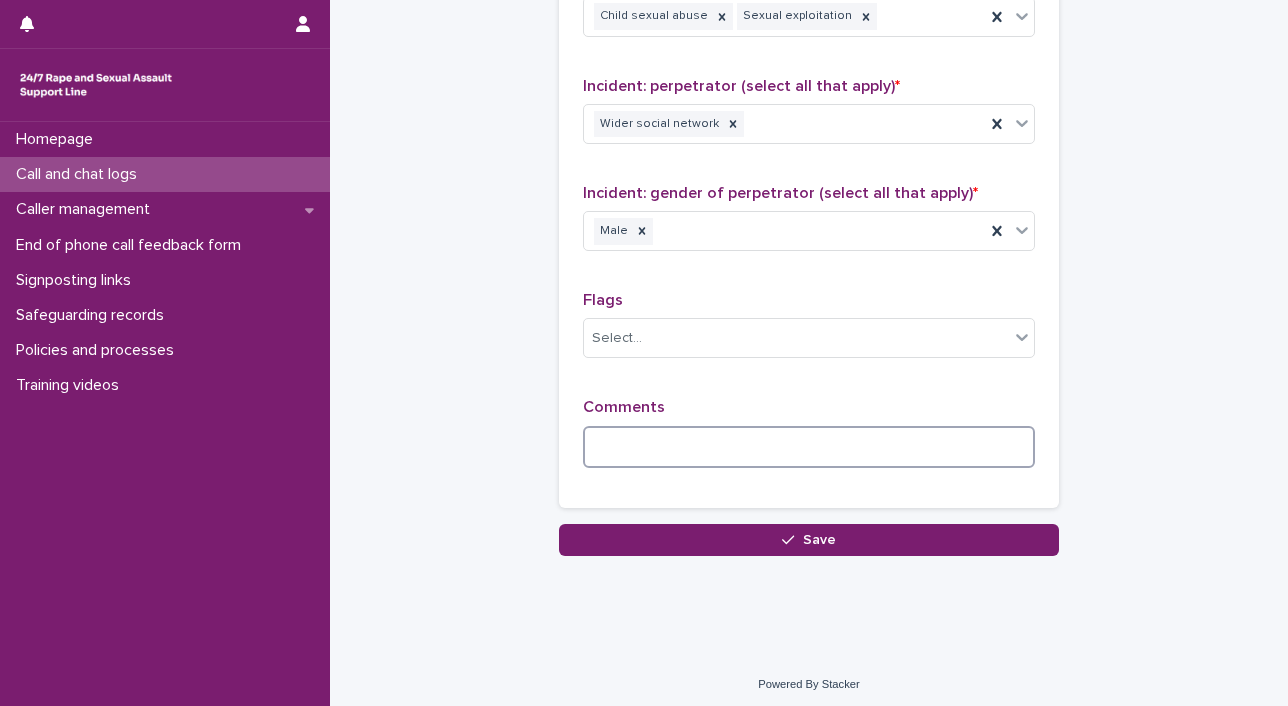 click at bounding box center [809, 447] 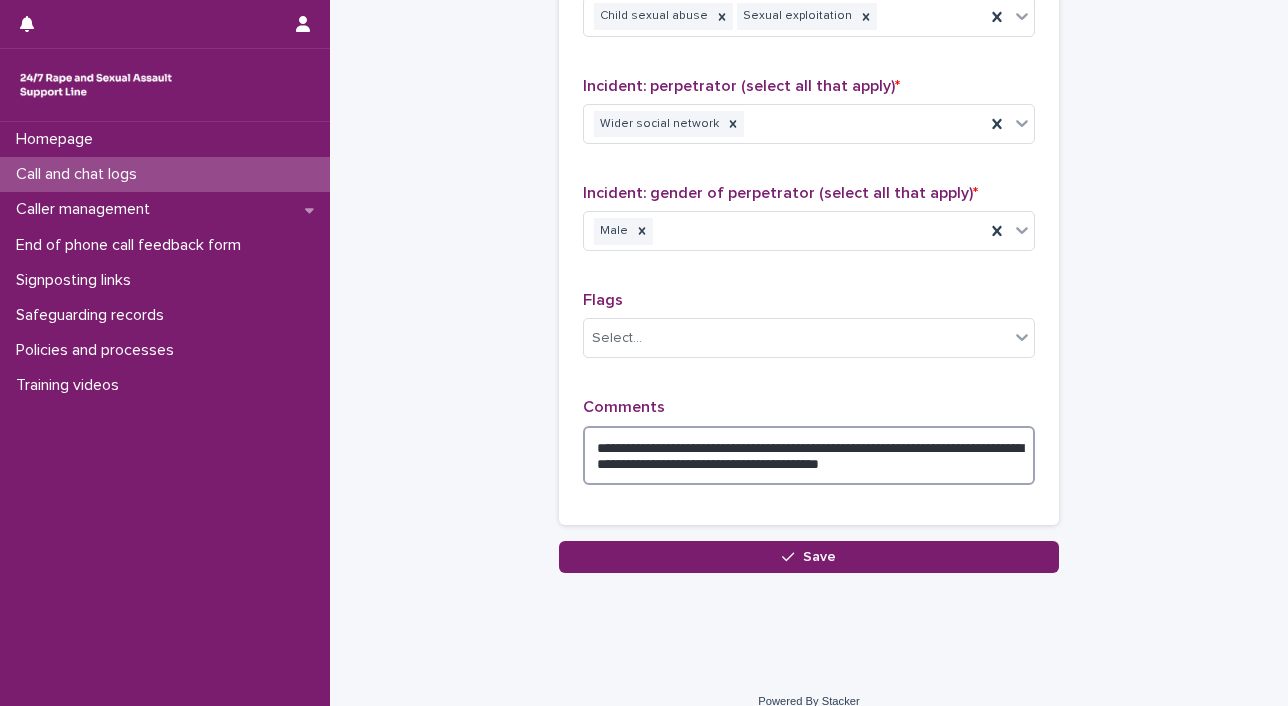 click on "**********" at bounding box center (809, 456) 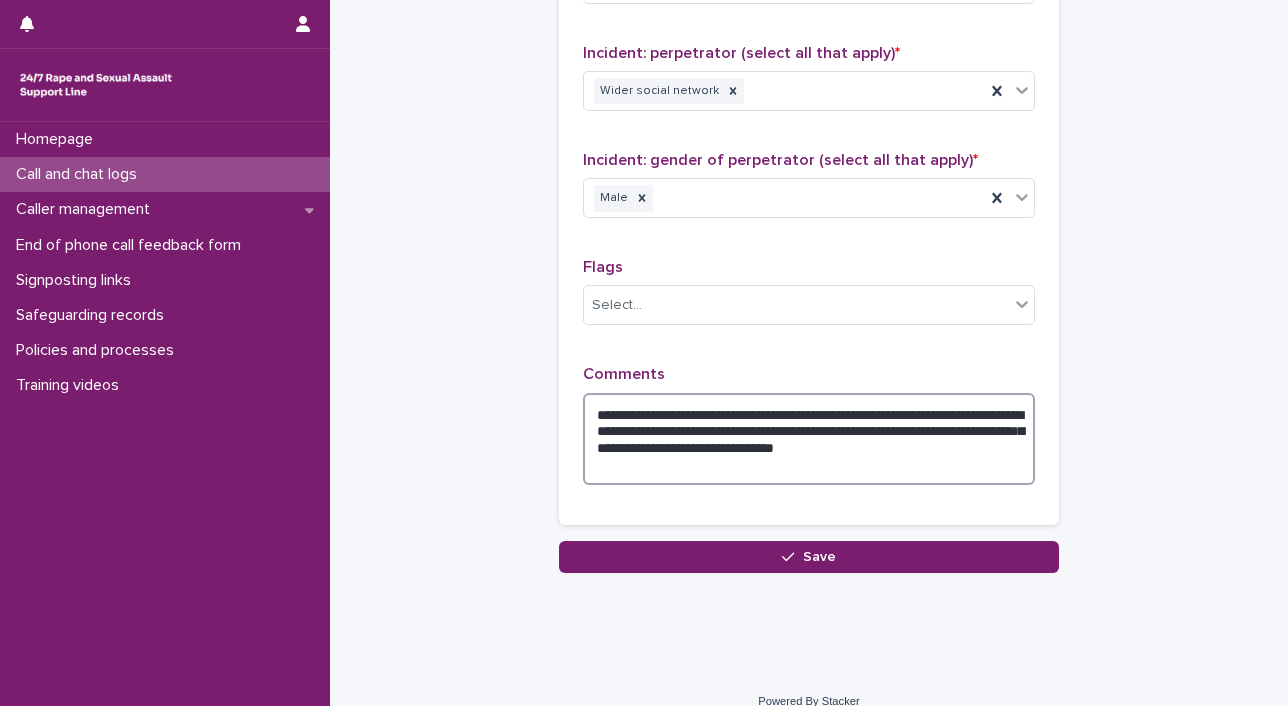 scroll, scrollTop: 1660, scrollLeft: 0, axis: vertical 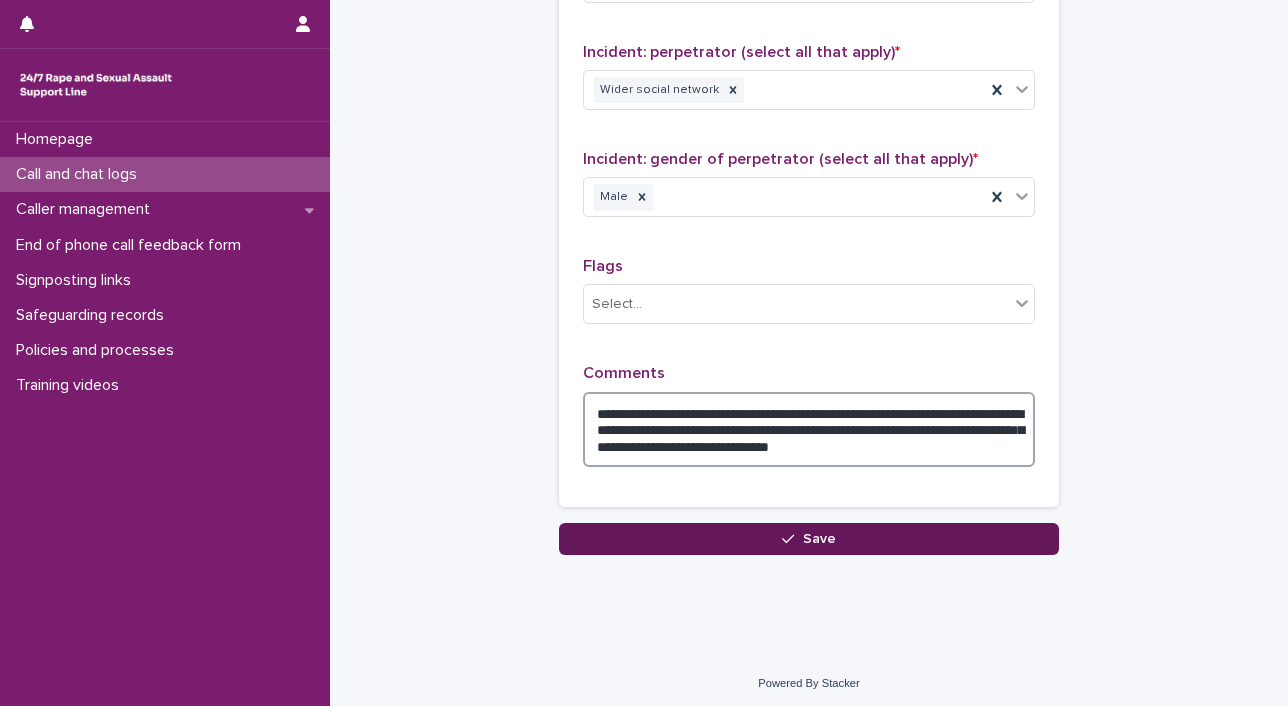 type on "**********" 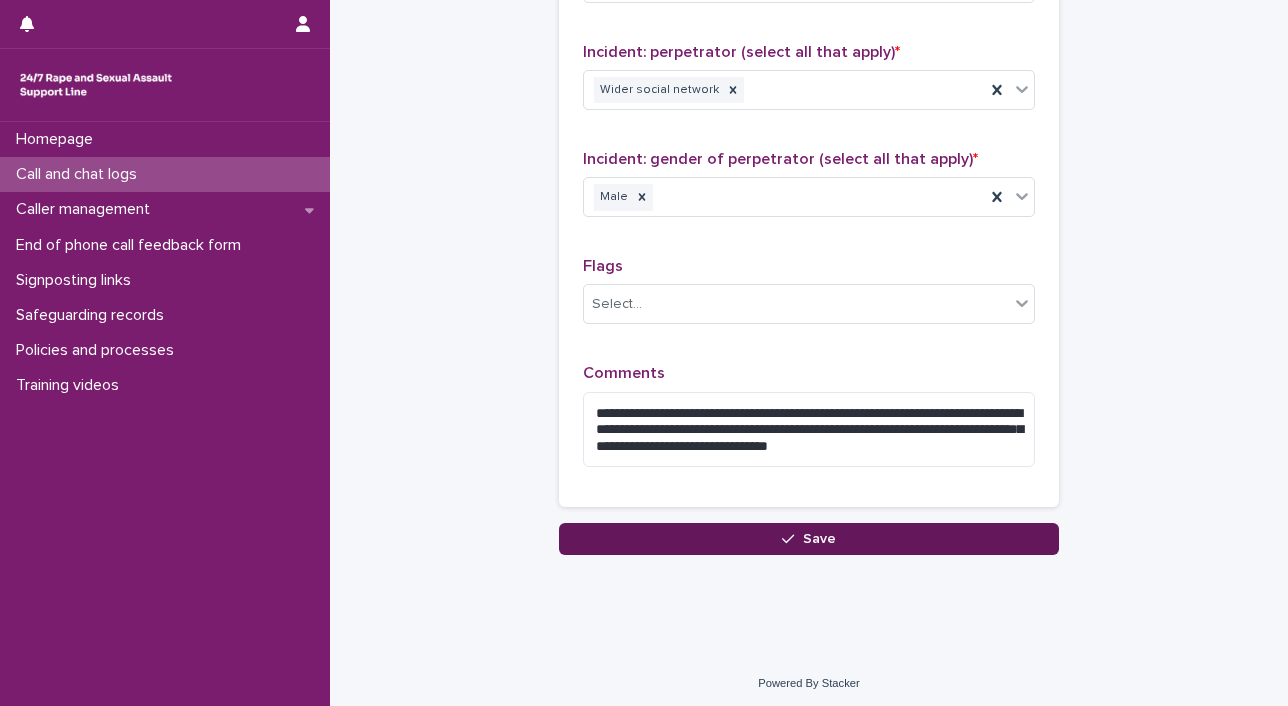 click on "Save" at bounding box center [809, 539] 